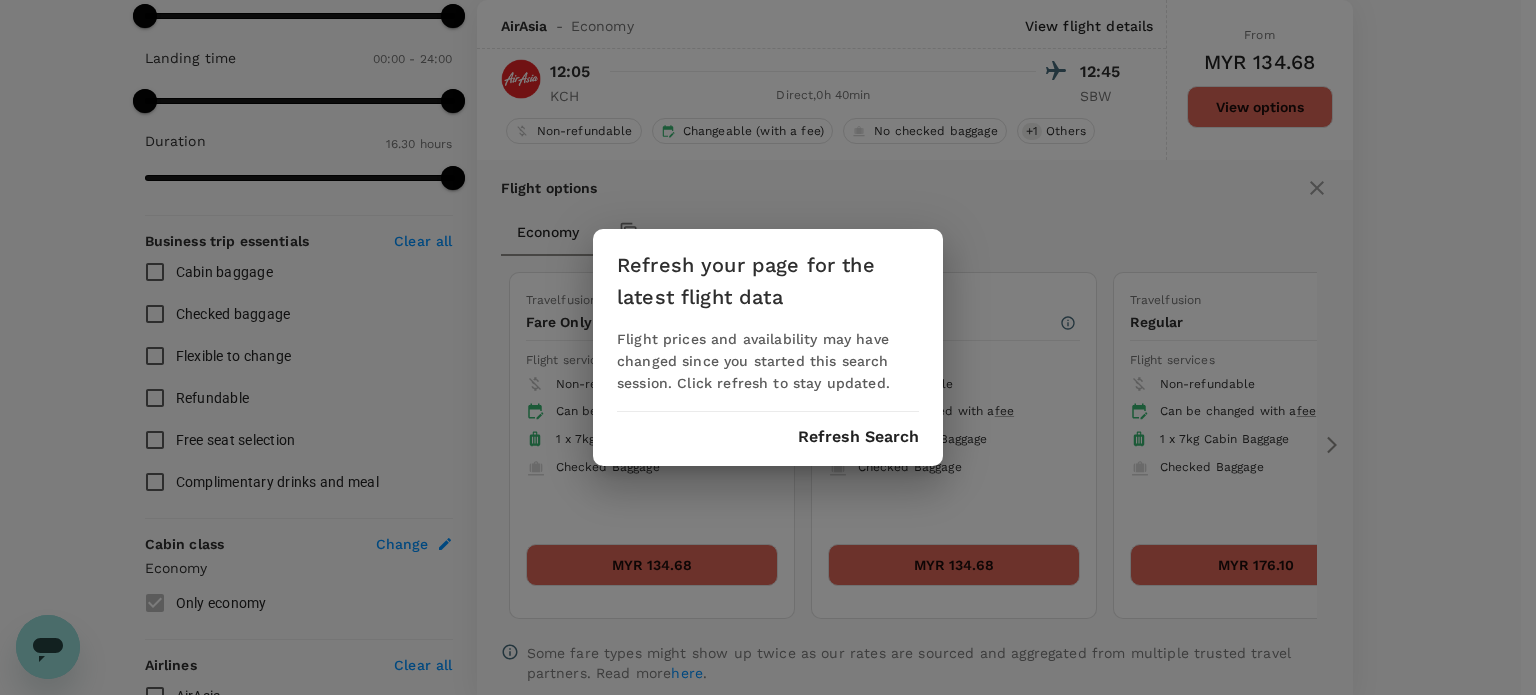 click on "Refresh Search" at bounding box center [858, 437] 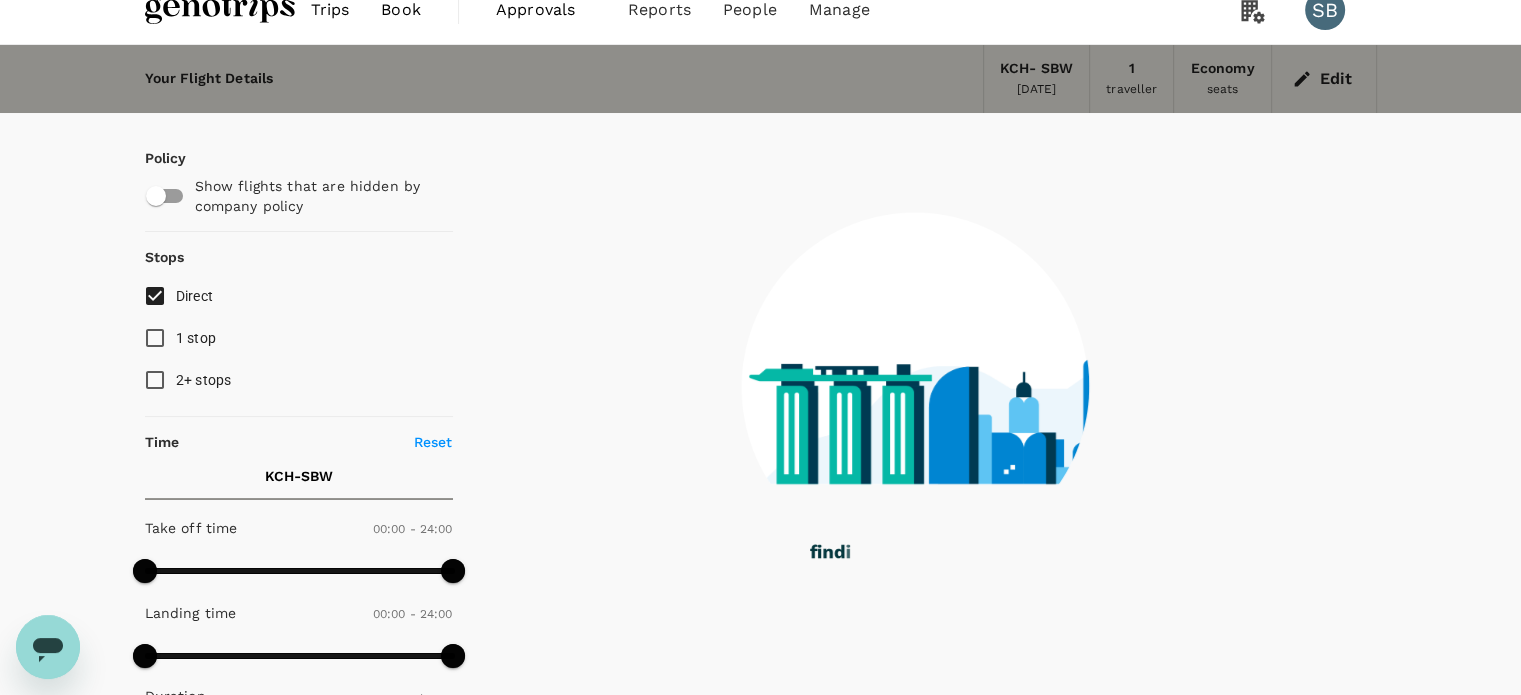 scroll, scrollTop: 0, scrollLeft: 0, axis: both 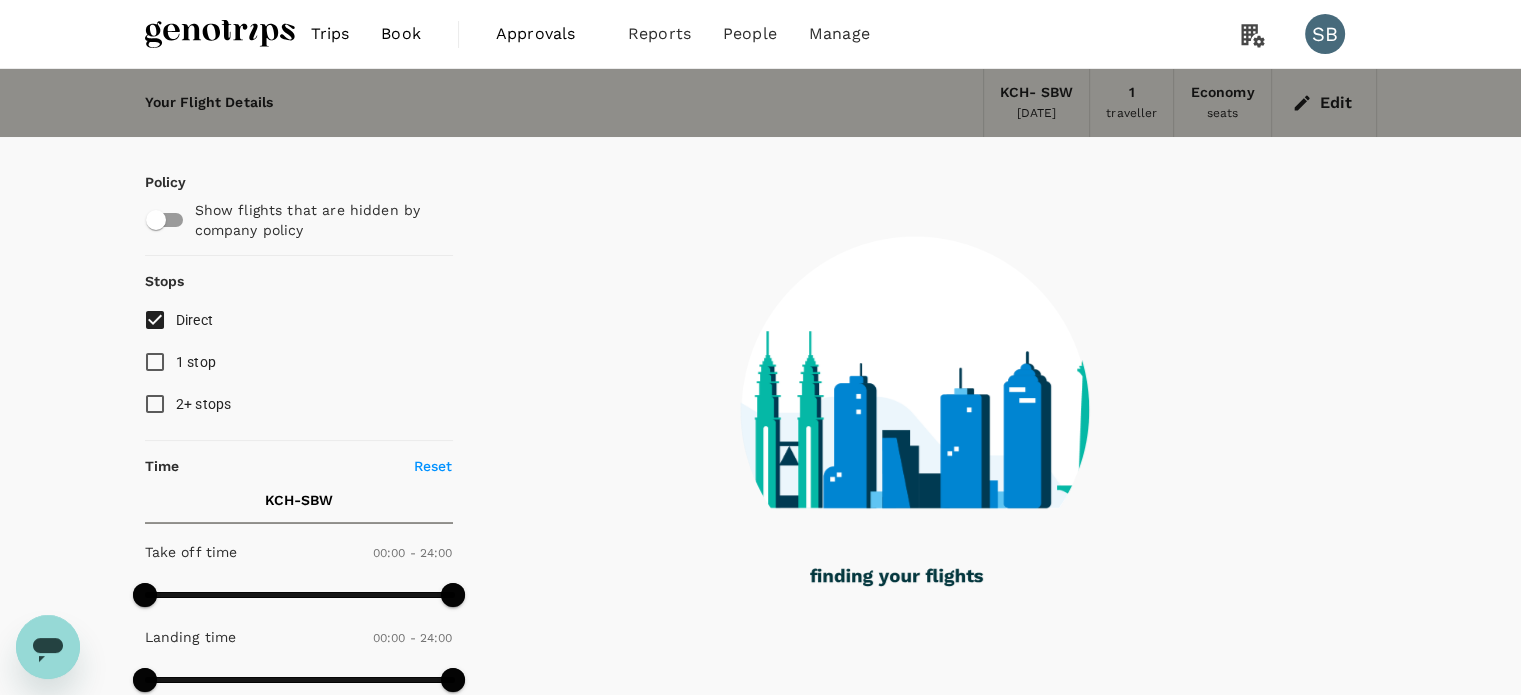 type on "990" 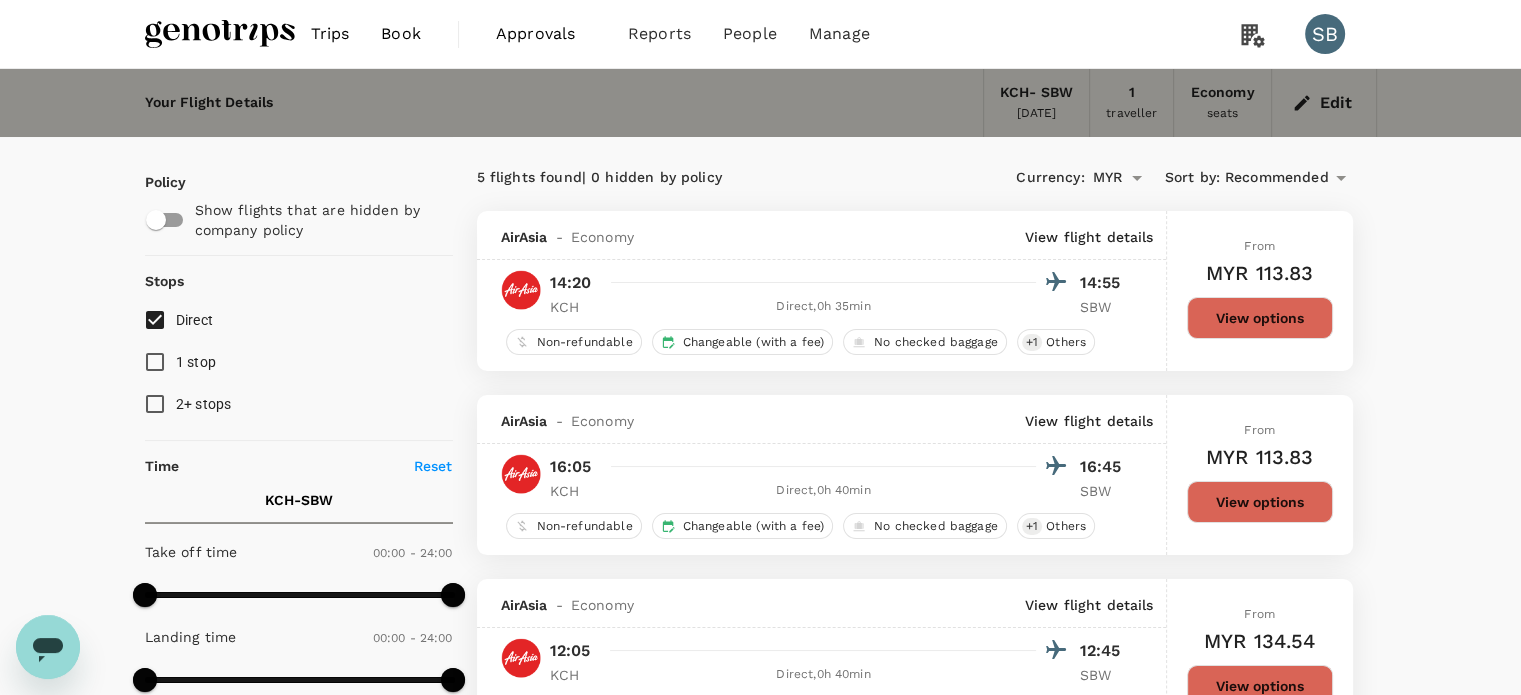 click on "Recommended" at bounding box center [1277, 178] 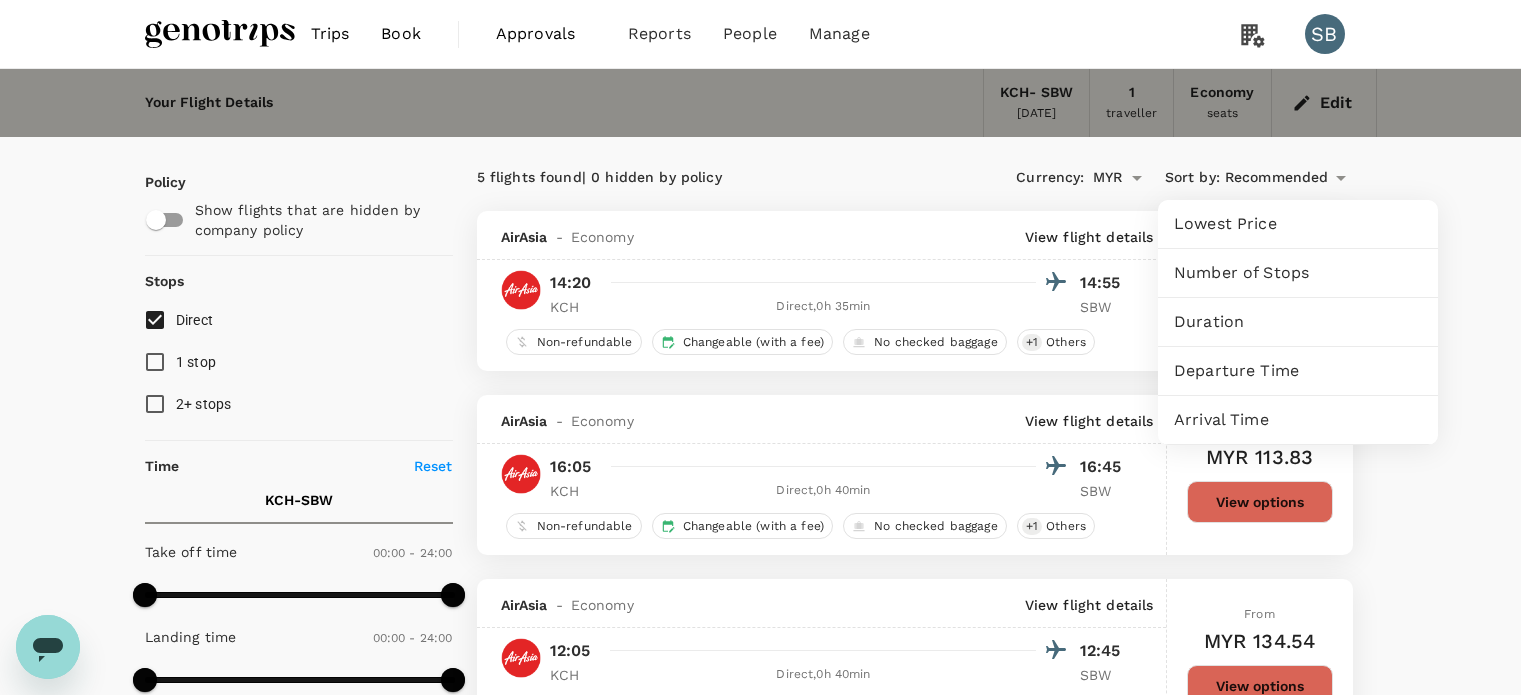 click on "Departure Time" at bounding box center (1298, 371) 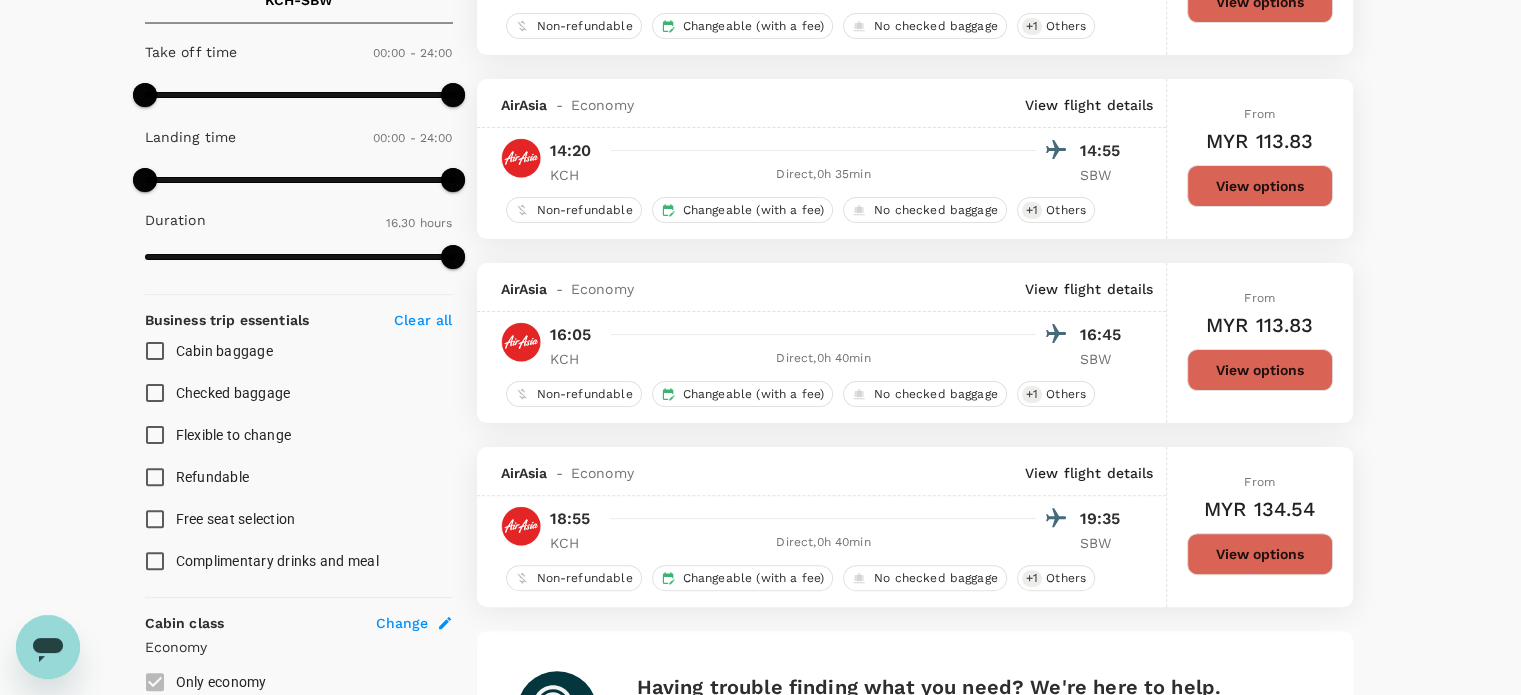 scroll, scrollTop: 700, scrollLeft: 0, axis: vertical 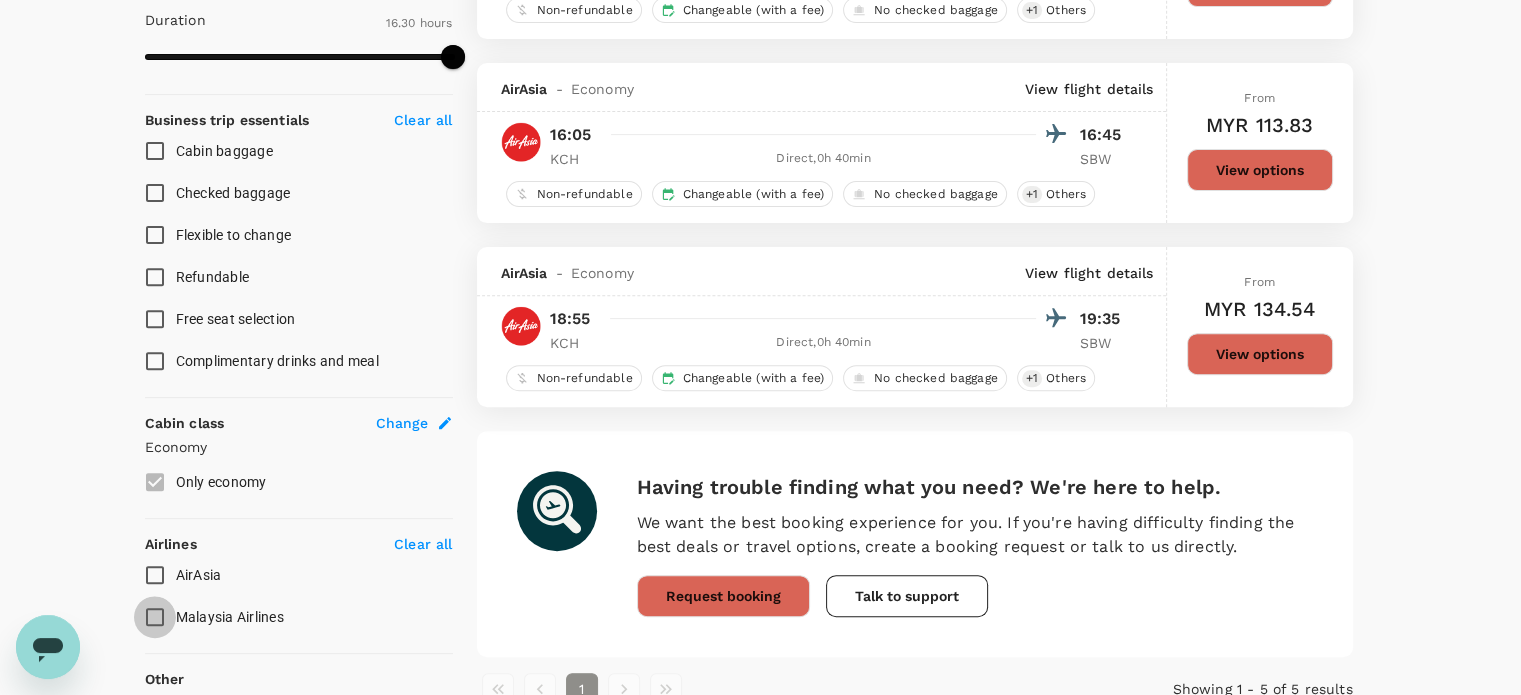 click on "Malaysia Airlines" at bounding box center (155, 617) 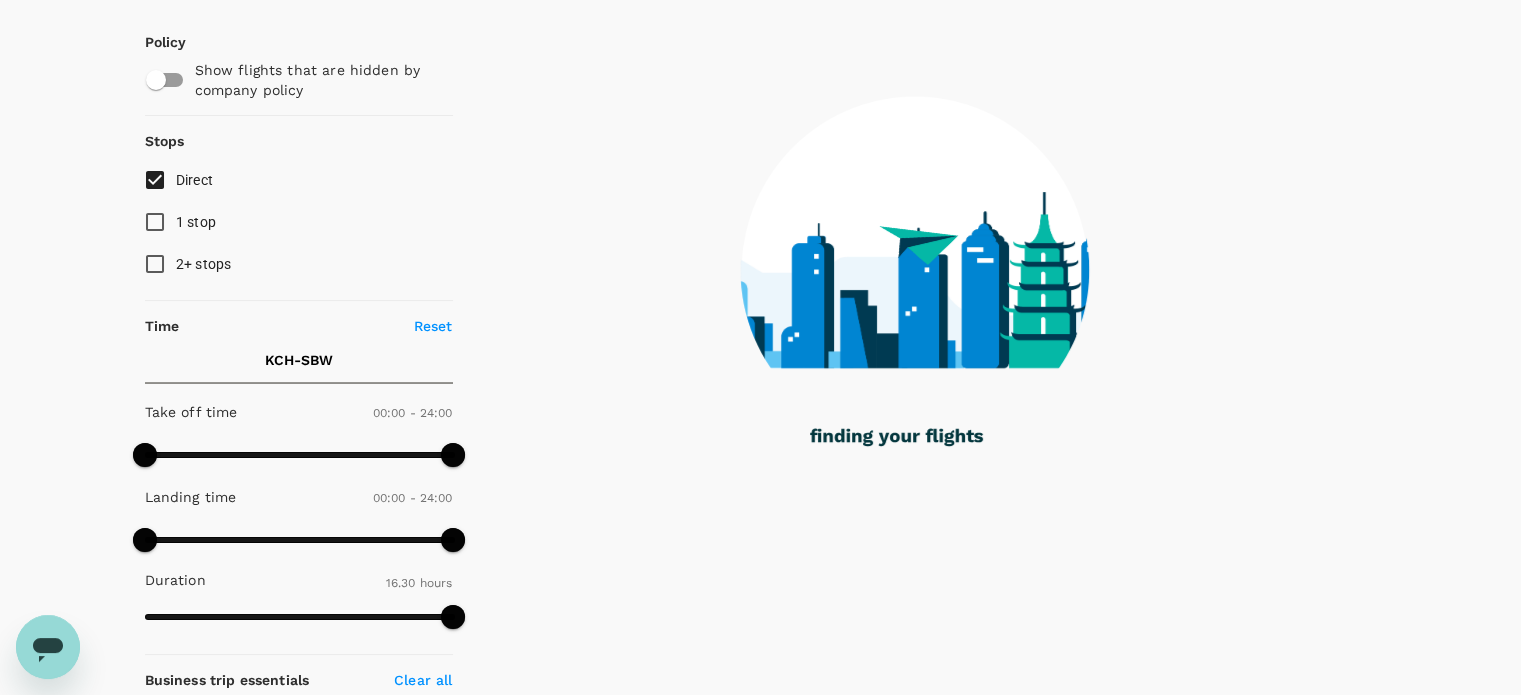 scroll, scrollTop: 0, scrollLeft: 0, axis: both 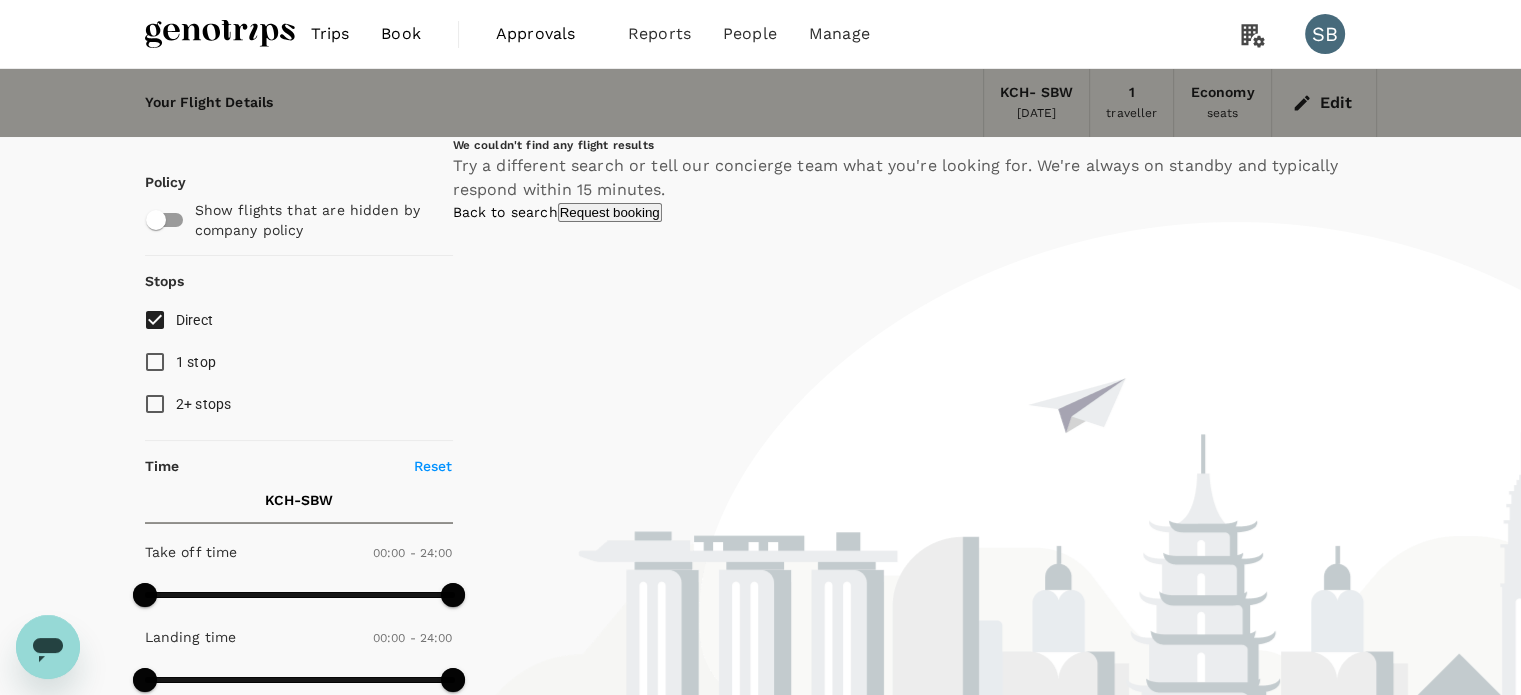 click at bounding box center [220, 34] 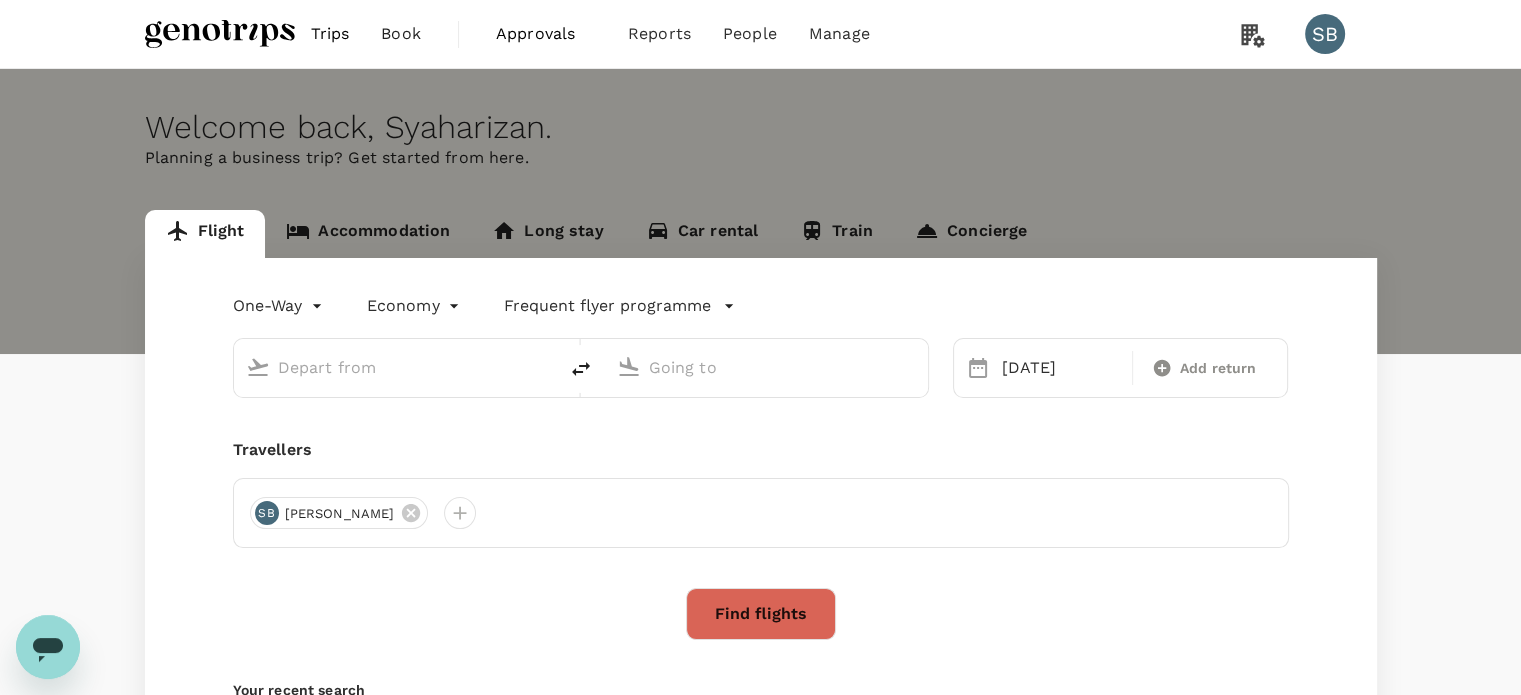 type on "Kuching Intl (KCH)" 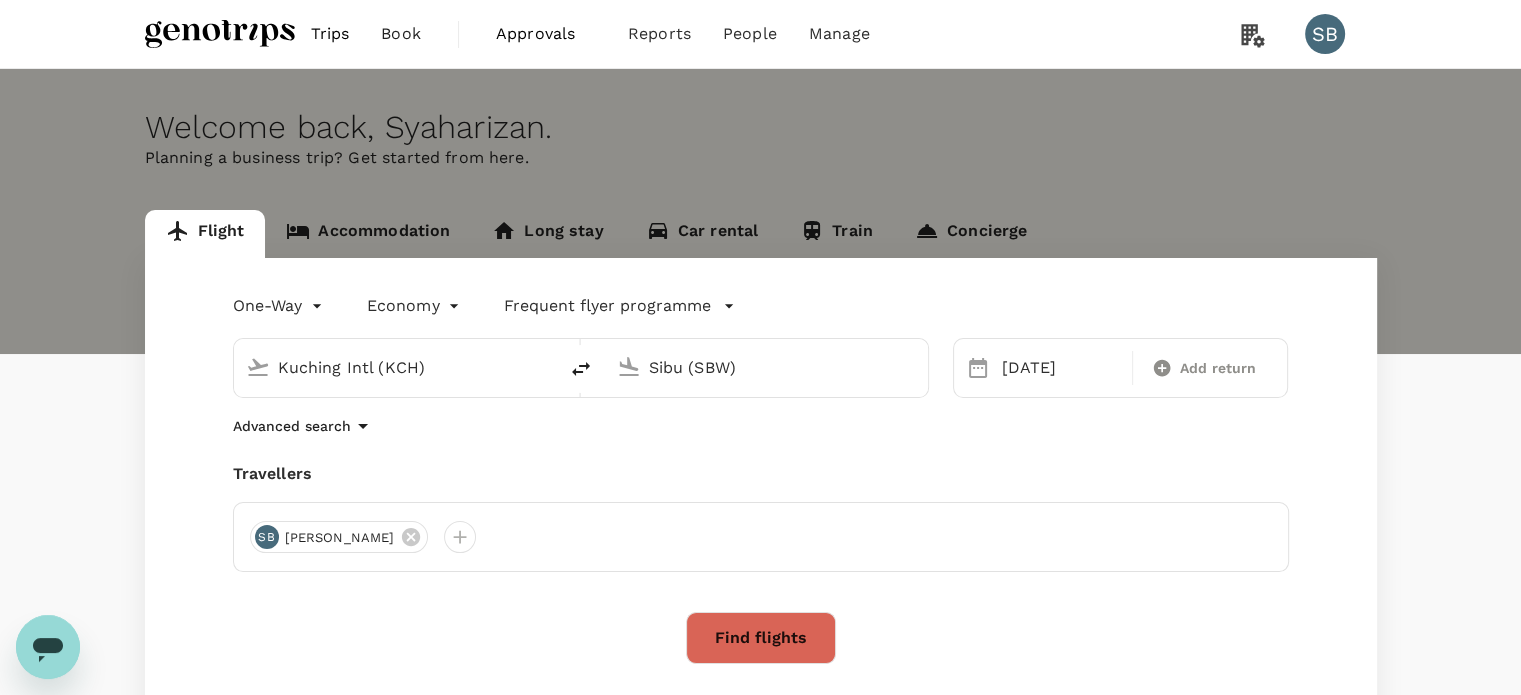 type 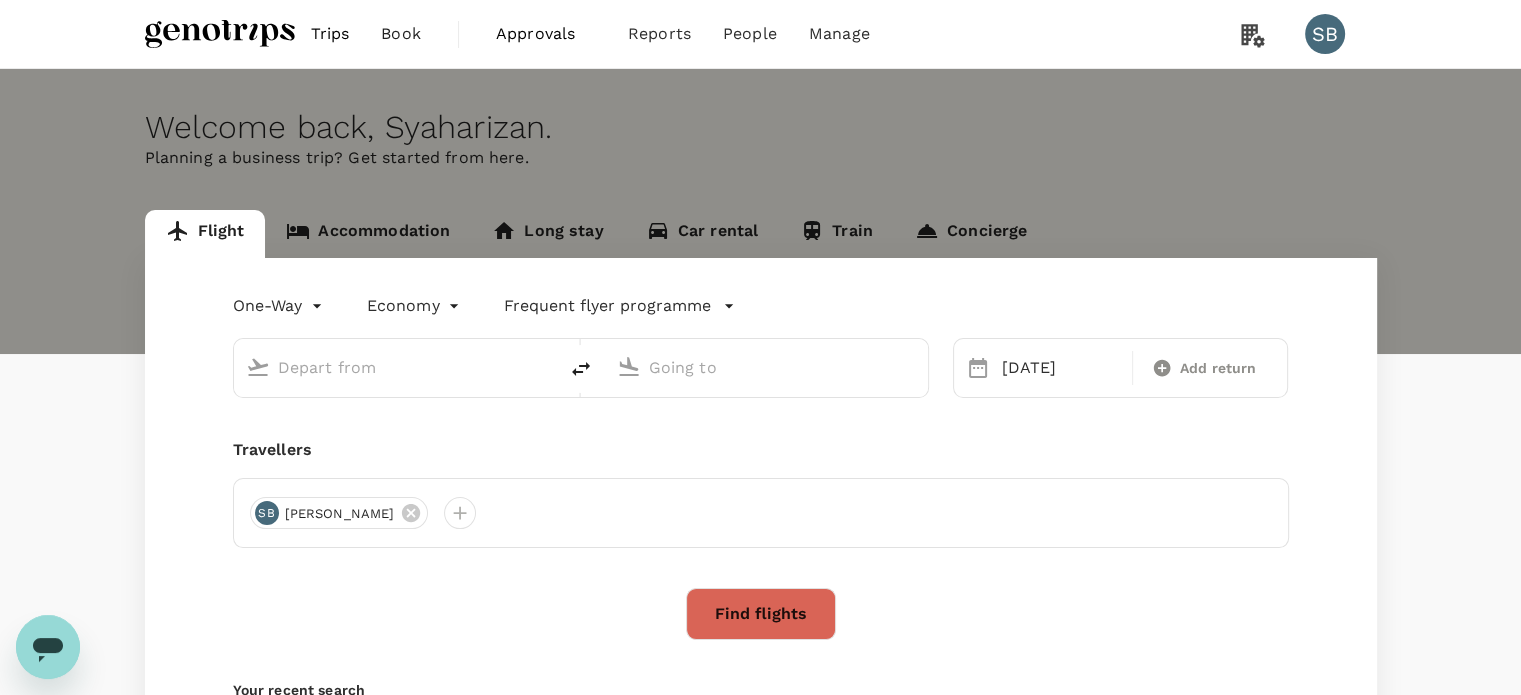 type on "Kuching Intl (KCH)" 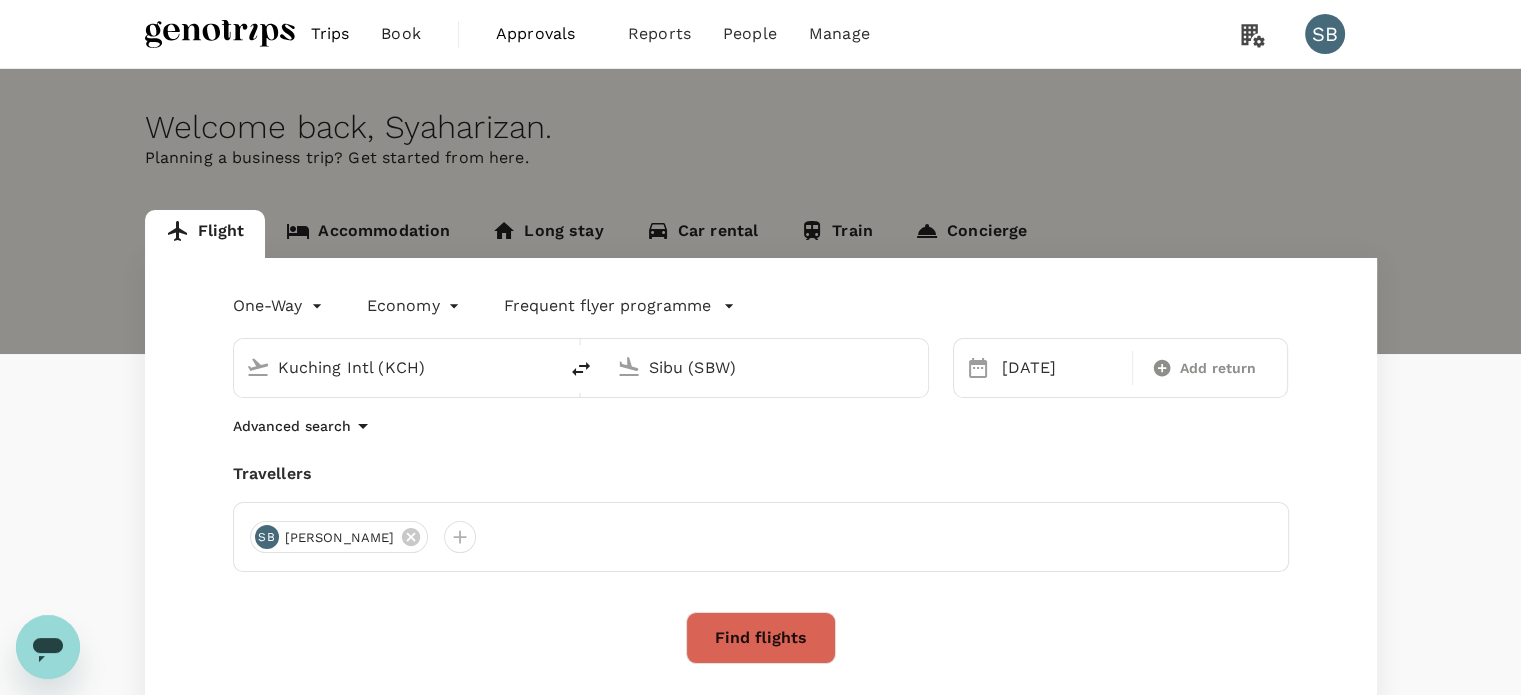 click on "Kuching Intl (KCH)" at bounding box center [396, 367] 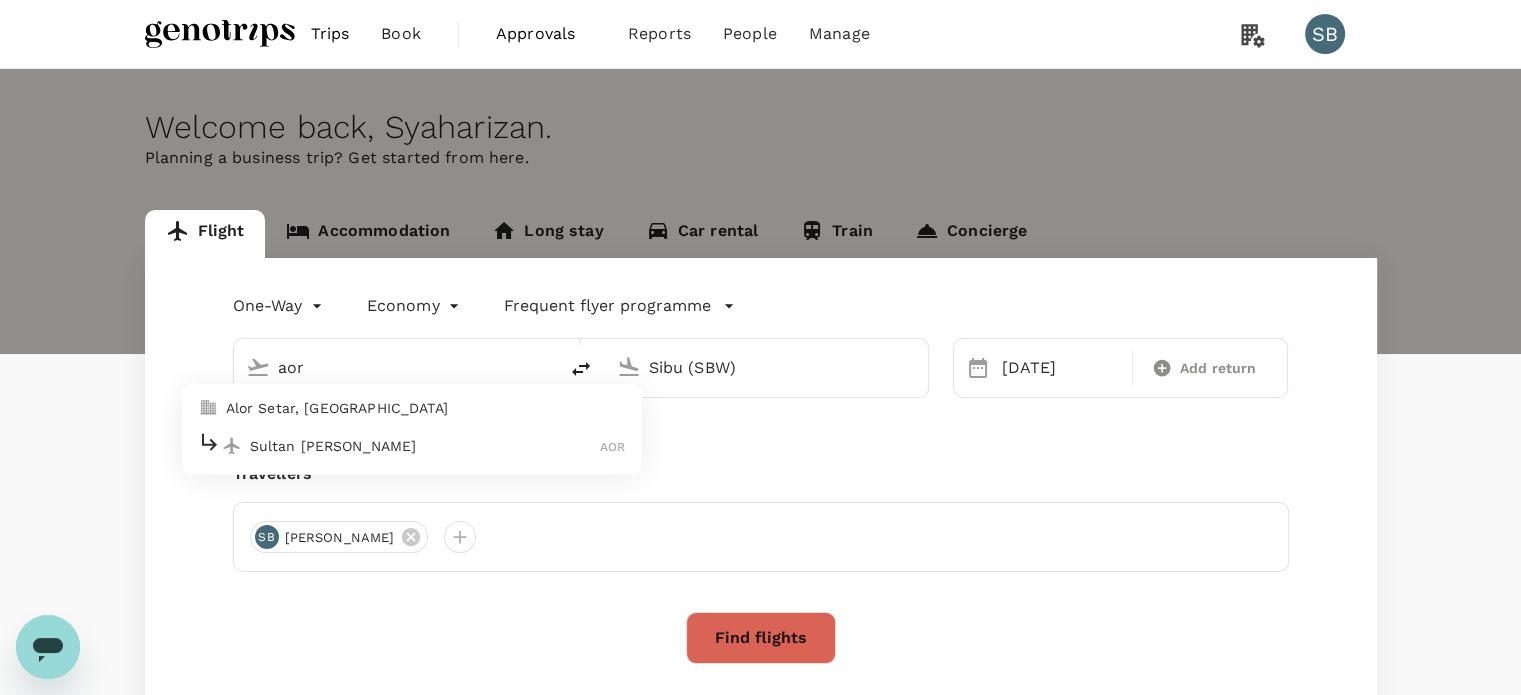click on "Sultan [PERSON_NAME]" at bounding box center [425, 446] 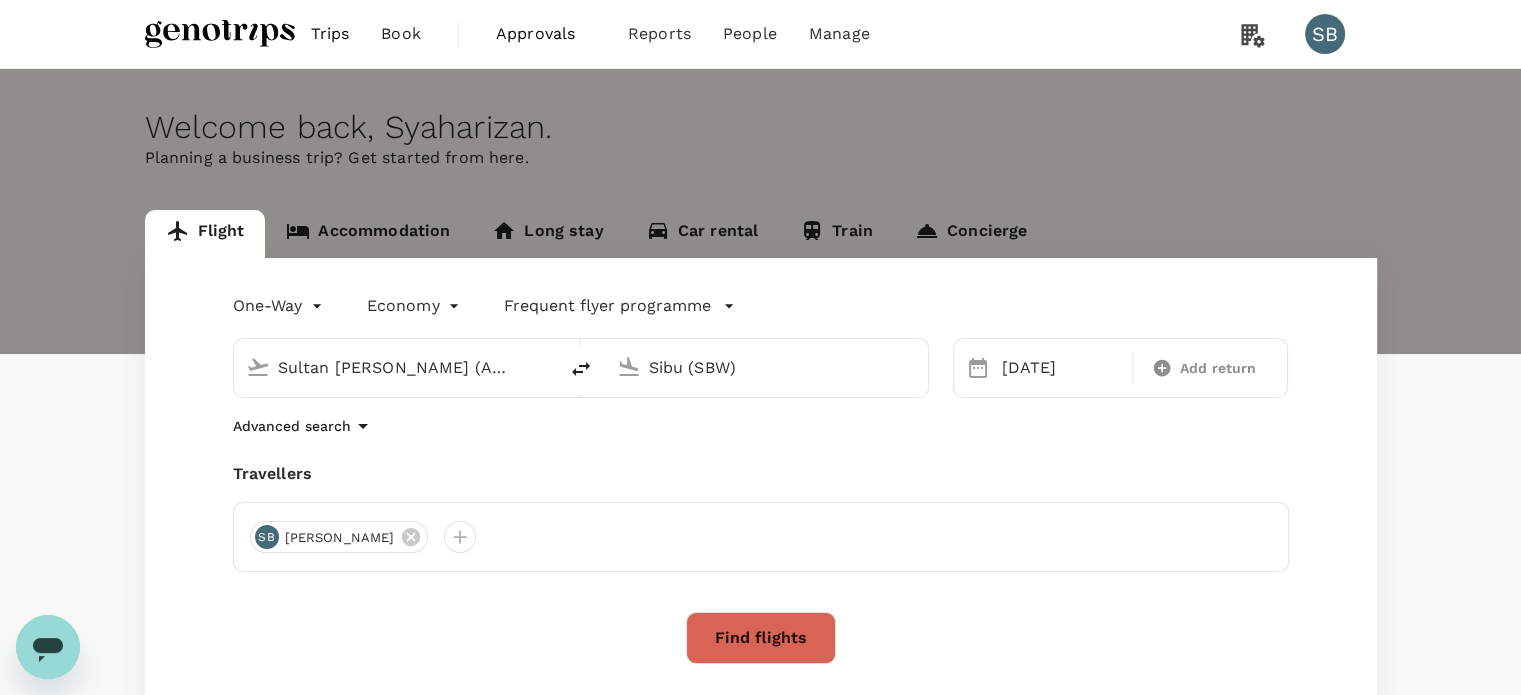 click 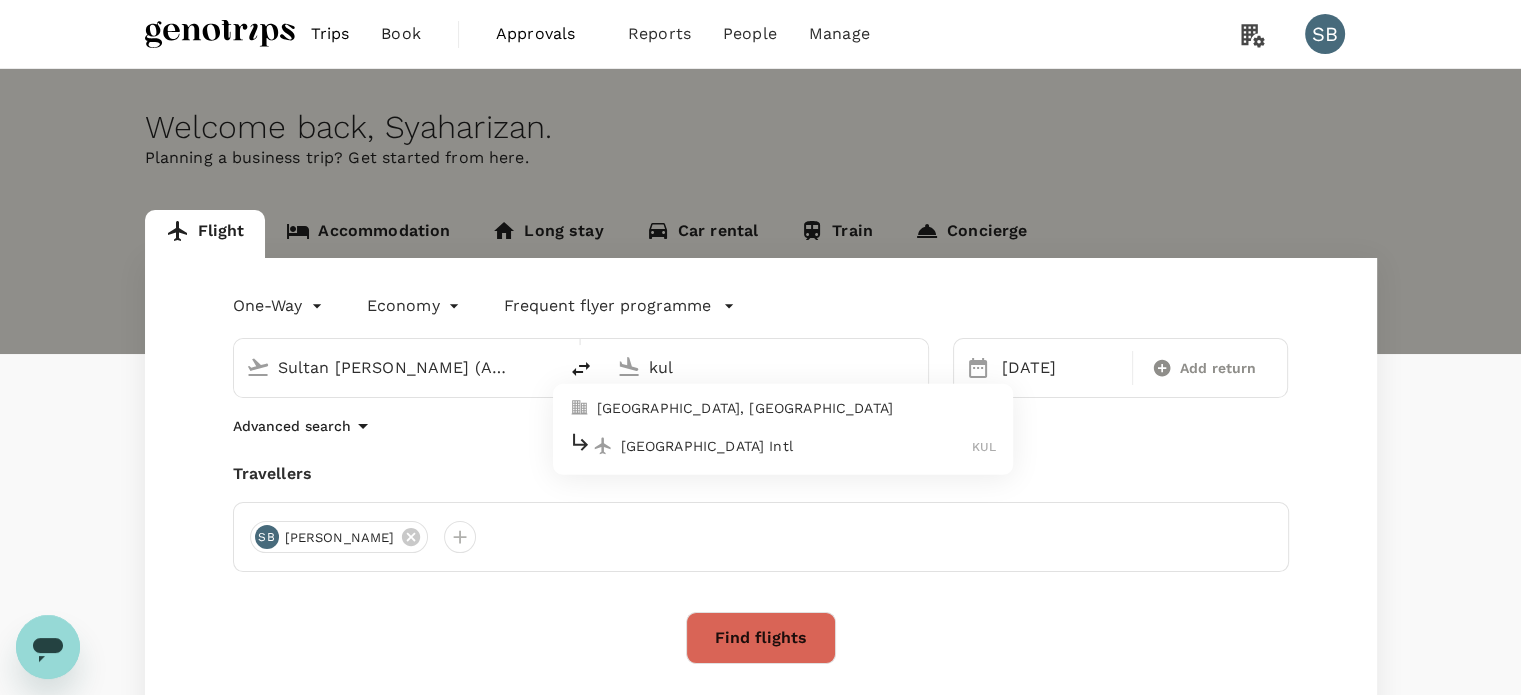 click on "[GEOGRAPHIC_DATA] Intl" at bounding box center (797, 446) 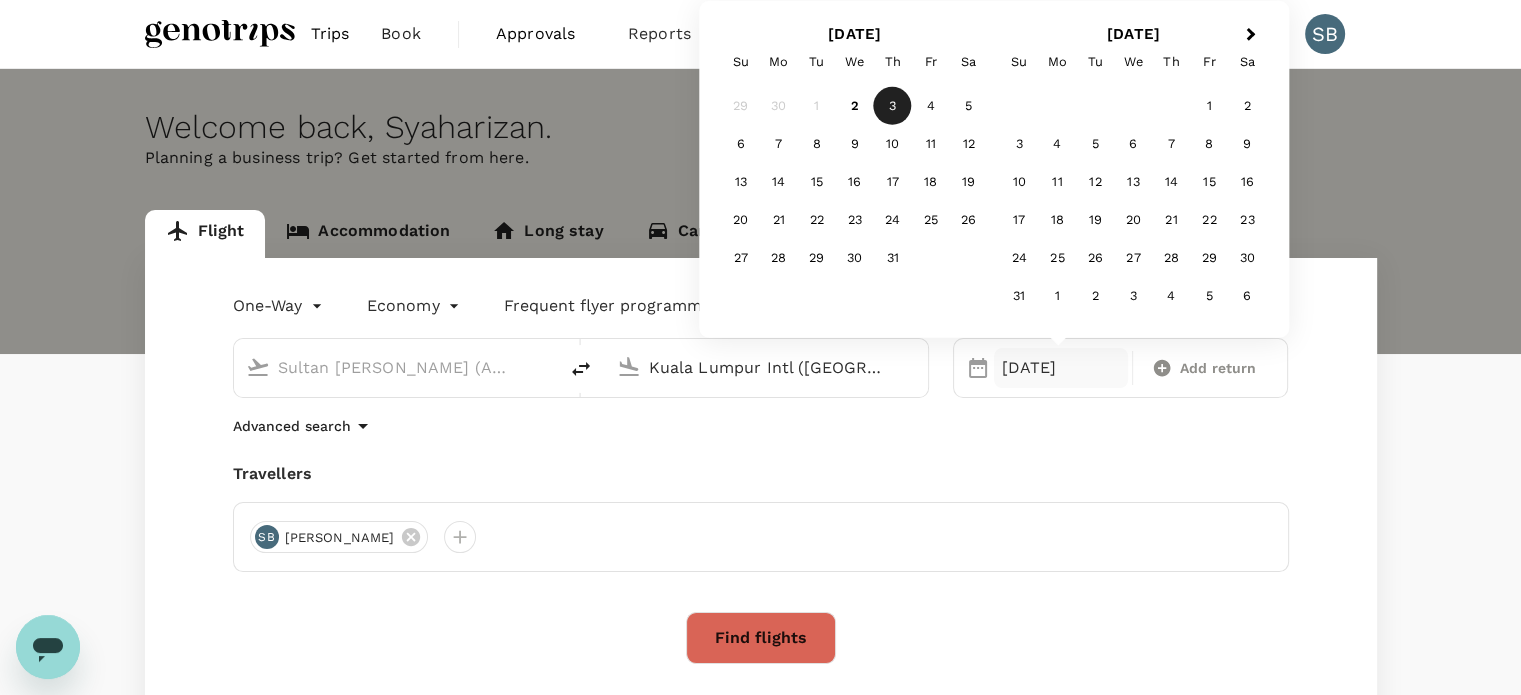 type on "Kuala Lumpur Intl ([GEOGRAPHIC_DATA])" 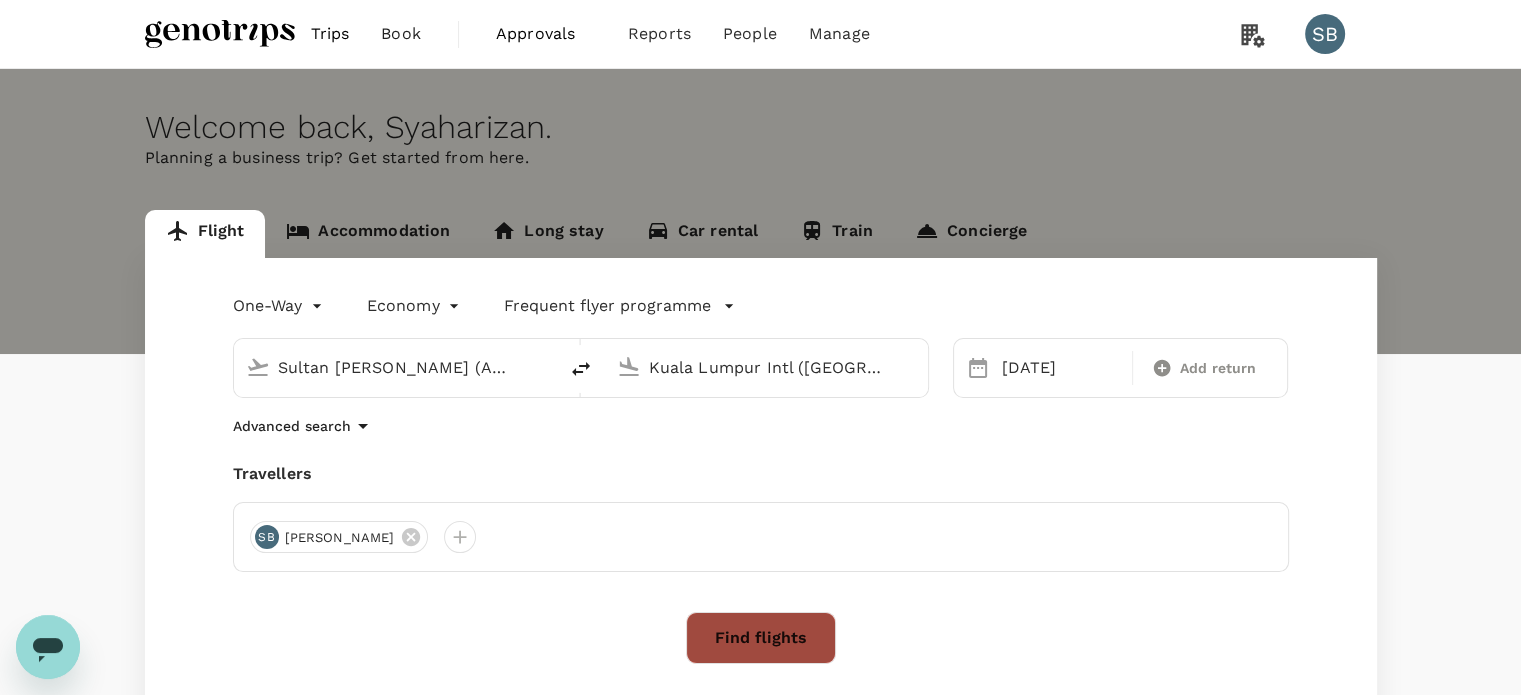 click on "Find flights" at bounding box center (761, 638) 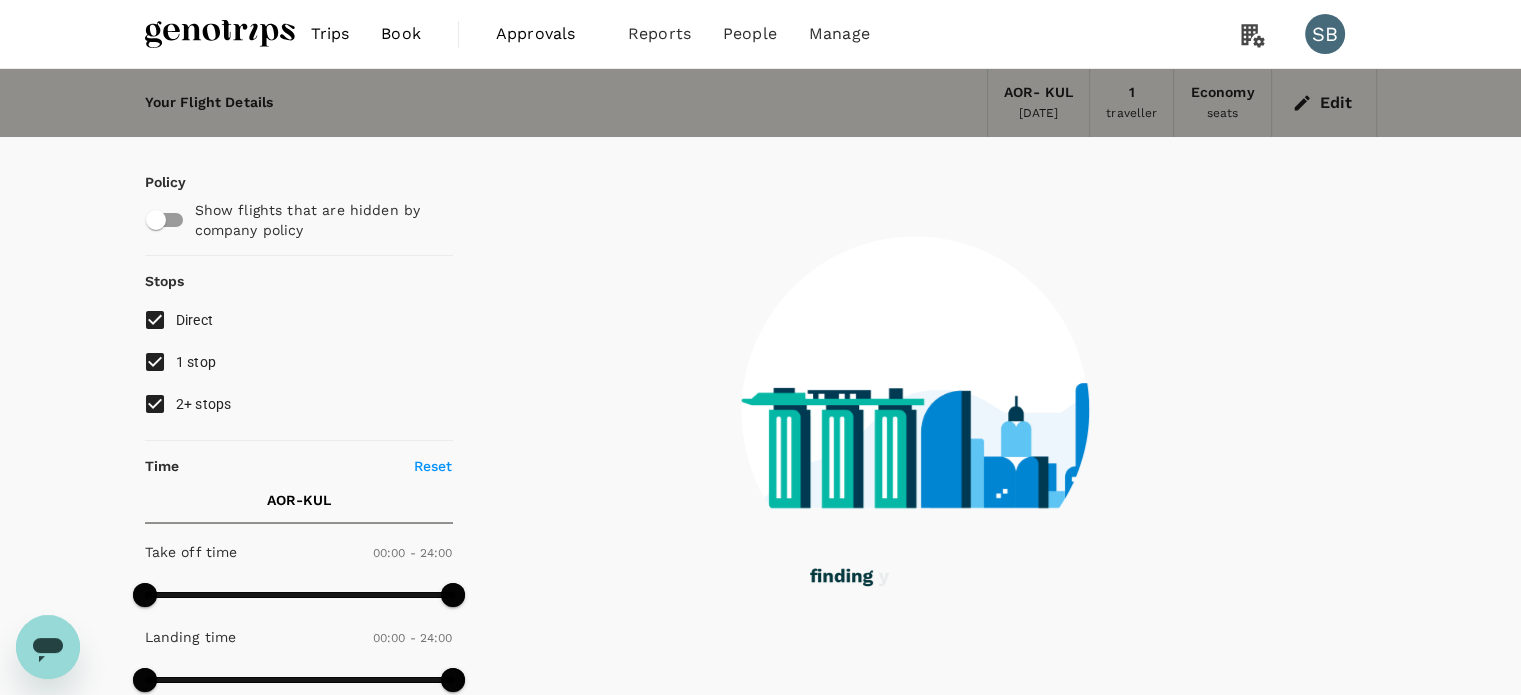 checkbox on "false" 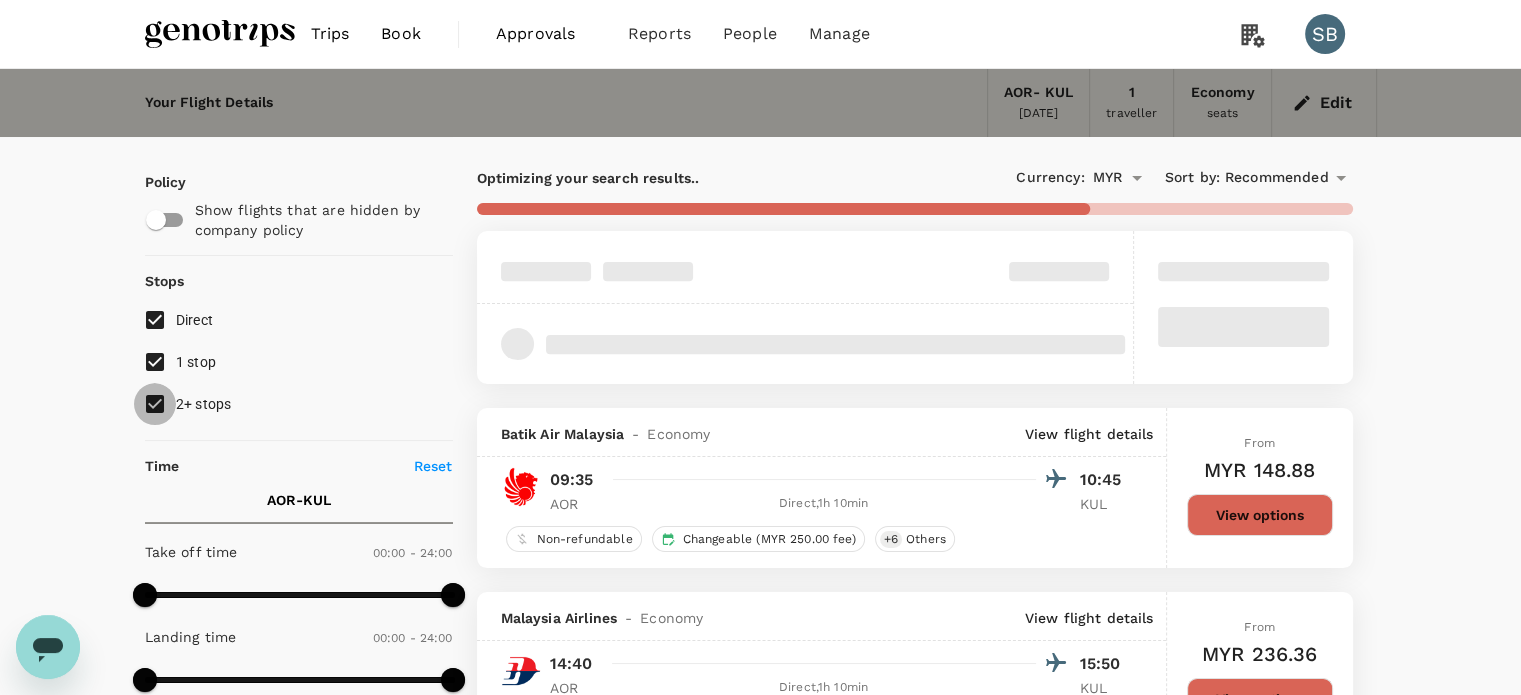 click on "2+ stops" at bounding box center [155, 404] 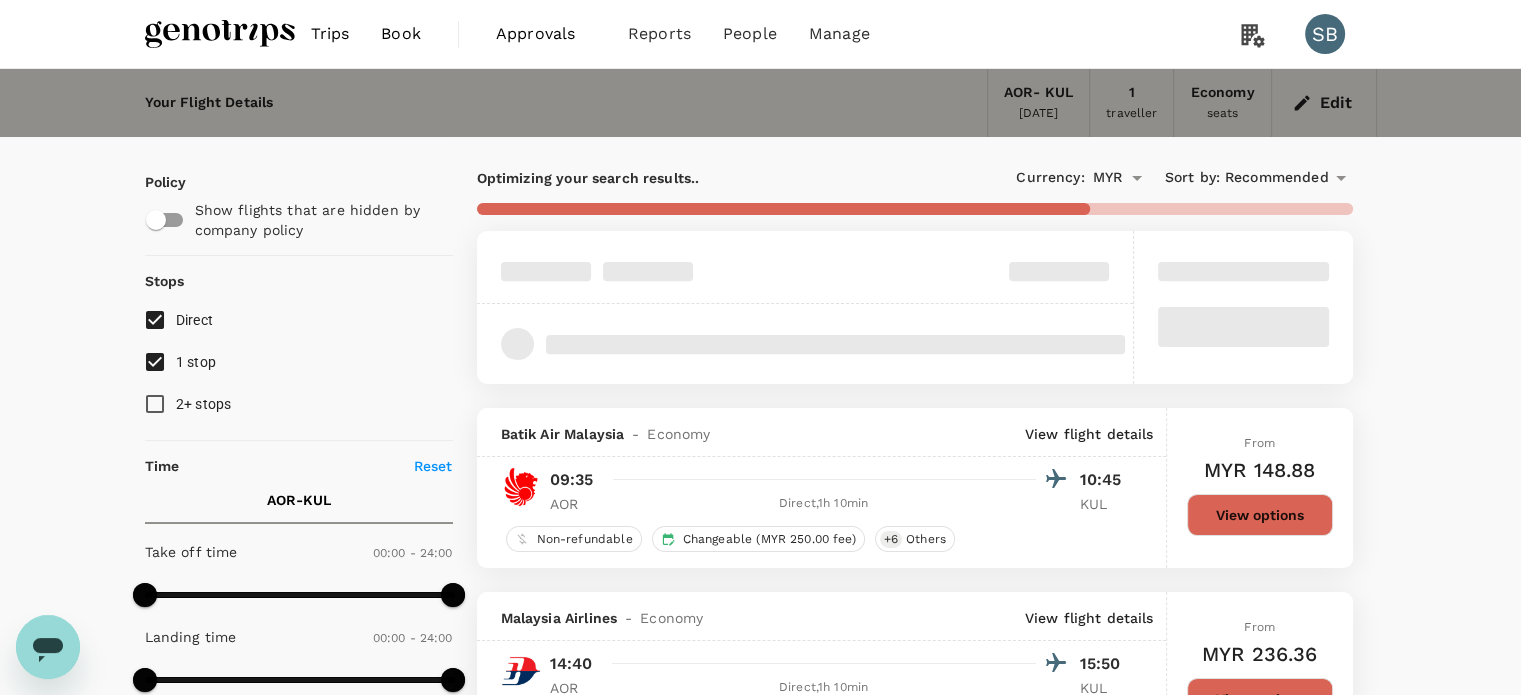 click on "1 stop" at bounding box center [155, 362] 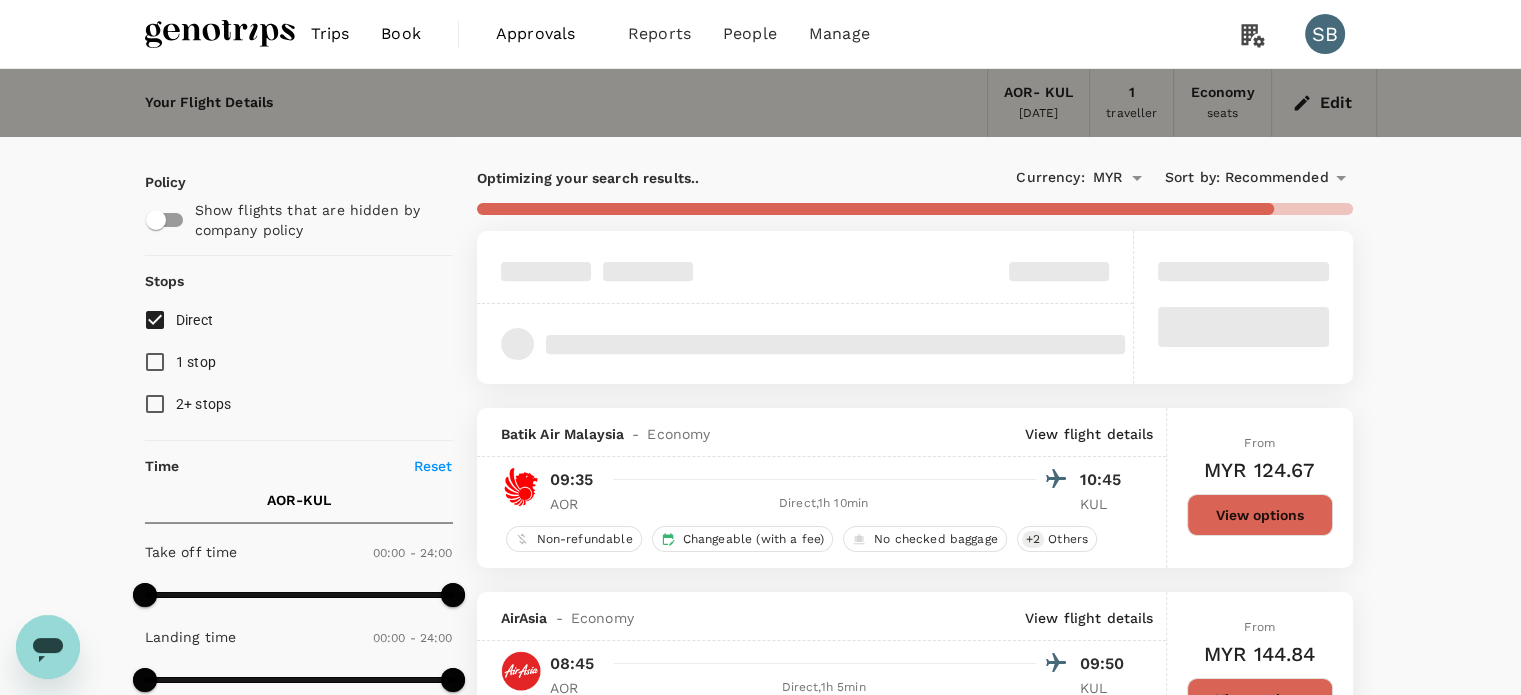 click on "Recommended" at bounding box center (1277, 178) 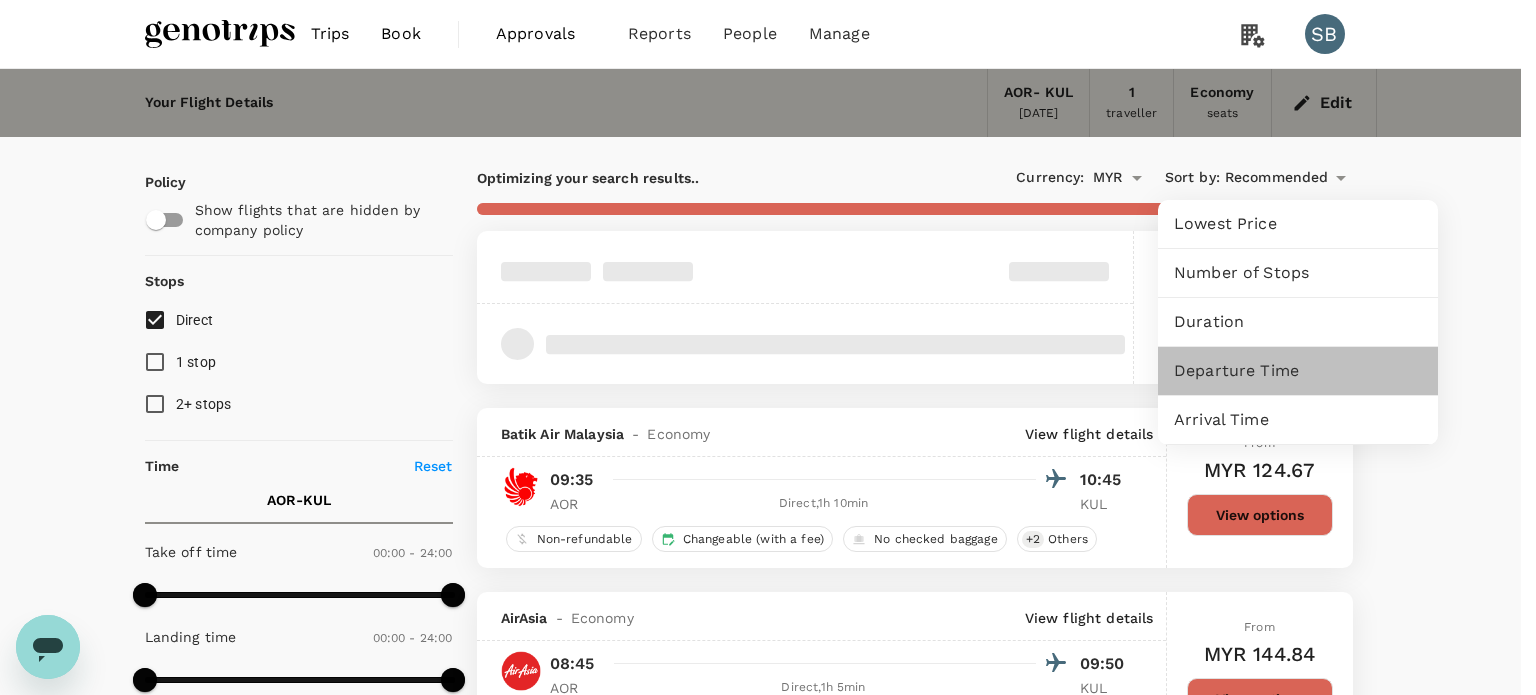 click on "Departure Time" at bounding box center [1298, 371] 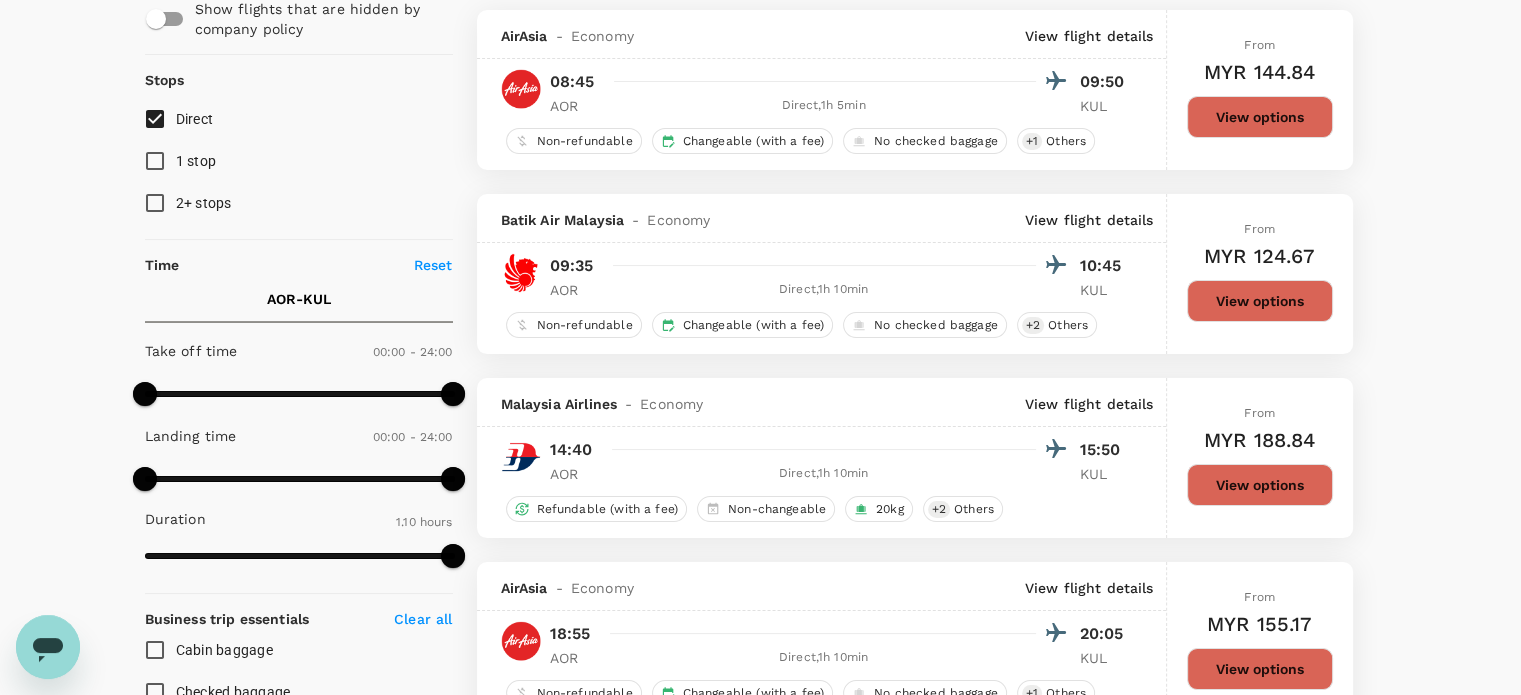 scroll, scrollTop: 400, scrollLeft: 0, axis: vertical 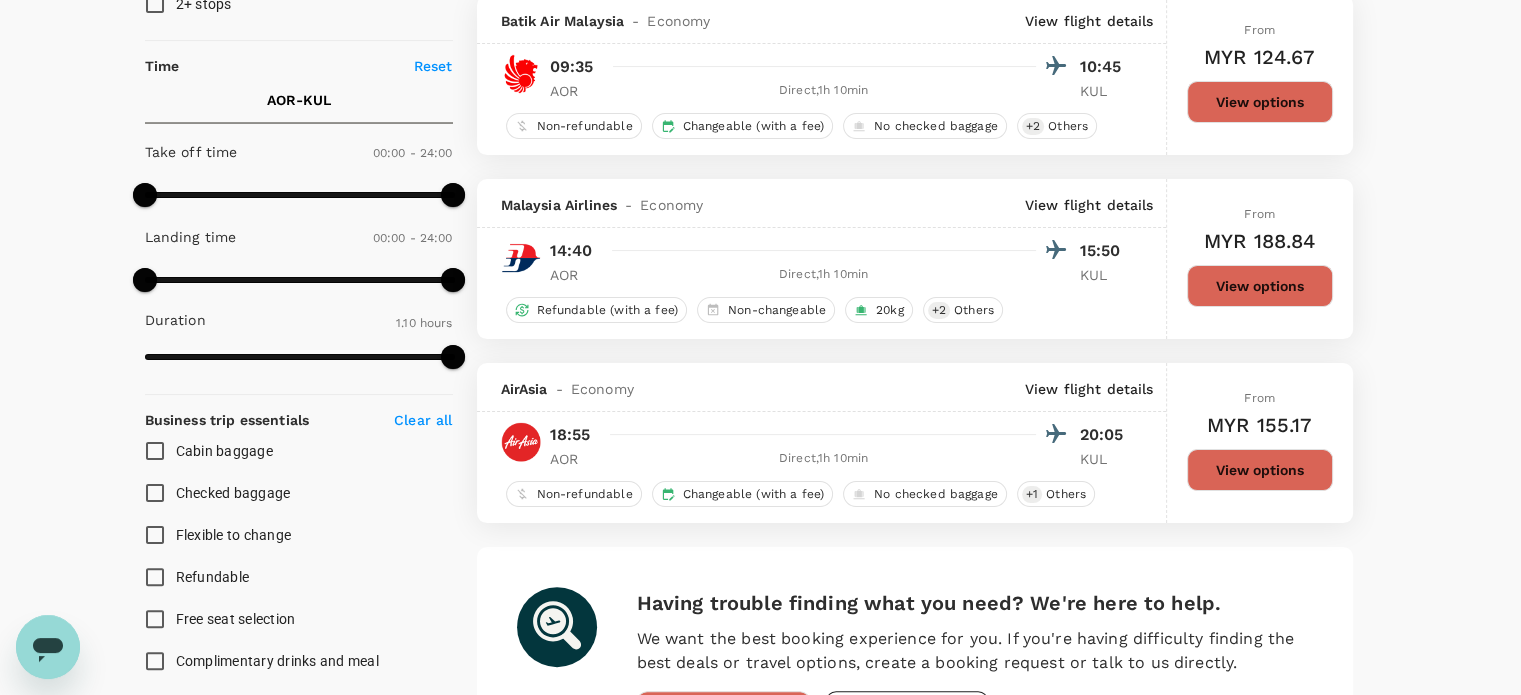 click on "From MYR 188.84 View options" at bounding box center [1260, 259] 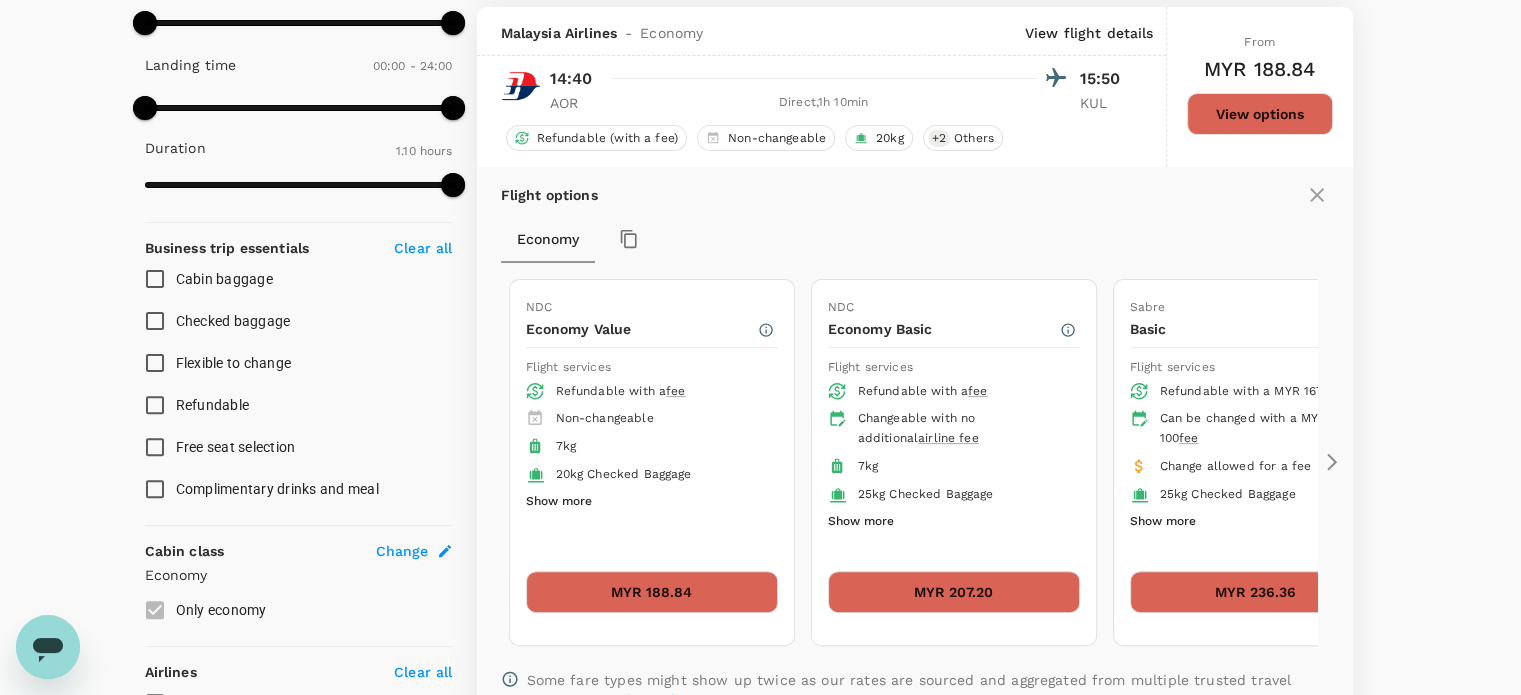 scroll, scrollTop: 579, scrollLeft: 0, axis: vertical 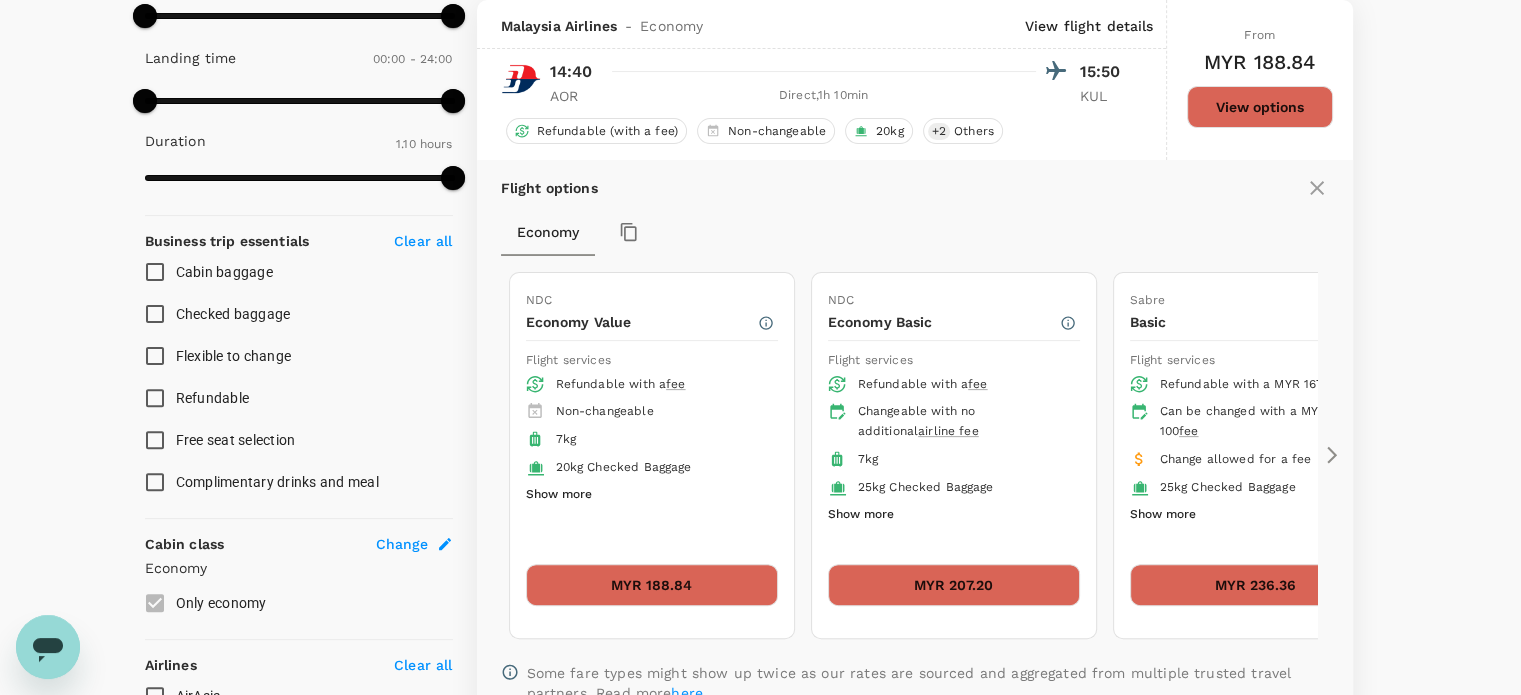 click on "Show more" at bounding box center (559, 495) 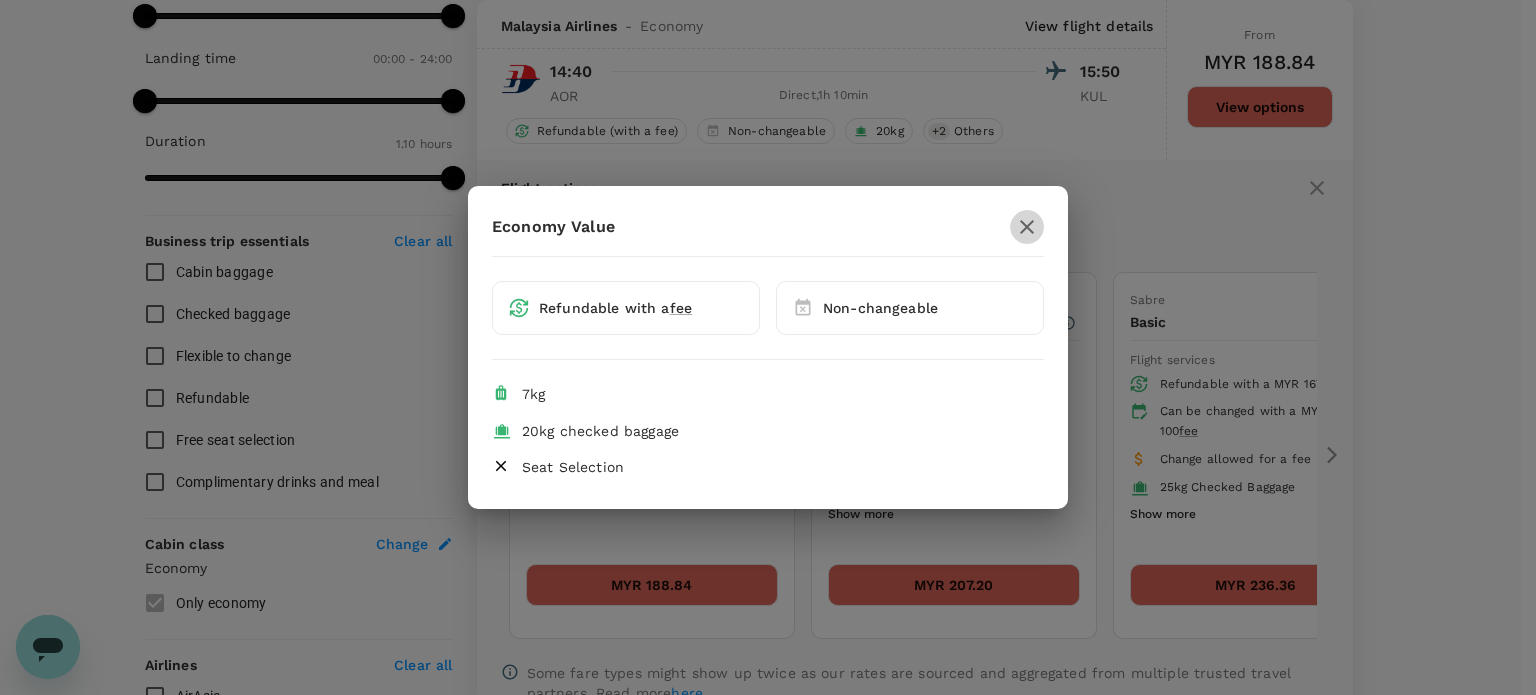 click 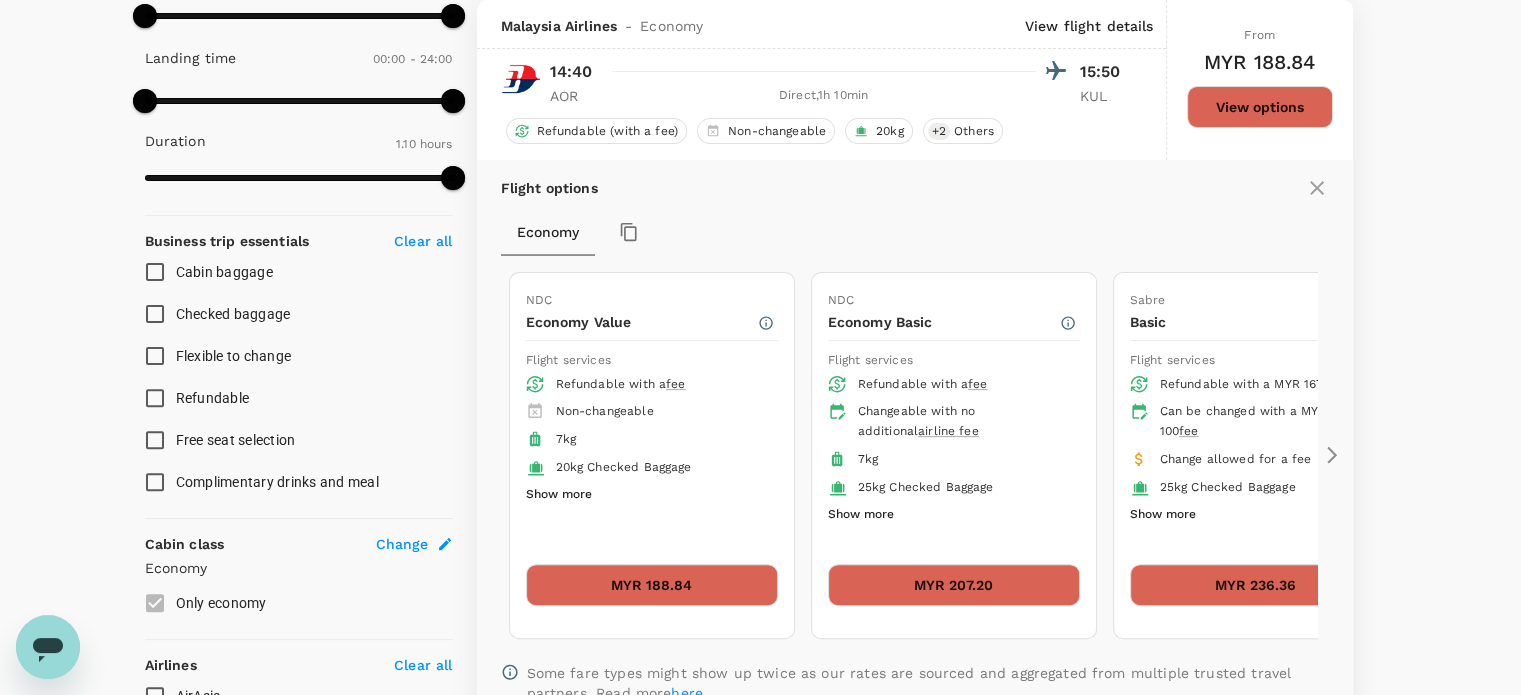 click on "Show more" at bounding box center [861, 515] 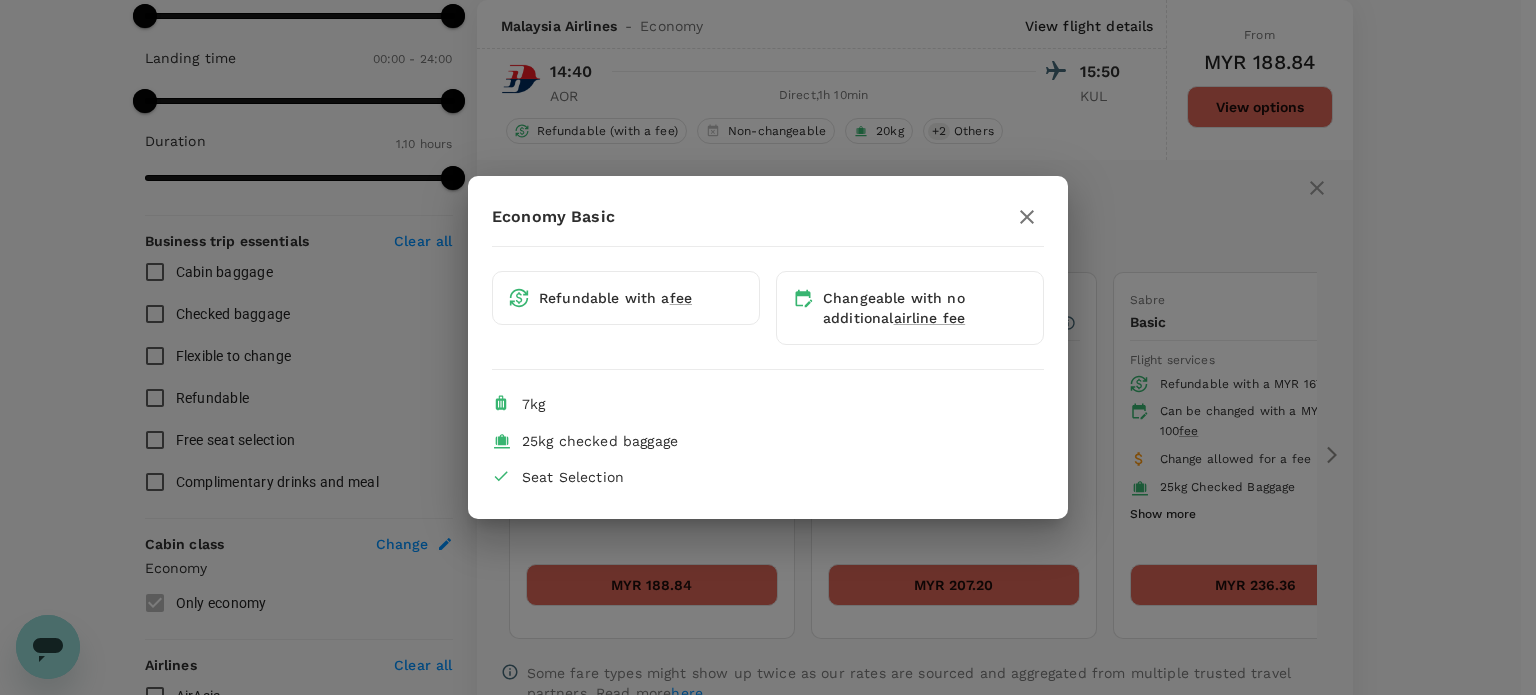 click 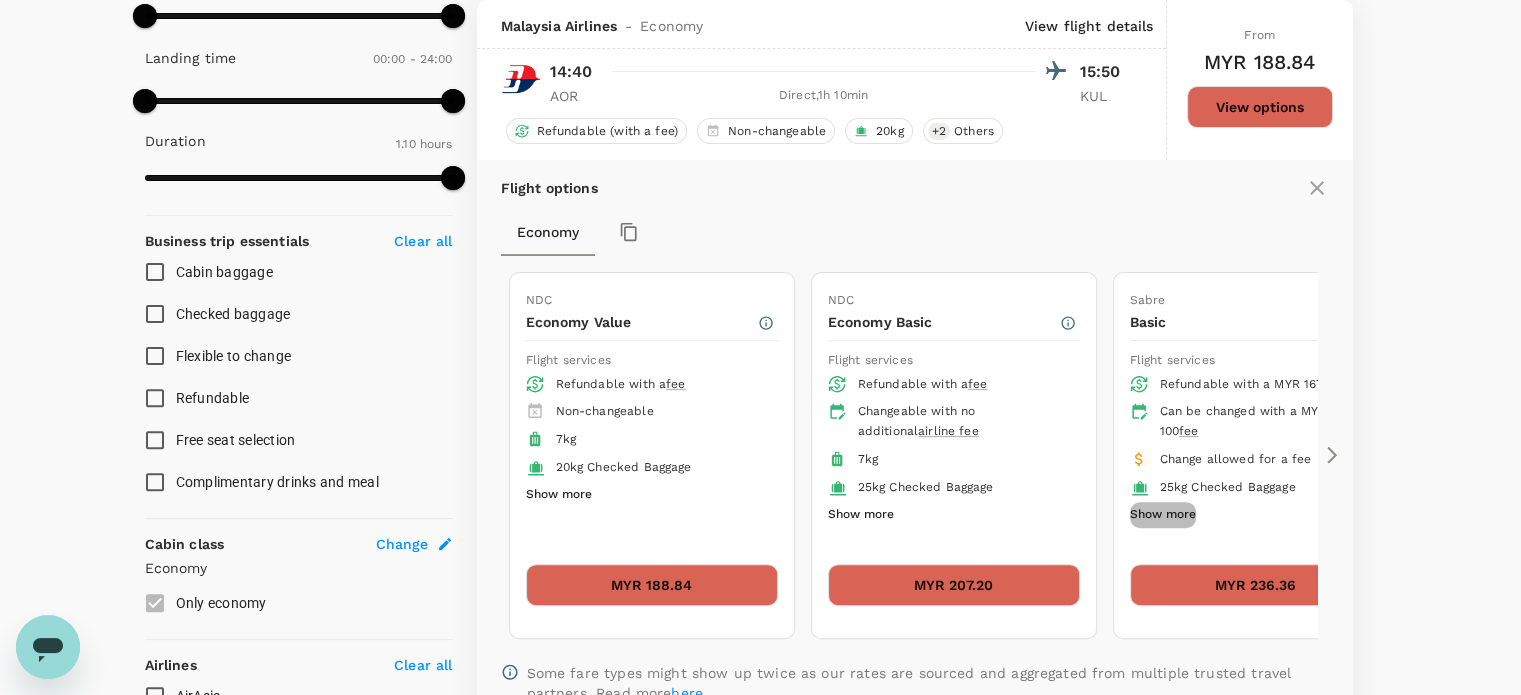 click on "Show more" at bounding box center (1163, 515) 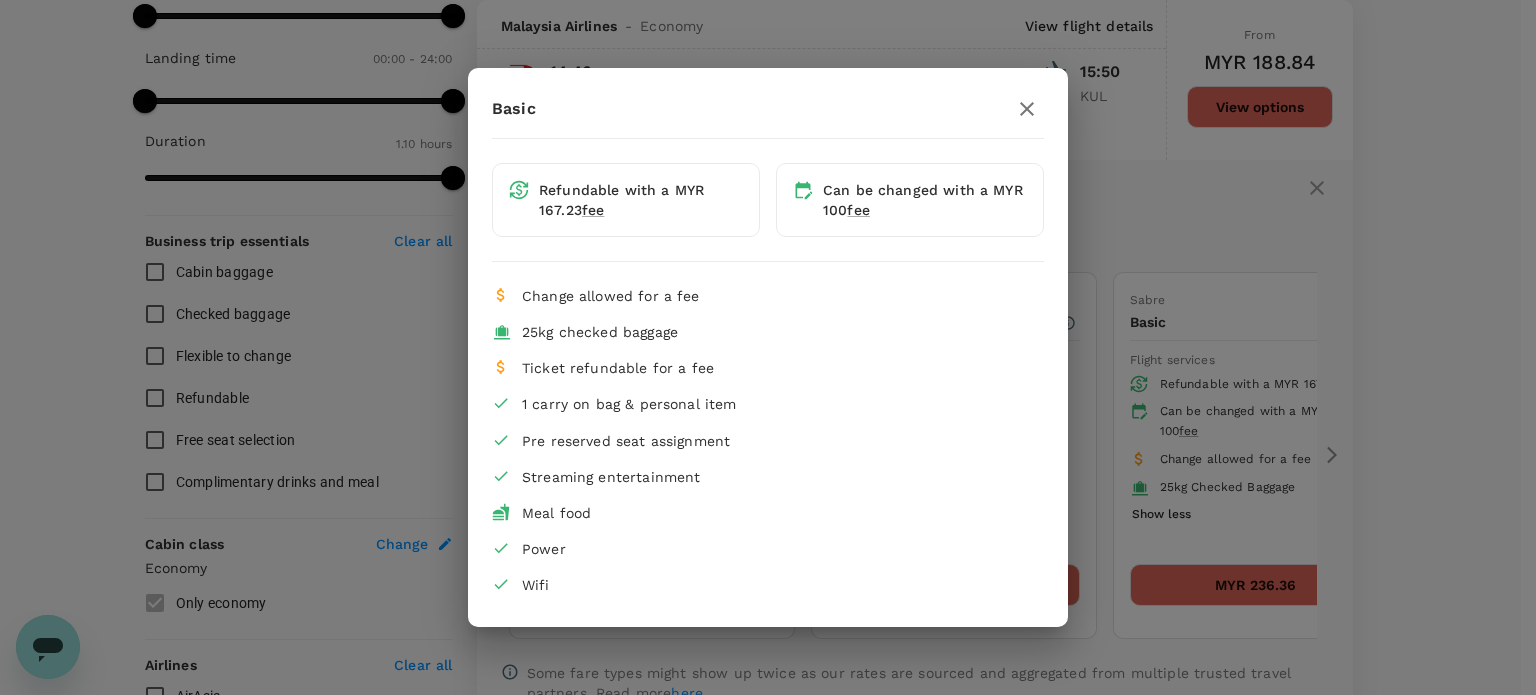 click 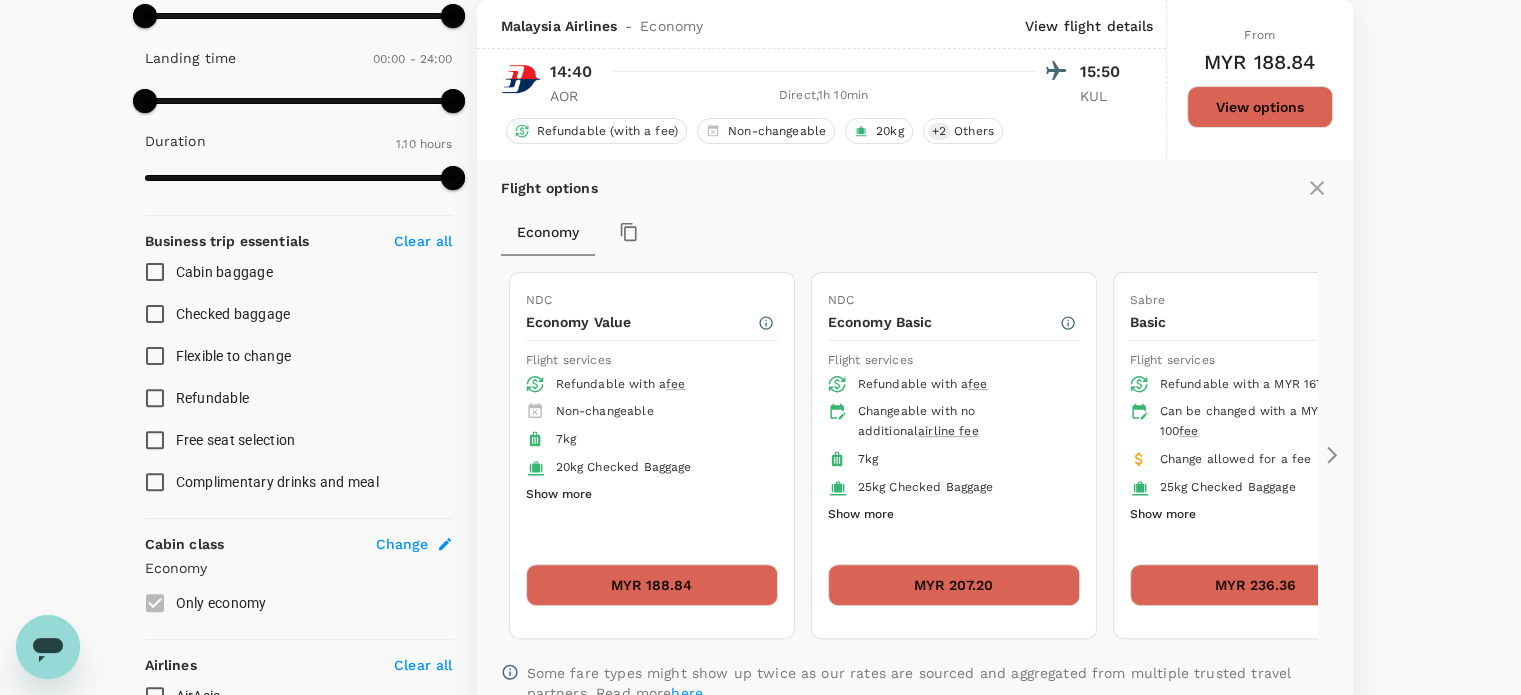 click 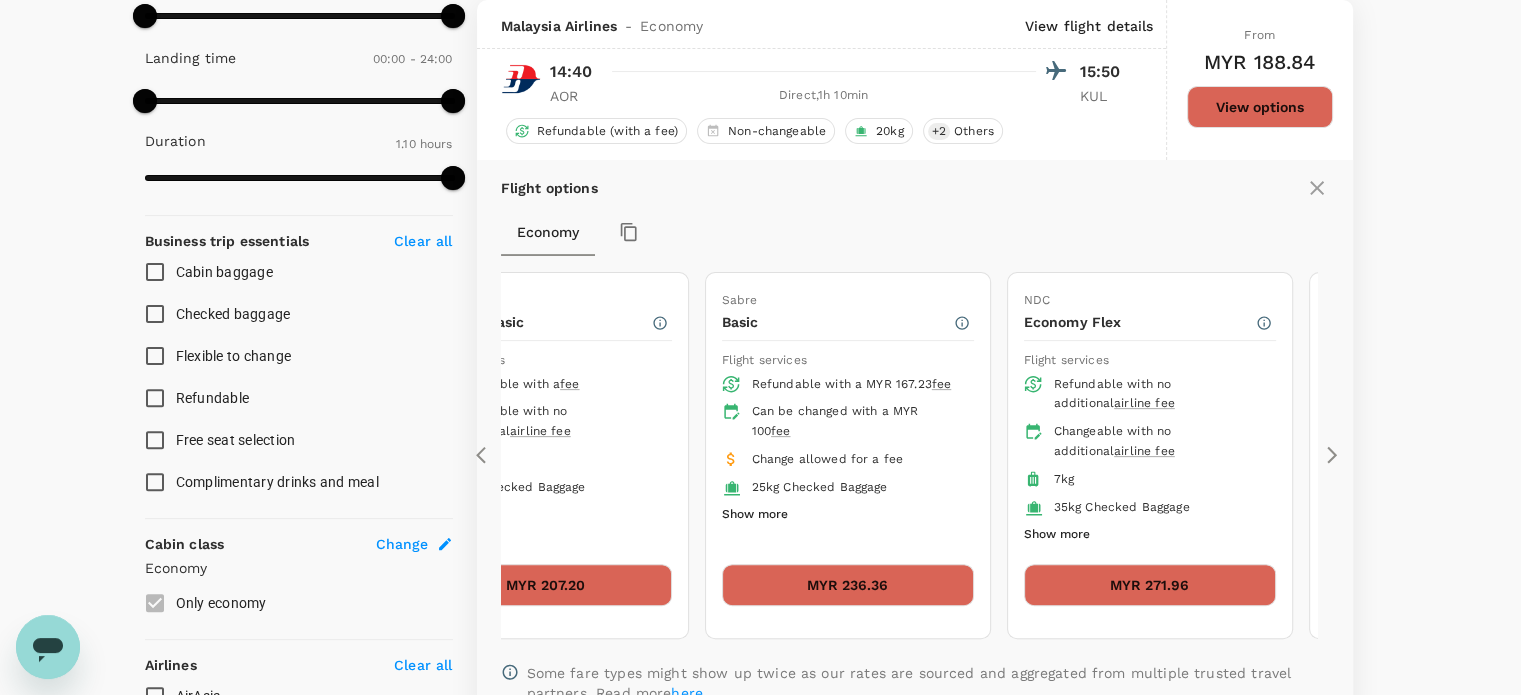 click 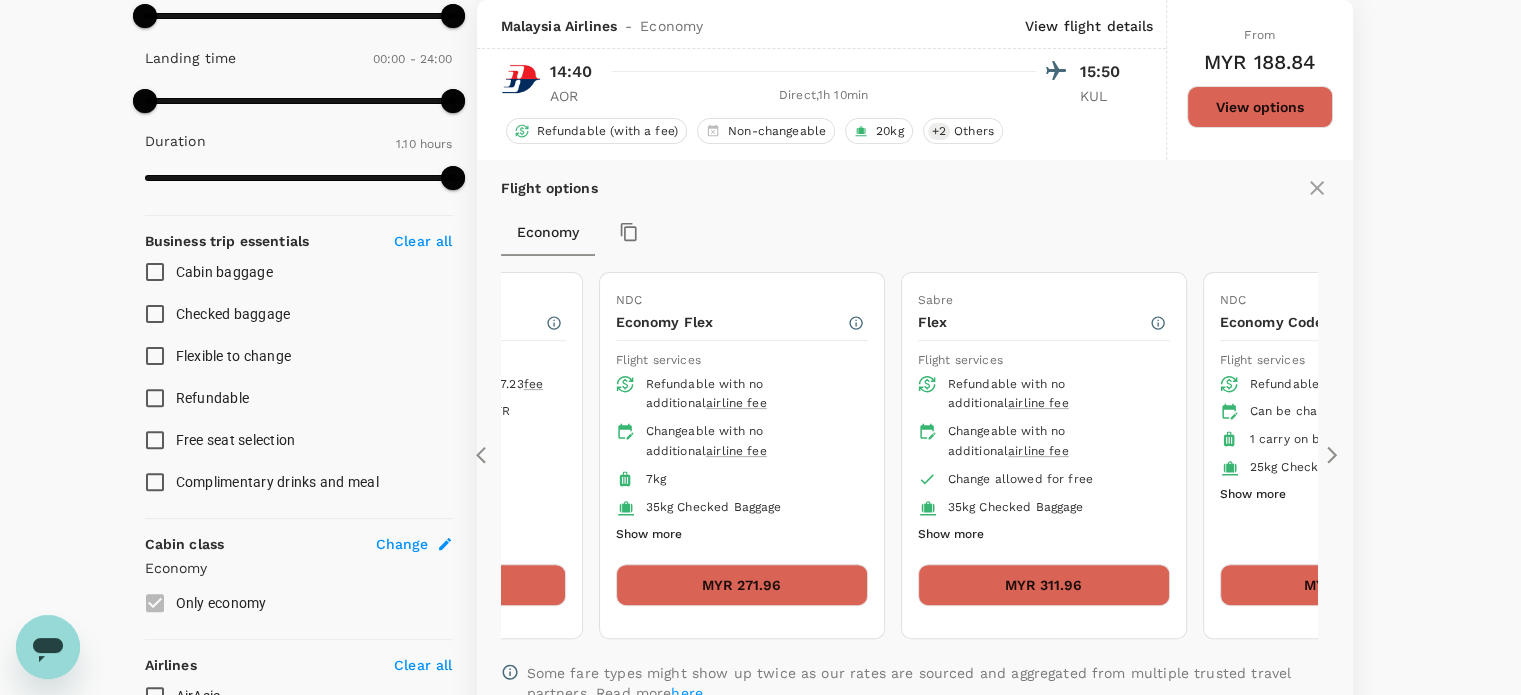click on "Your Flight Details AOR  -   KUL [DATE] 1 traveller Economy seats Edit Policy Show flights that are hidden by company policy Stops Direct 1 stop 2+ stops Time Reset AOR - KUL Take off time 00:00 - 24:00 Landing time 00:00 - 24:00 Duration 1.10 hours Business trip essentials Clear all Cabin baggage Checked baggage Flexible to change Refundable Free seat selection Complimentary drinks and meal Cabin class Change Economy Only economy Airlines Clear all AirAsia Batik Air Malaysia Malaysia Airlines Other Exclude code share flights 4   flights found  |   0   hidden by policy Currency :  MYR Sort by :  Departure Time AirAsia     - Economy   View flight details 08:45 09:50 AOR Direct ,  1h 5min KUL Non-refundable Changeable (with a fee) No checked baggage + 1 Others From MYR 144.84 View options Batik Air Malaysia     - Economy   View flight details 09:35 10:45 AOR Direct ,  1h 10min KUL Non-refundable Changeable (with a fee) No checked baggage + 2 Others From MYR 124.67 View options Malaysia Airlines     -   AOR" at bounding box center [760, 373] 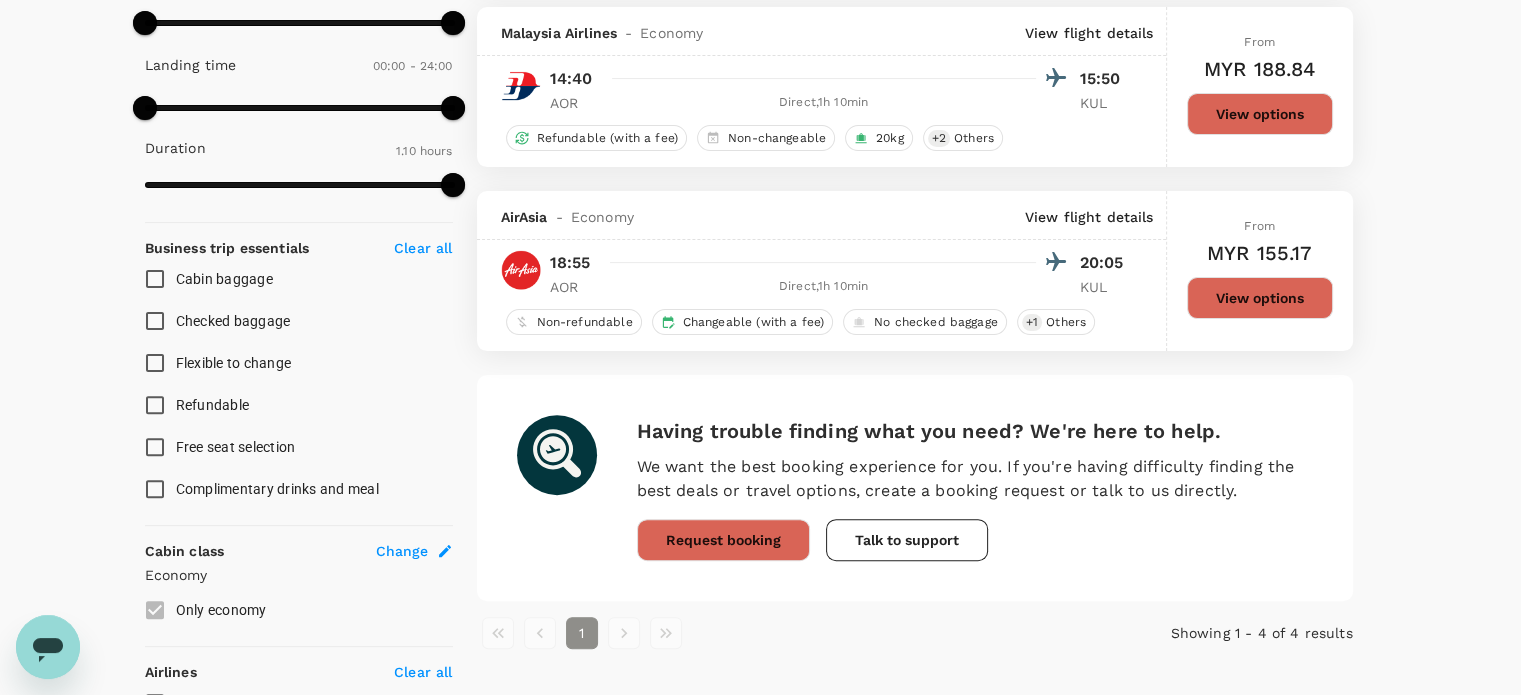 scroll, scrollTop: 700, scrollLeft: 0, axis: vertical 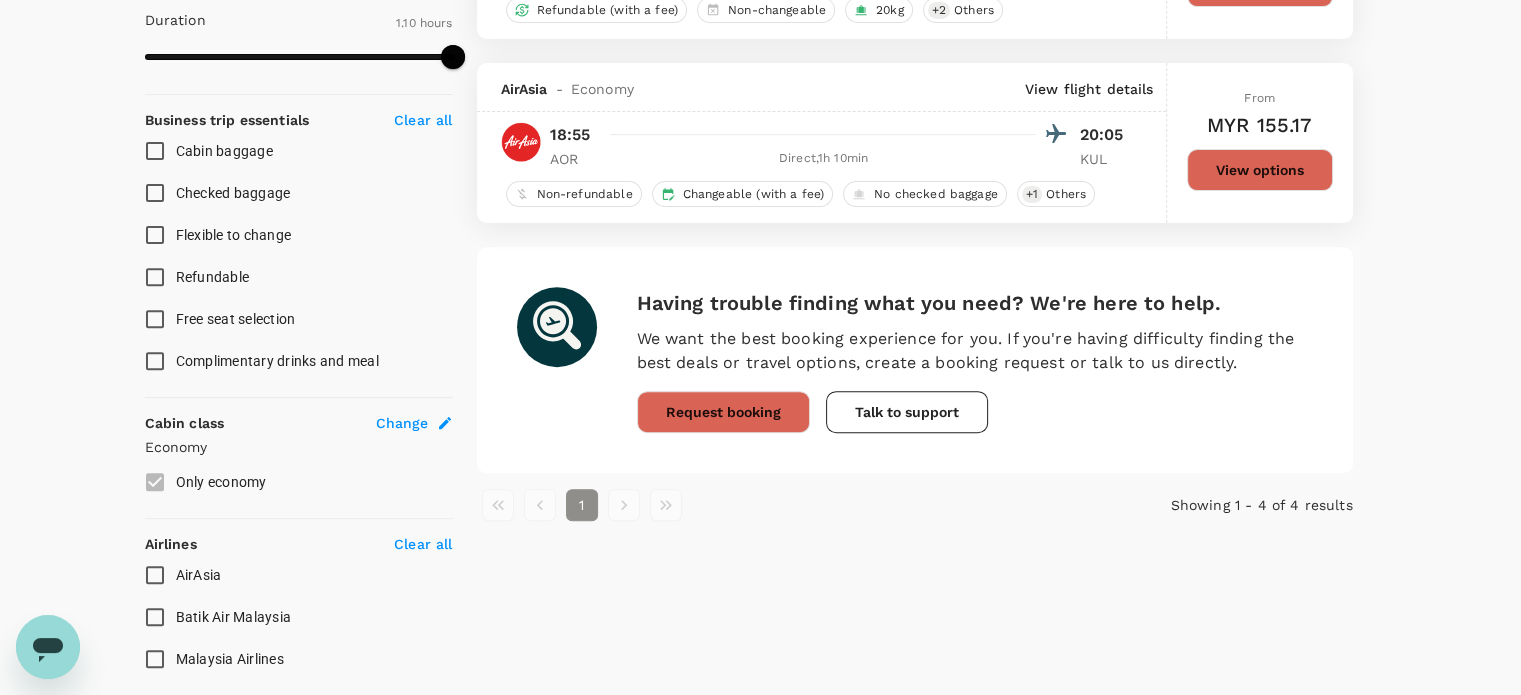 click on "AirAsia" at bounding box center [155, 575] 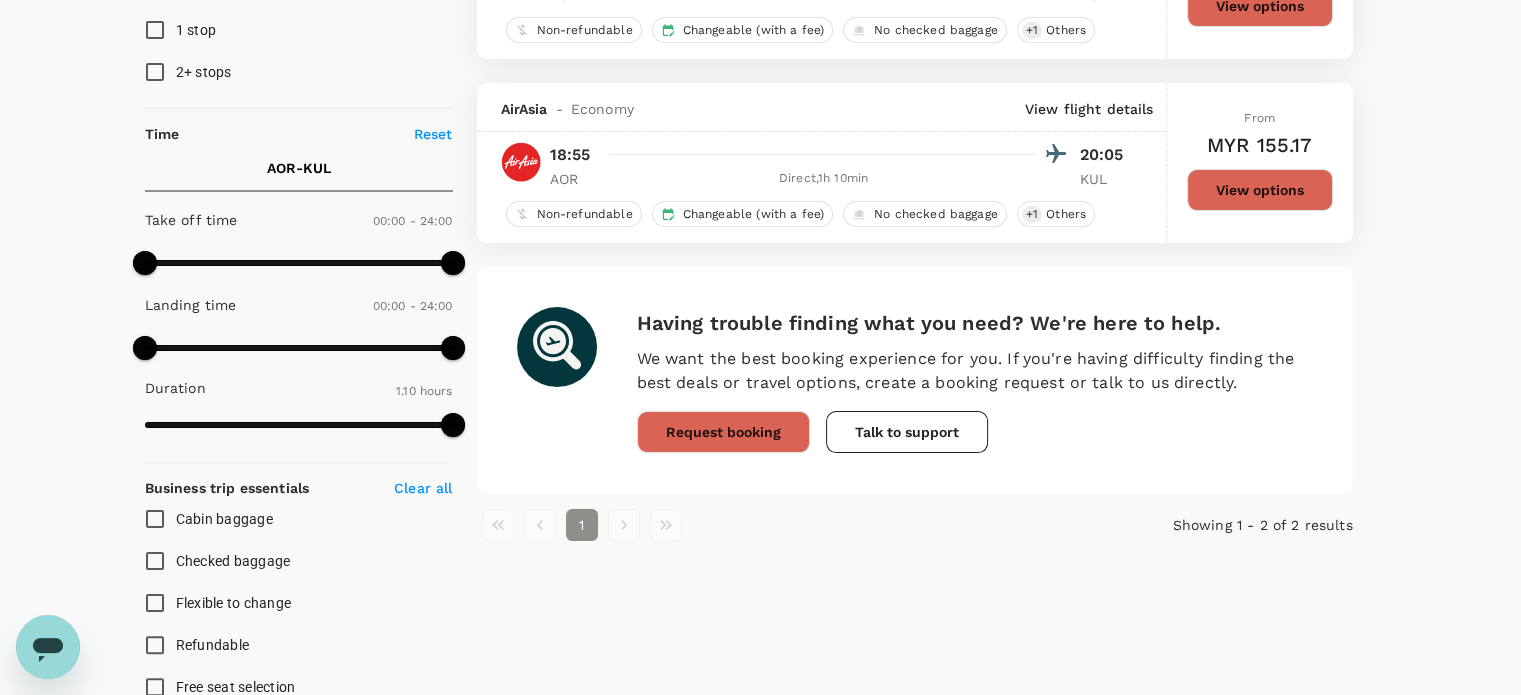 scroll, scrollTop: 200, scrollLeft: 0, axis: vertical 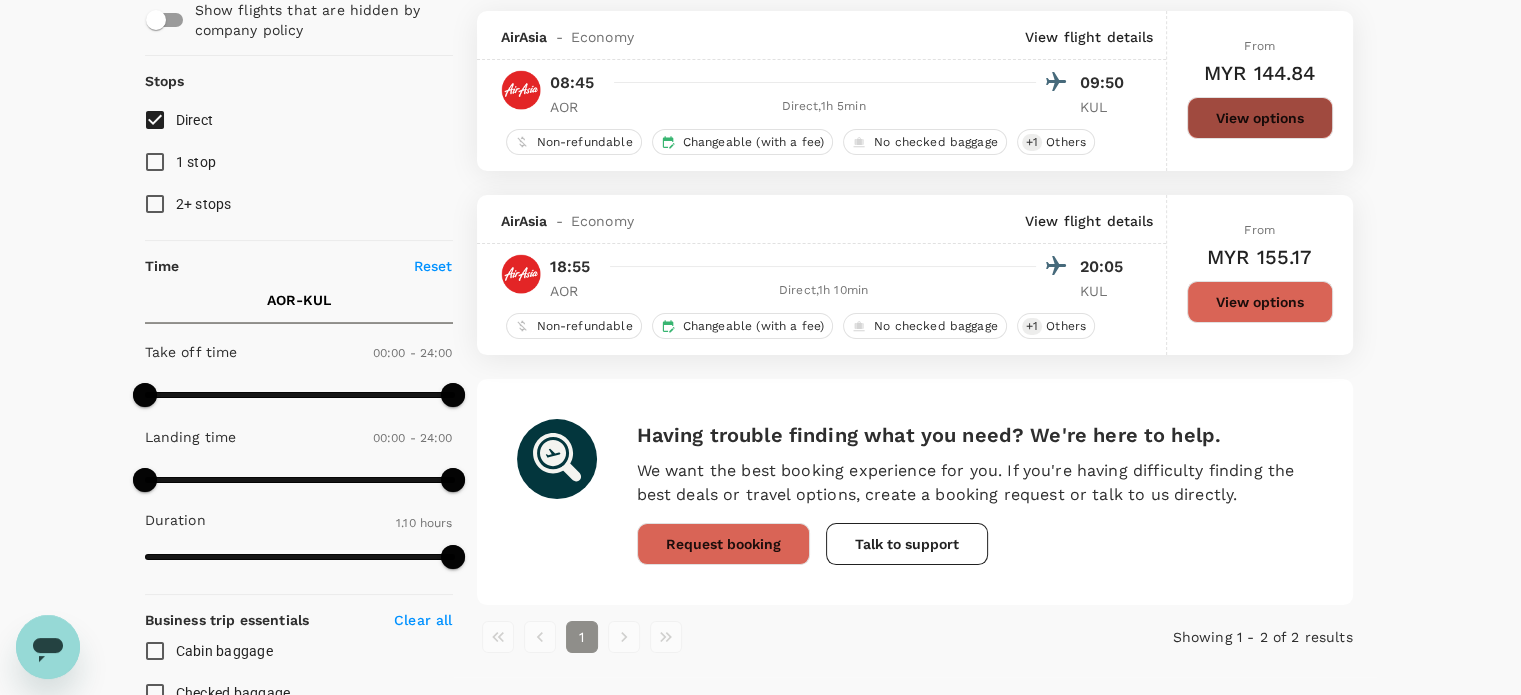 click on "View options" at bounding box center [1260, 118] 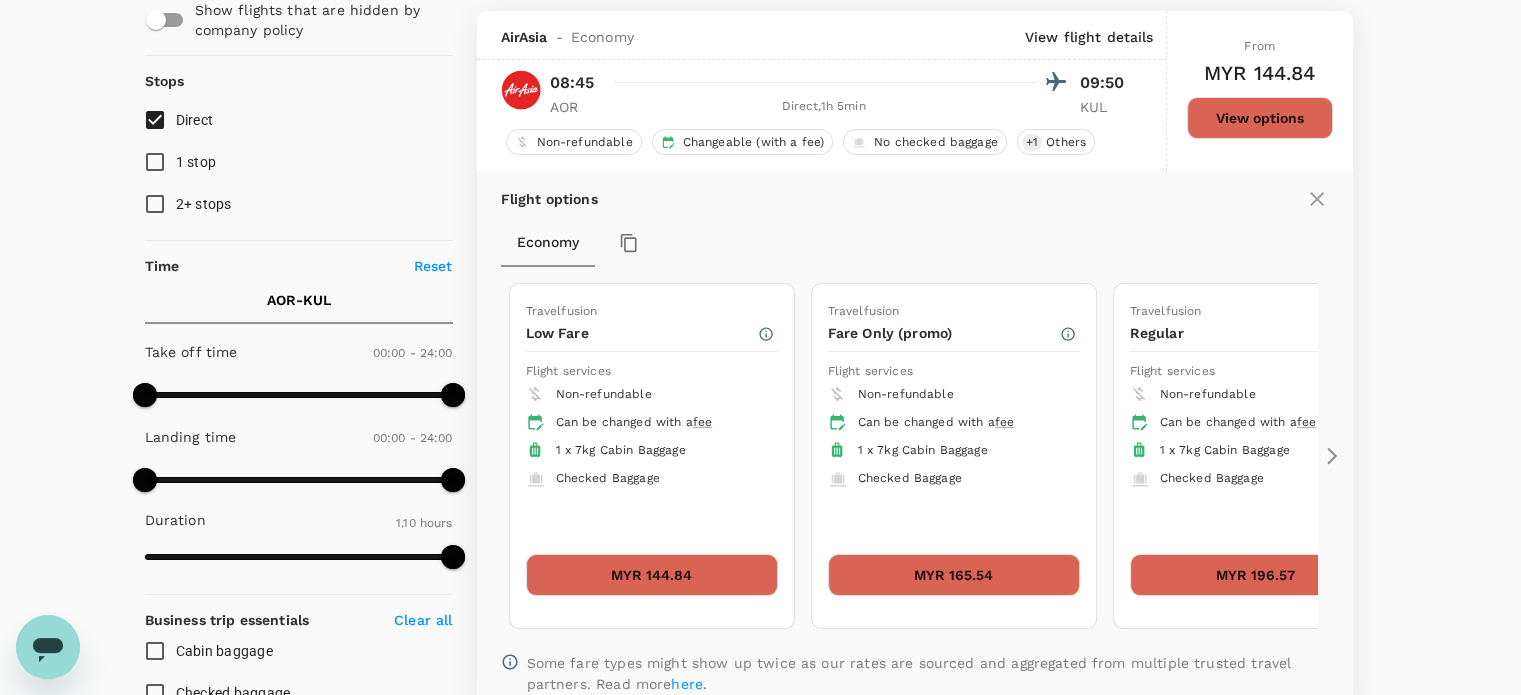 scroll, scrollTop: 211, scrollLeft: 0, axis: vertical 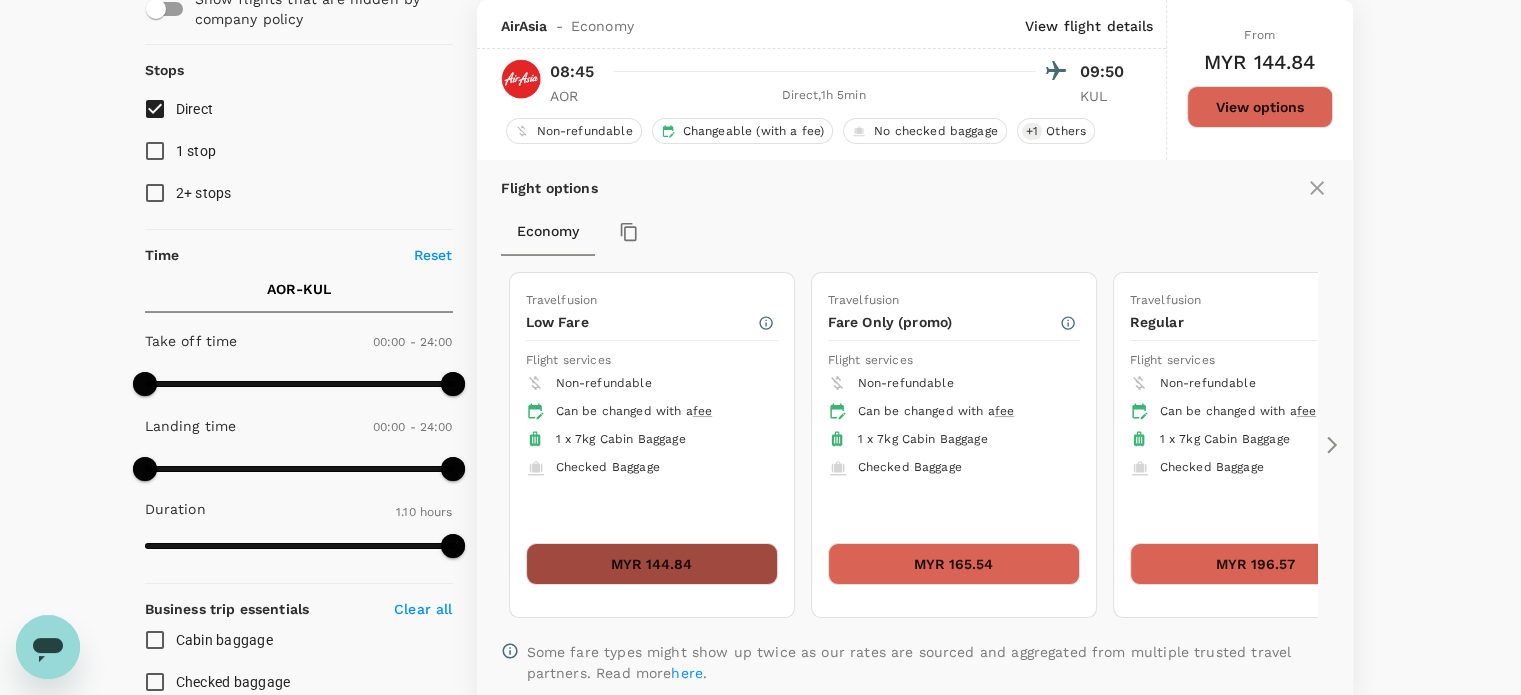click on "MYR 144.84" at bounding box center [652, 564] 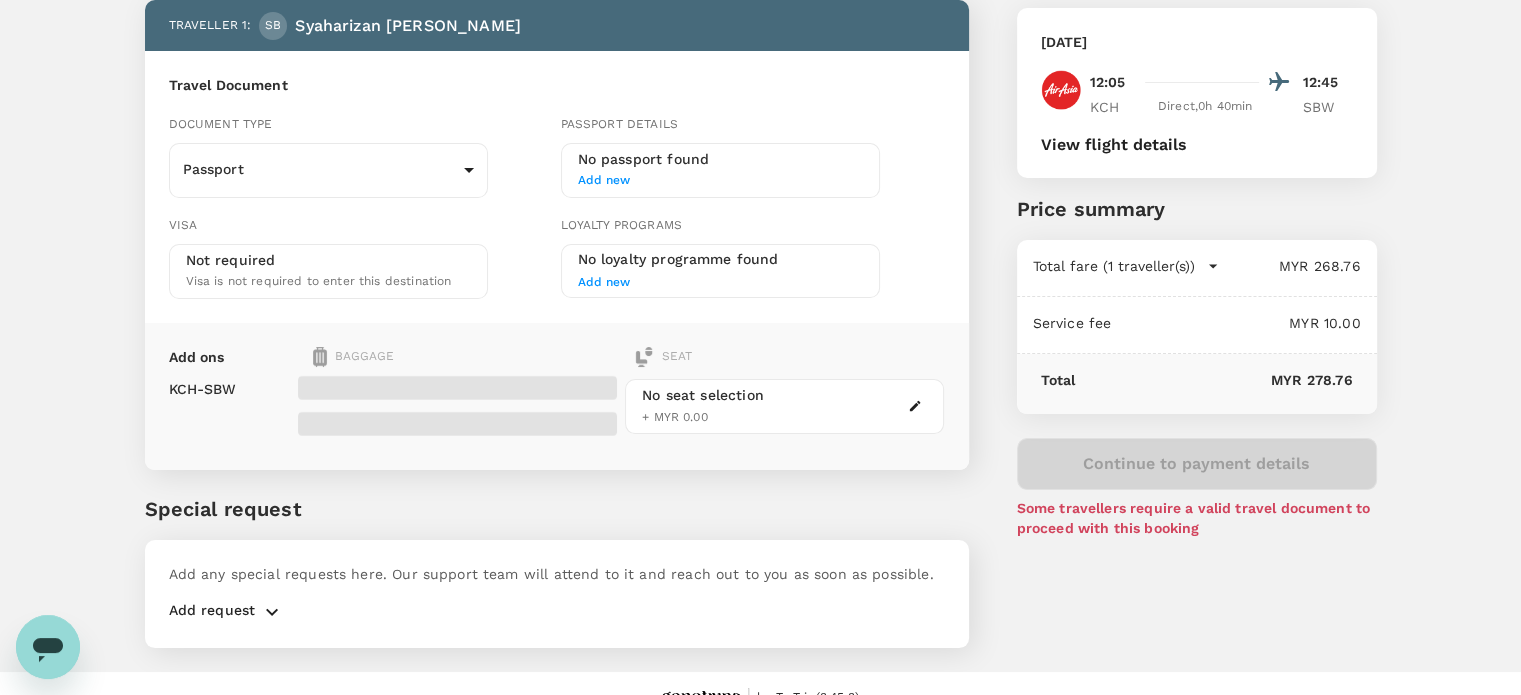 scroll, scrollTop: 0, scrollLeft: 0, axis: both 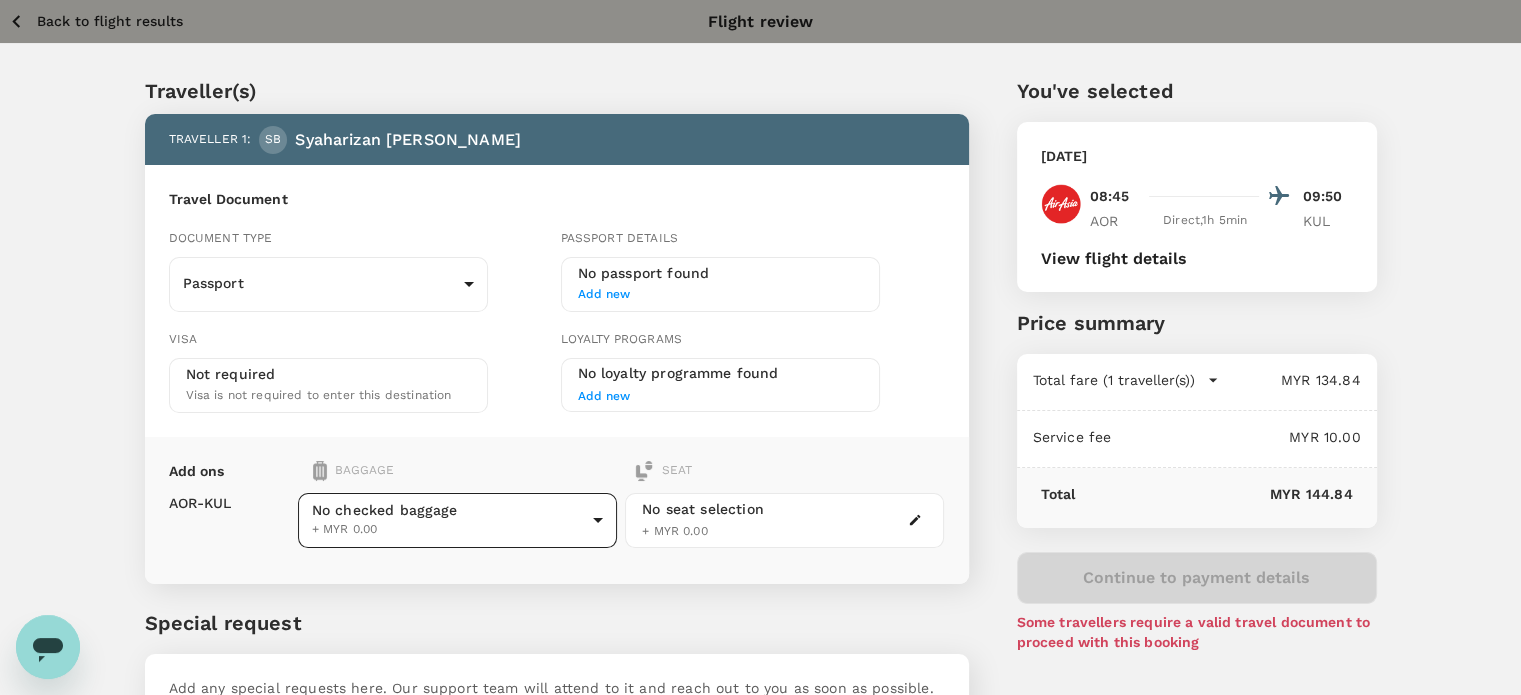 click on "Back to flight results Flight review Traveller(s) Traveller   1 : SB Syaharizan   Binti Abu Hanipah Travel Document Document type Passport Passport ​ Passport details No passport found Add new Visa Not required Visa is not required to enter this destination Loyalty programs No loyalty programme found Add new Add ons Baggage Seat AOR  -  KUL No checked baggage + MYR 0.00 ​ No seat selection + MYR 0.00 Special request Add any special requests here. Our support team will attend to it and reach out to you as soon as possible. Add request You've selected [DATE] 08:45 09:50 AOR Direct ,  1h 5min KUL View flight details Price summary Total fare (1 traveller(s)) MYR 134.84 Air fare MYR 134.84 Baggage fee MYR 0.00 Seat fee MYR 0.00 Service fee MYR 10.00 Total MYR 144.84 Continue to payment details Some travellers require a valid travel document to proceed with this booking by TruTrip  ( 3.45.3   ) View details Edit Add new" at bounding box center (760, 419) 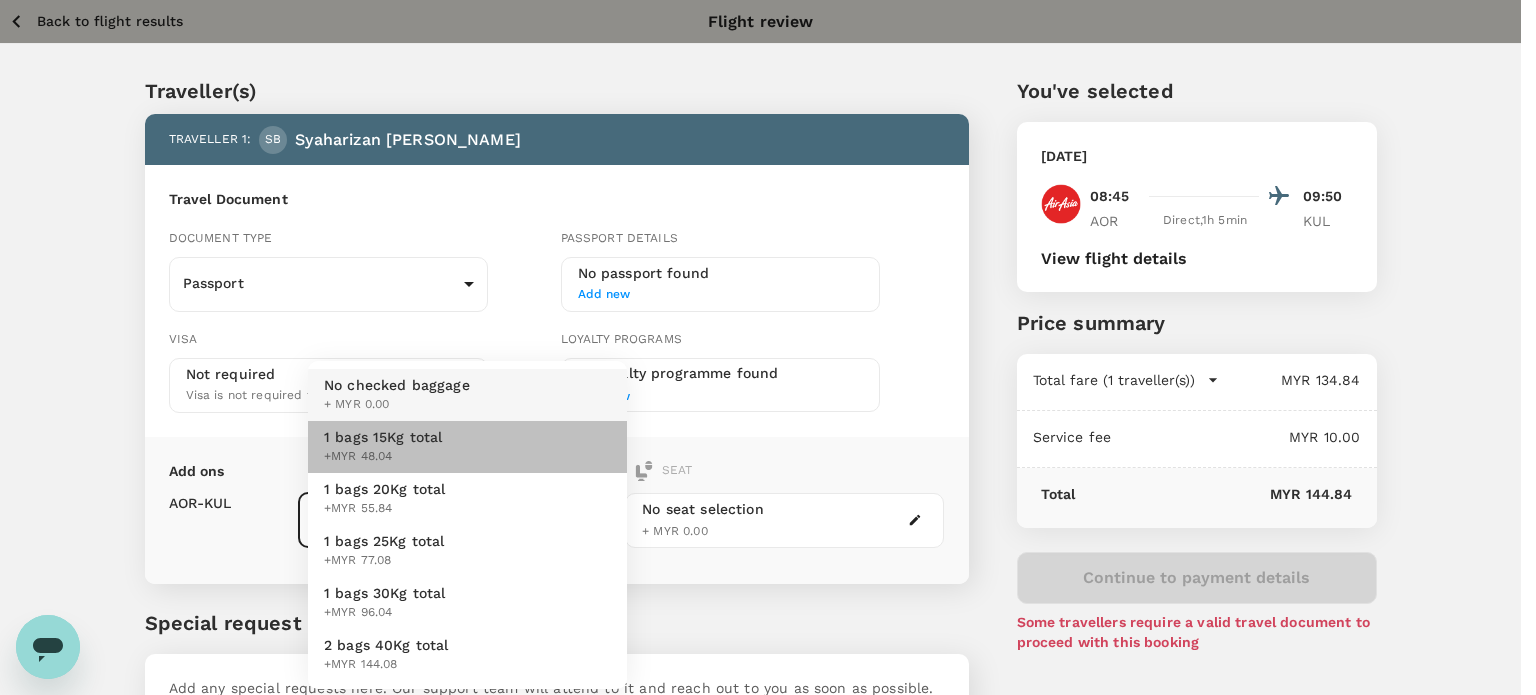 click on "1 bags 15Kg total +MYR 48.04" at bounding box center [467, 447] 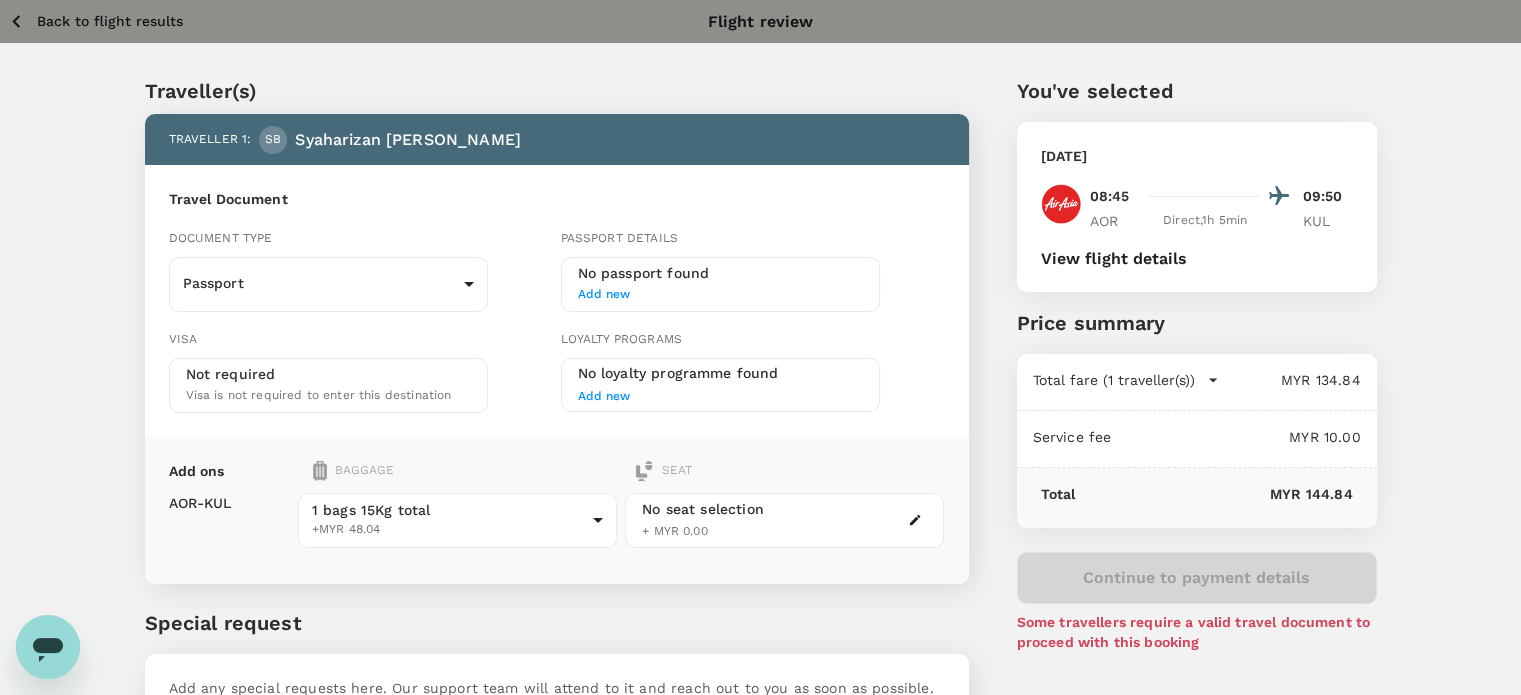 click on "Back to flight results" at bounding box center (110, 21) 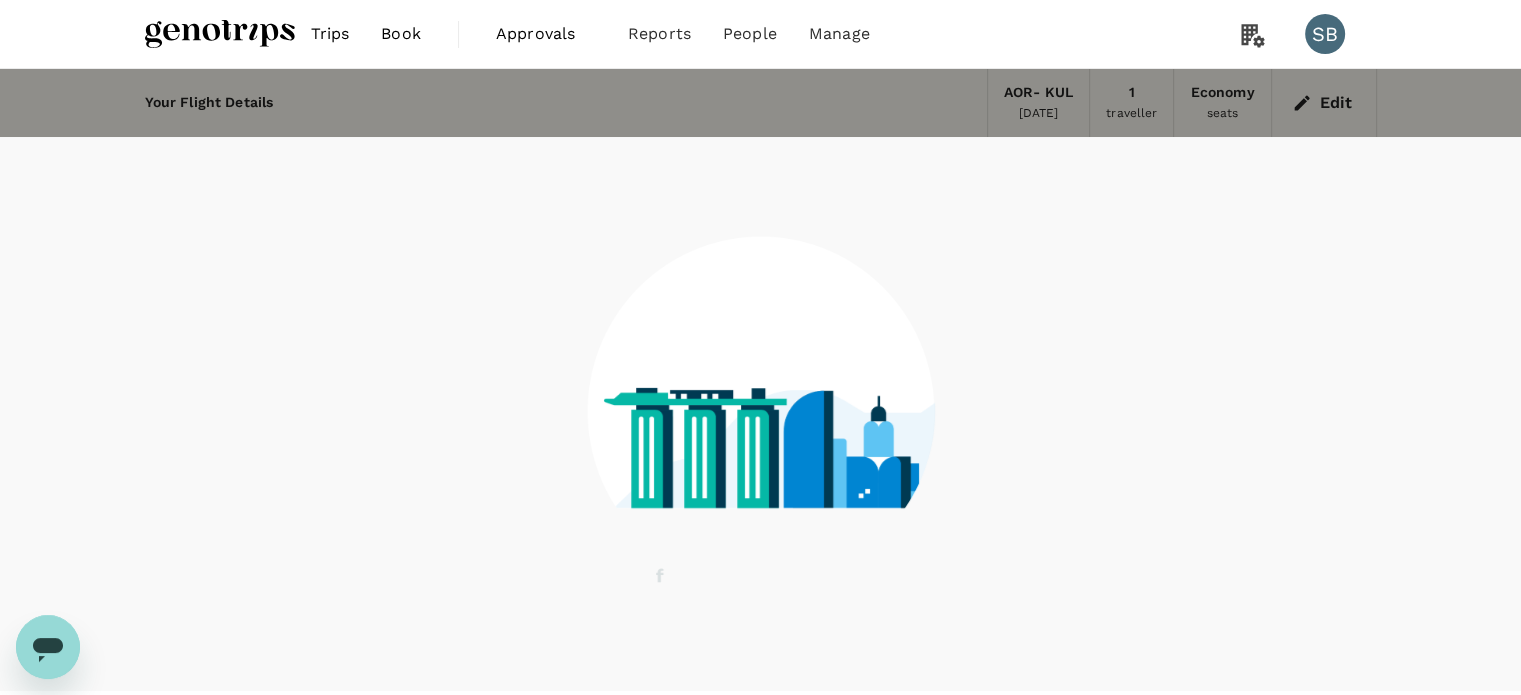 scroll, scrollTop: 48, scrollLeft: 0, axis: vertical 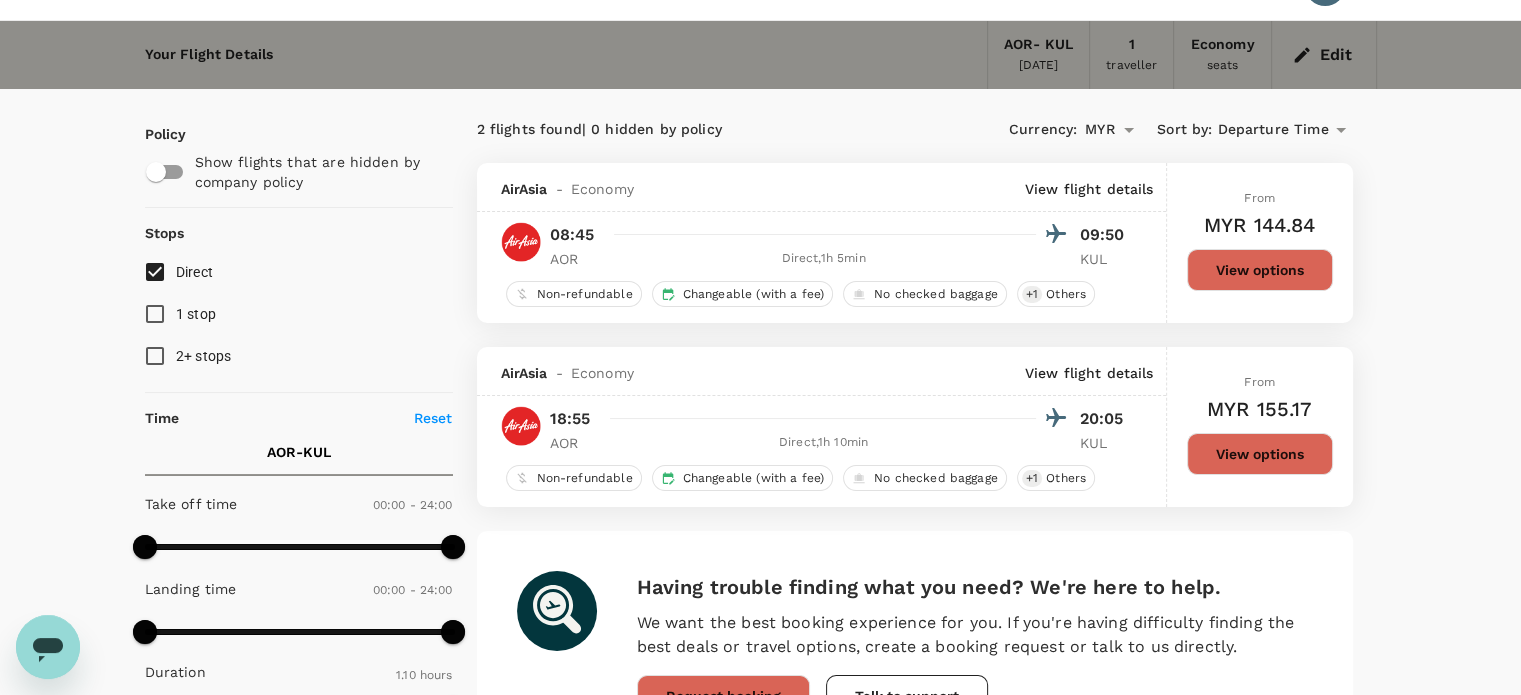 click on "View options" at bounding box center [1260, 270] 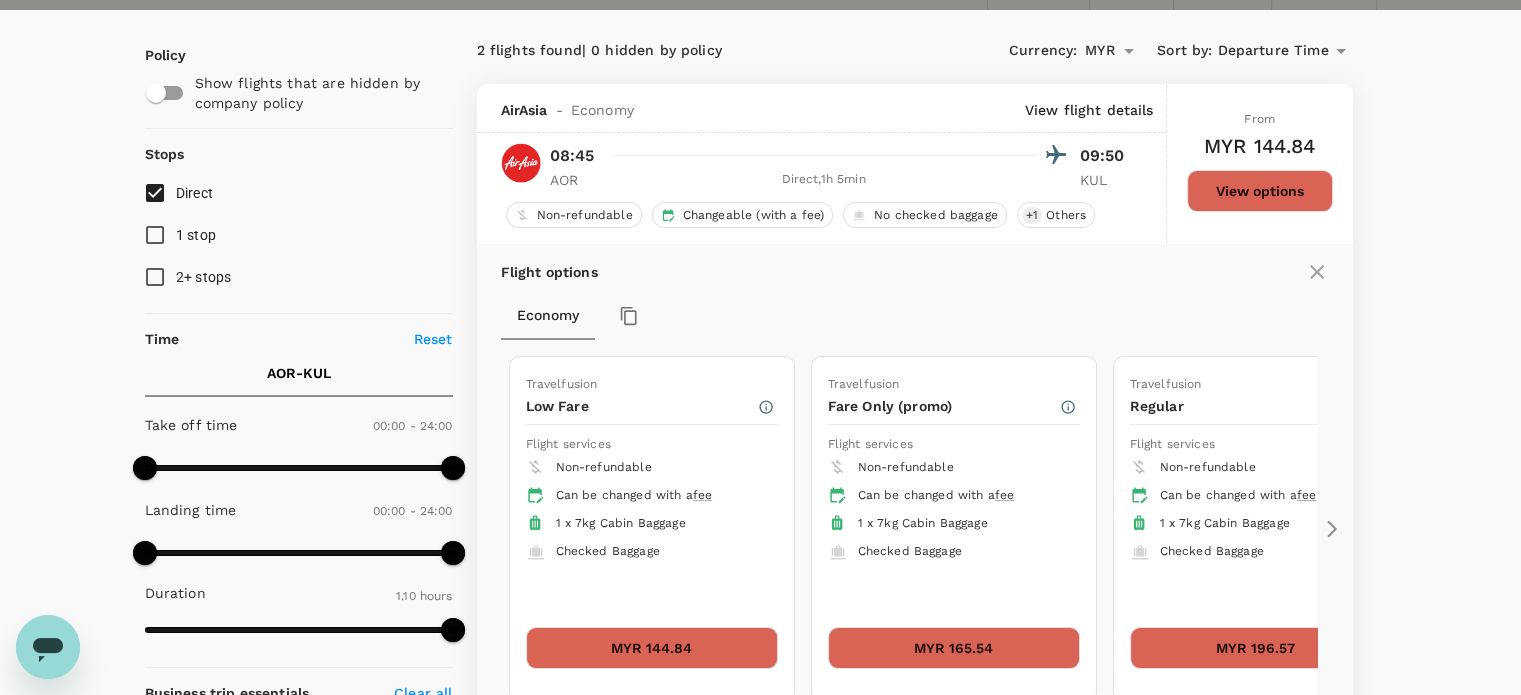 scroll, scrollTop: 211, scrollLeft: 0, axis: vertical 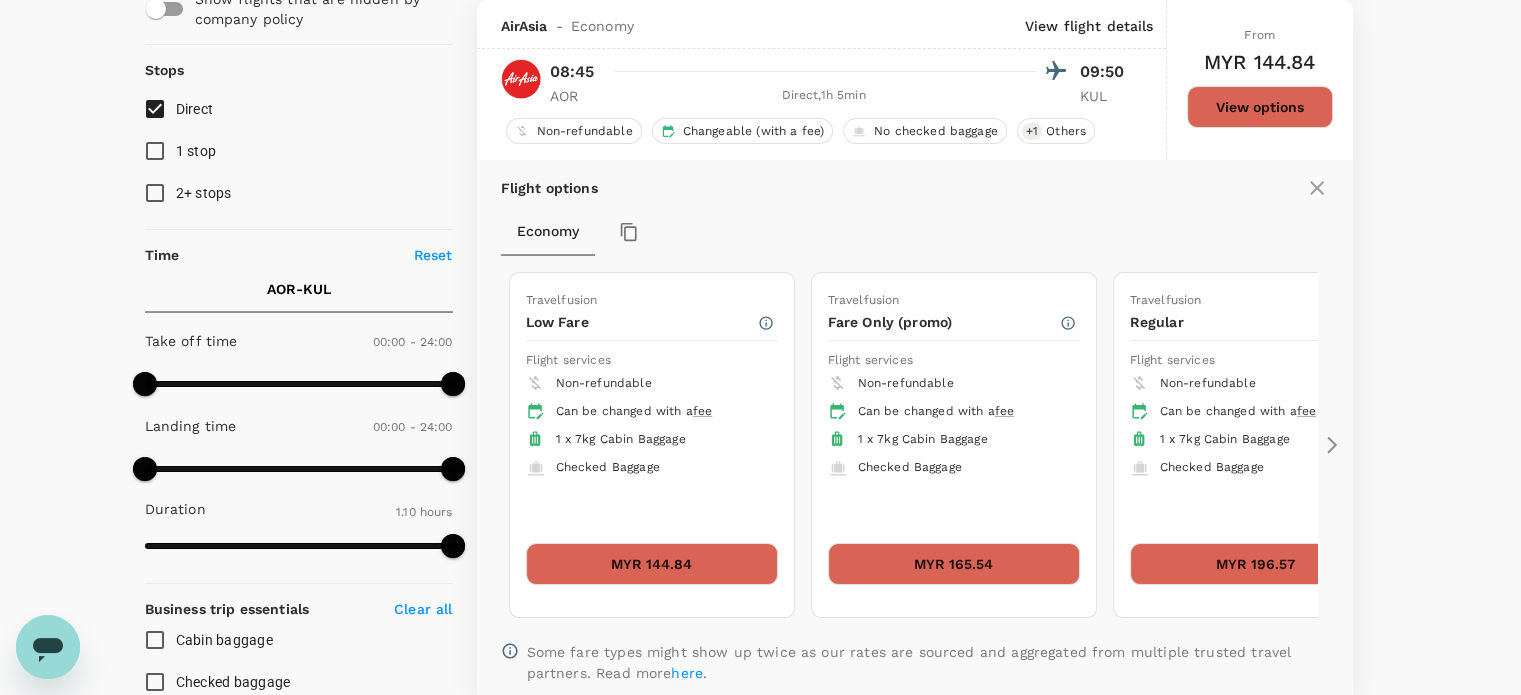 click 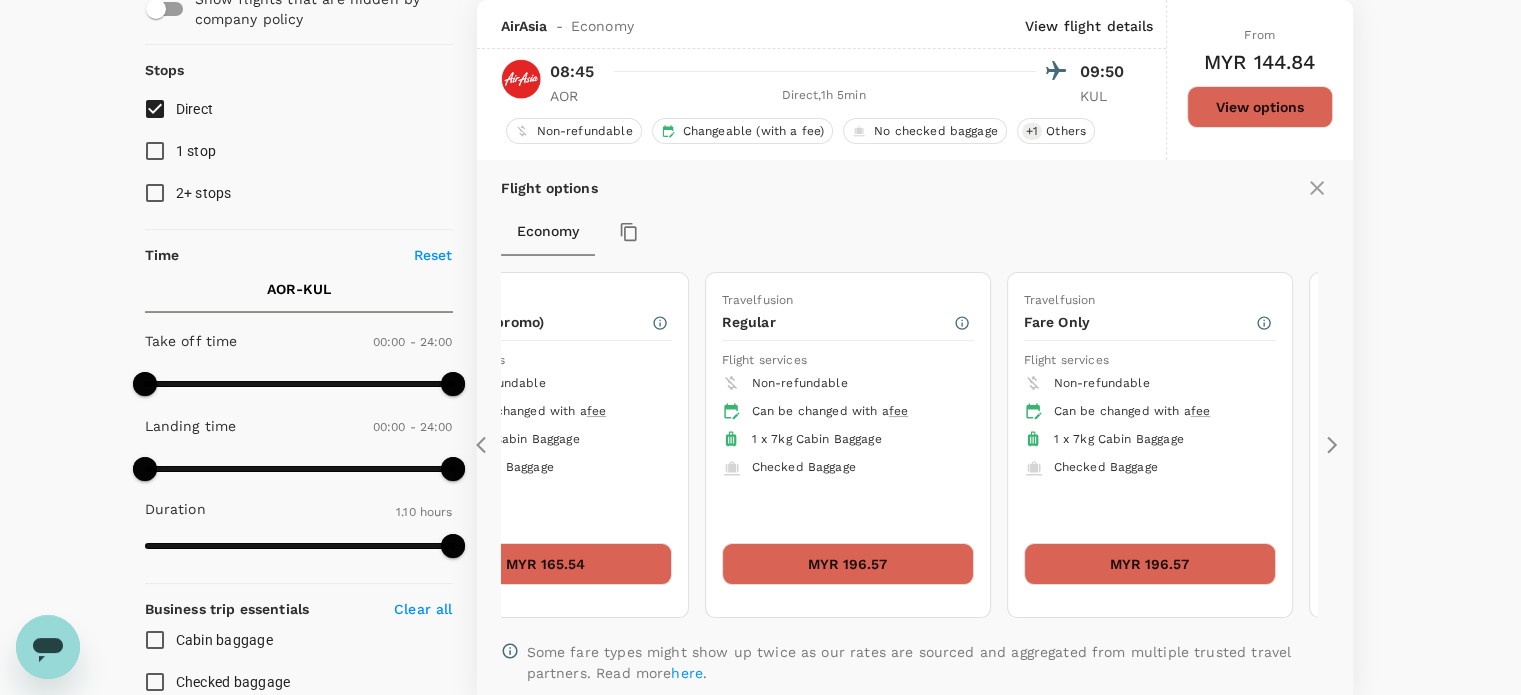 click 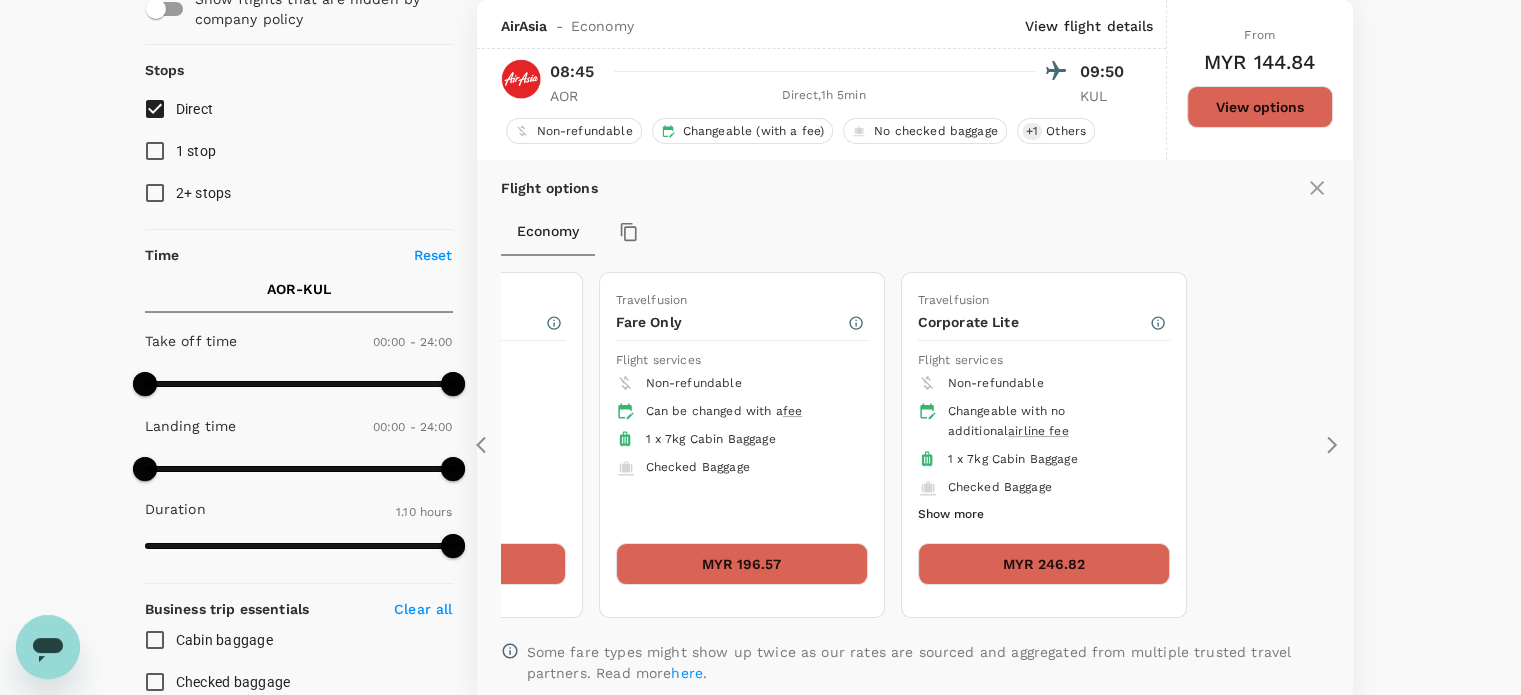 click on "MYR 246.82" at bounding box center (1044, 564) 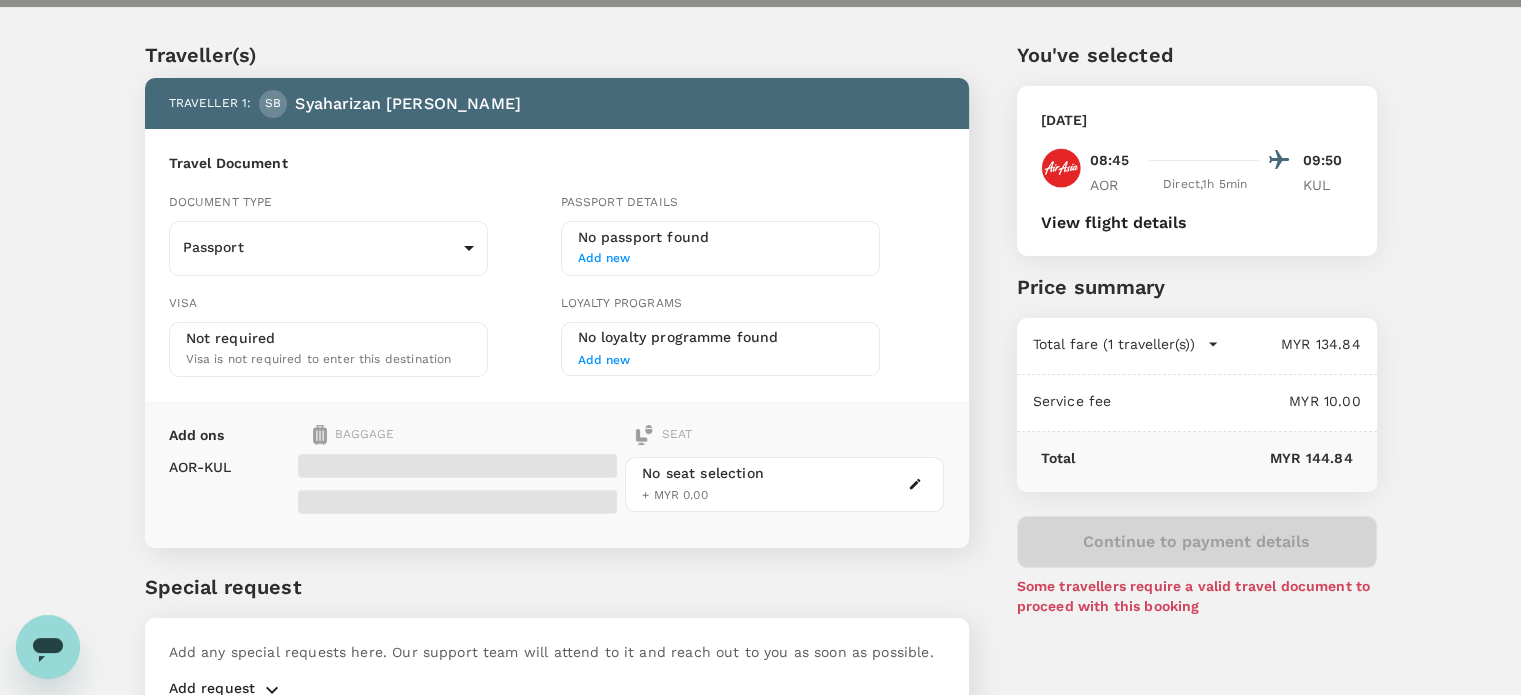 scroll, scrollTop: 0, scrollLeft: 0, axis: both 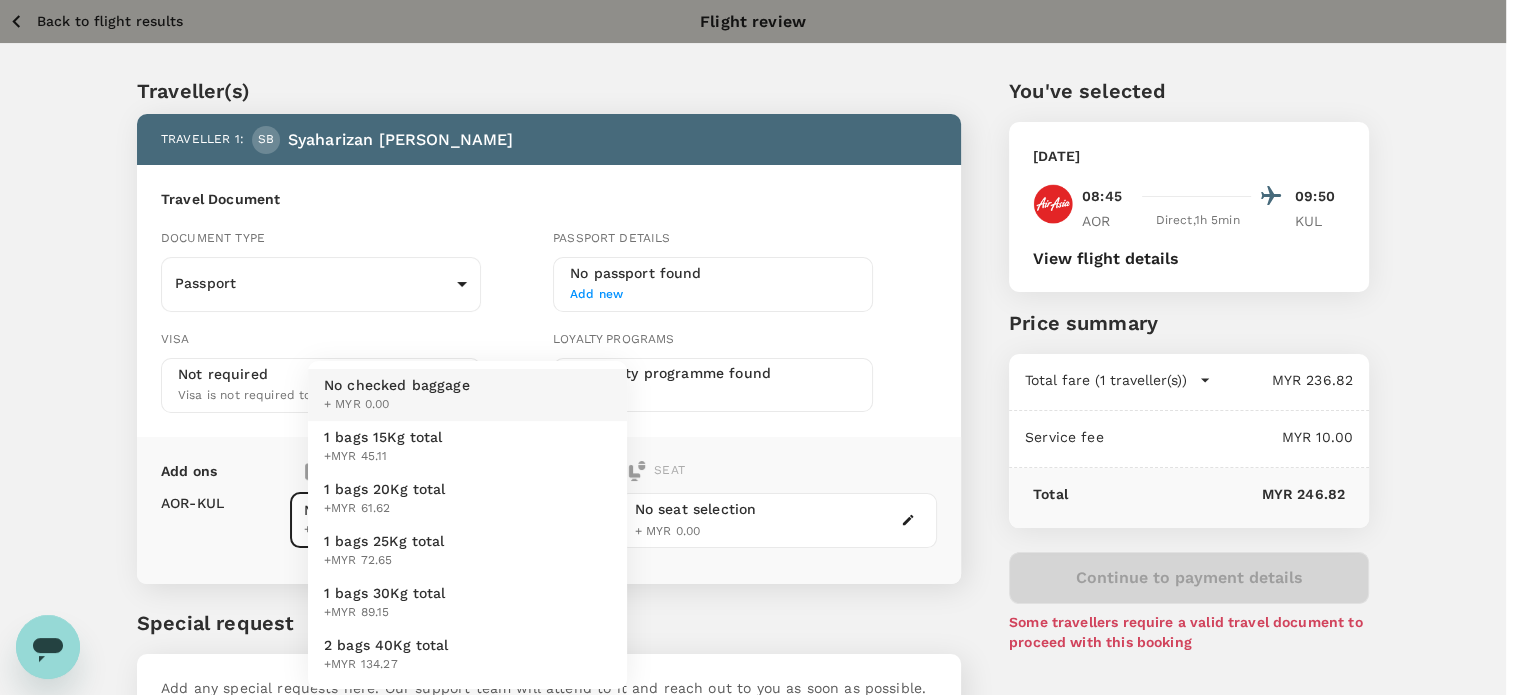 click on "Back to flight results Flight review Traveller(s) Traveller   1 : SB Syaharizan   Binti Abu Hanipah Travel Document Document type Passport Passport ​ Passport details No passport found Add new Visa Not required Visa is not required to enter this destination Loyalty programs No loyalty programme found Add new Add ons Baggage Seat AOR  -  KUL No checked baggage + MYR 0.00 ​ No seat selection + MYR 0.00 Special request Add any special requests here. Our support team will attend to it and reach out to you as soon as possible. Add request You've selected [DATE] 08:45 09:50 AOR Direct ,  1h 5min KUL View flight details Price summary Total fare (1 traveller(s)) MYR 236.82 Air fare MYR 236.82 Baggage fee MYR 0.00 Seat fee MYR 0.00 Service fee MYR 10.00 Total MYR 246.82 Continue to payment details Some travellers require a valid travel document to proceed with this booking by TruTrip  ( 3.45.3   ) View details Edit Add new No checked baggage + MYR 0.00 1 bags 15Kg total +MYR 45.11 1 bags 20Kg total" at bounding box center [760, 419] 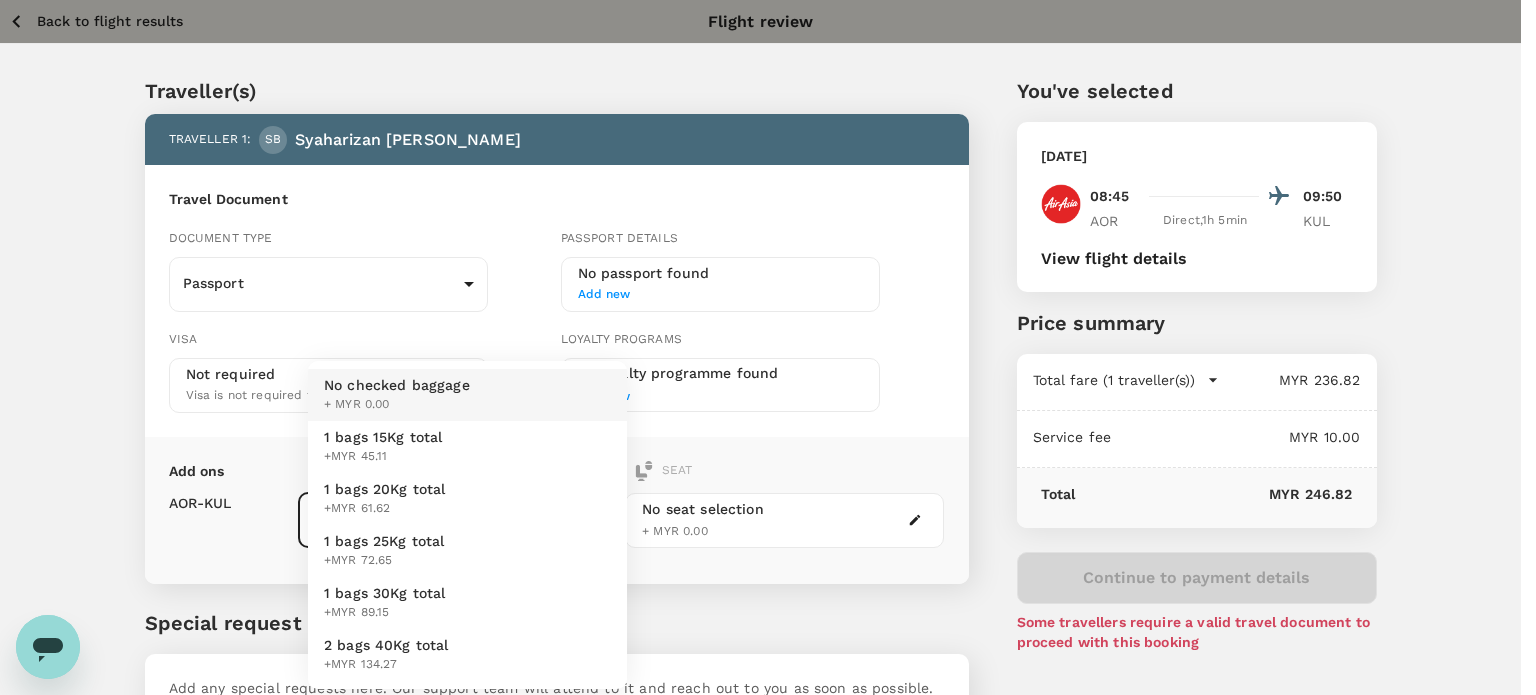 click on "1 bags 15Kg total +MYR 45.11" at bounding box center [467, 447] 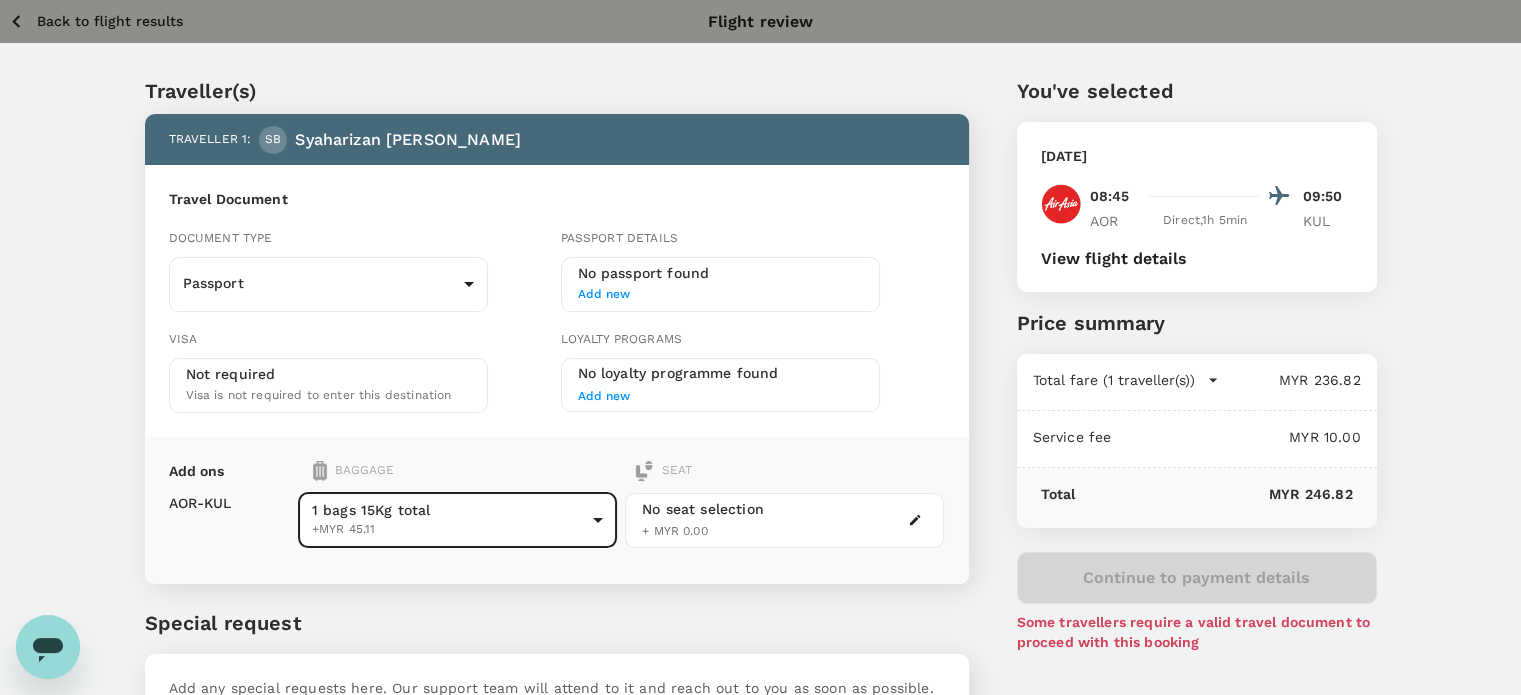 click on "Back to flight results" at bounding box center (110, 21) 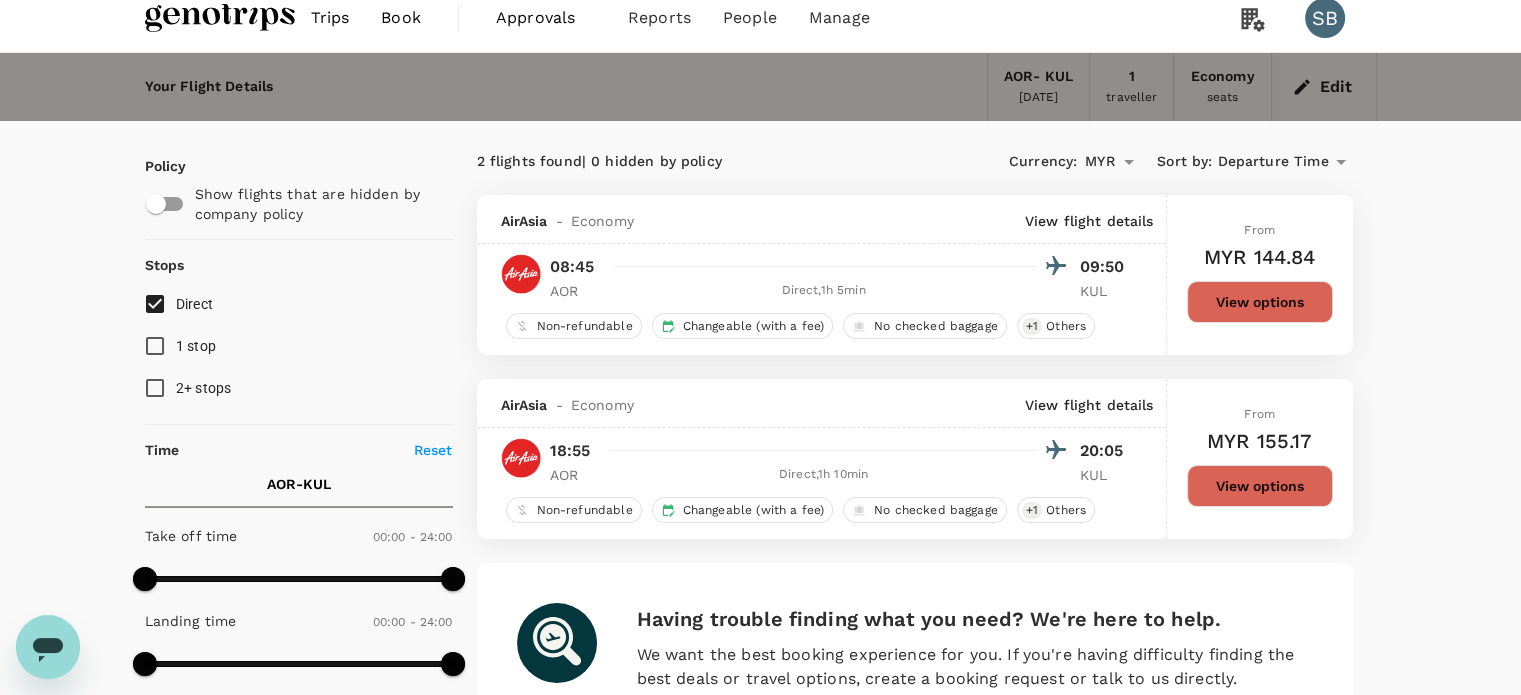 scroll, scrollTop: 0, scrollLeft: 0, axis: both 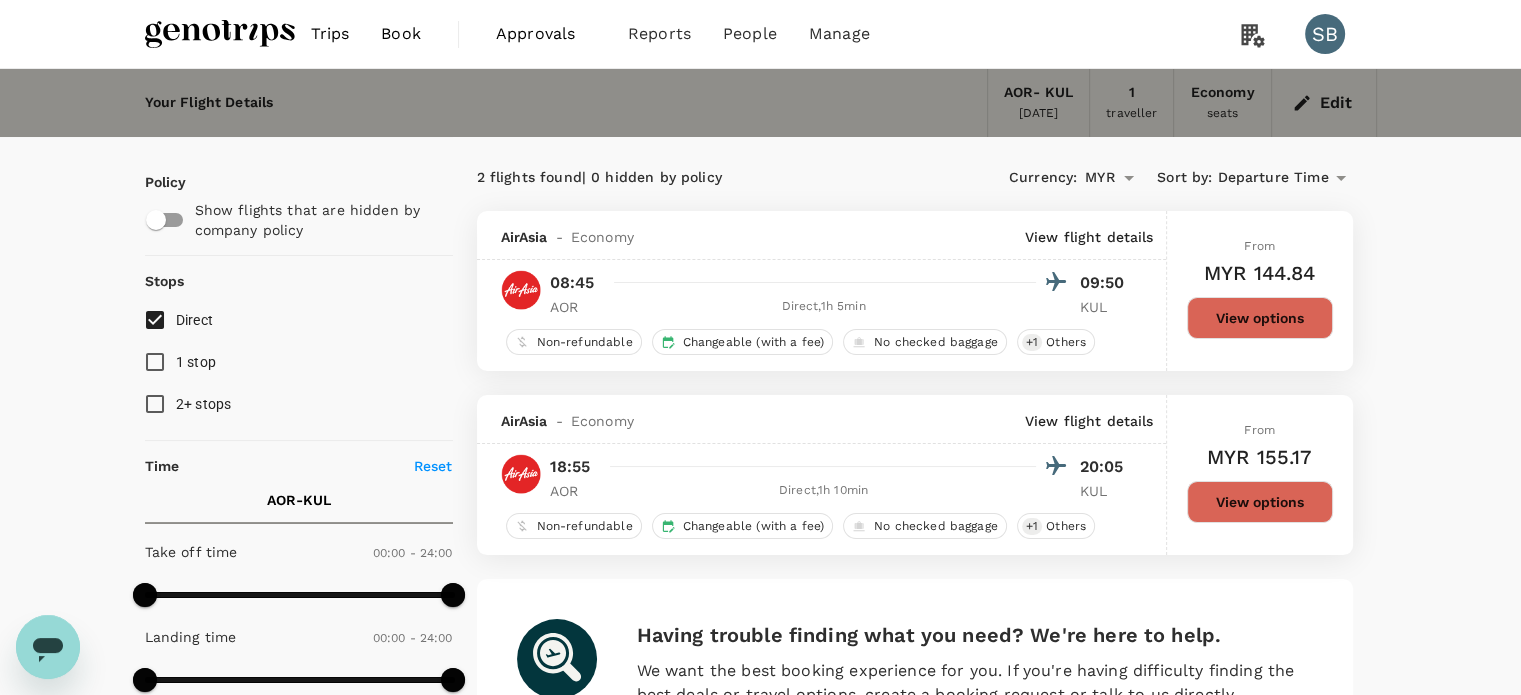 click at bounding box center [220, 34] 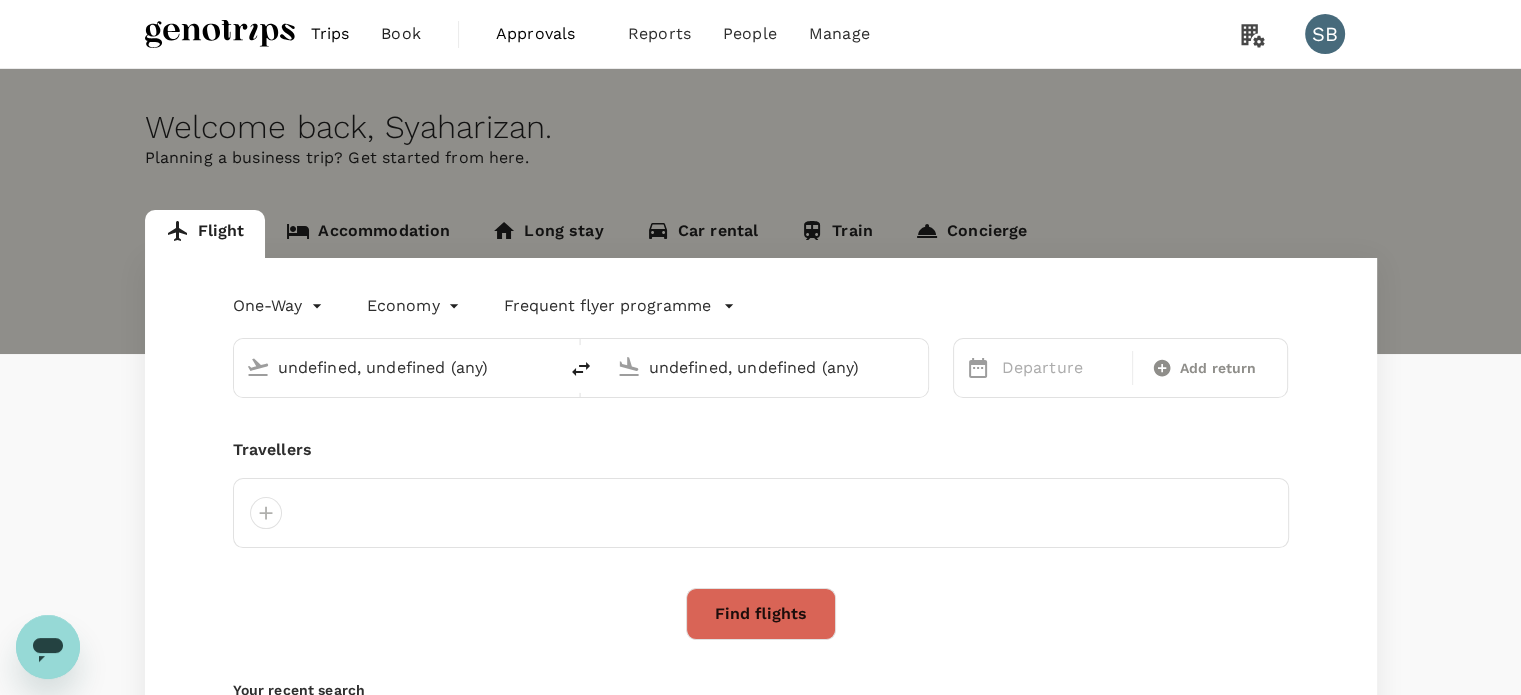 type 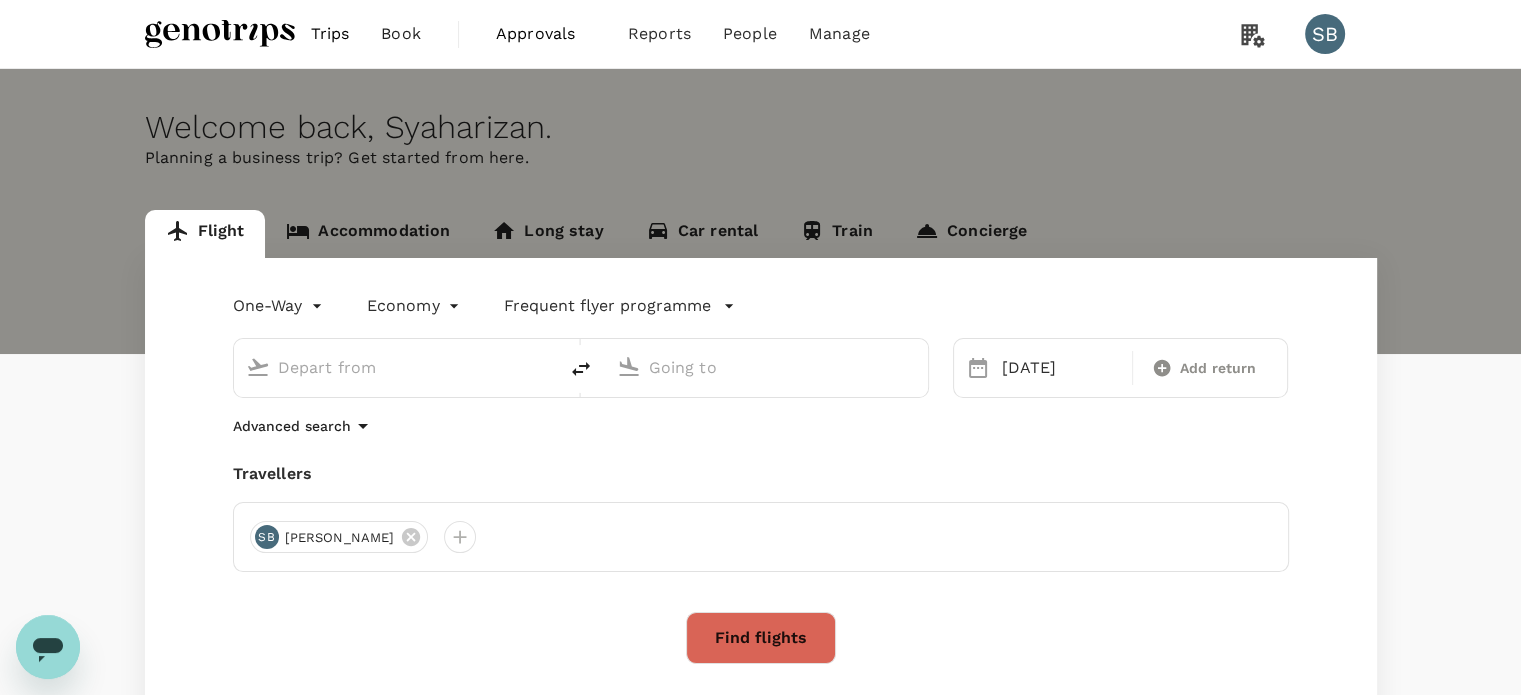 type on "Sultan [PERSON_NAME] (AOR)" 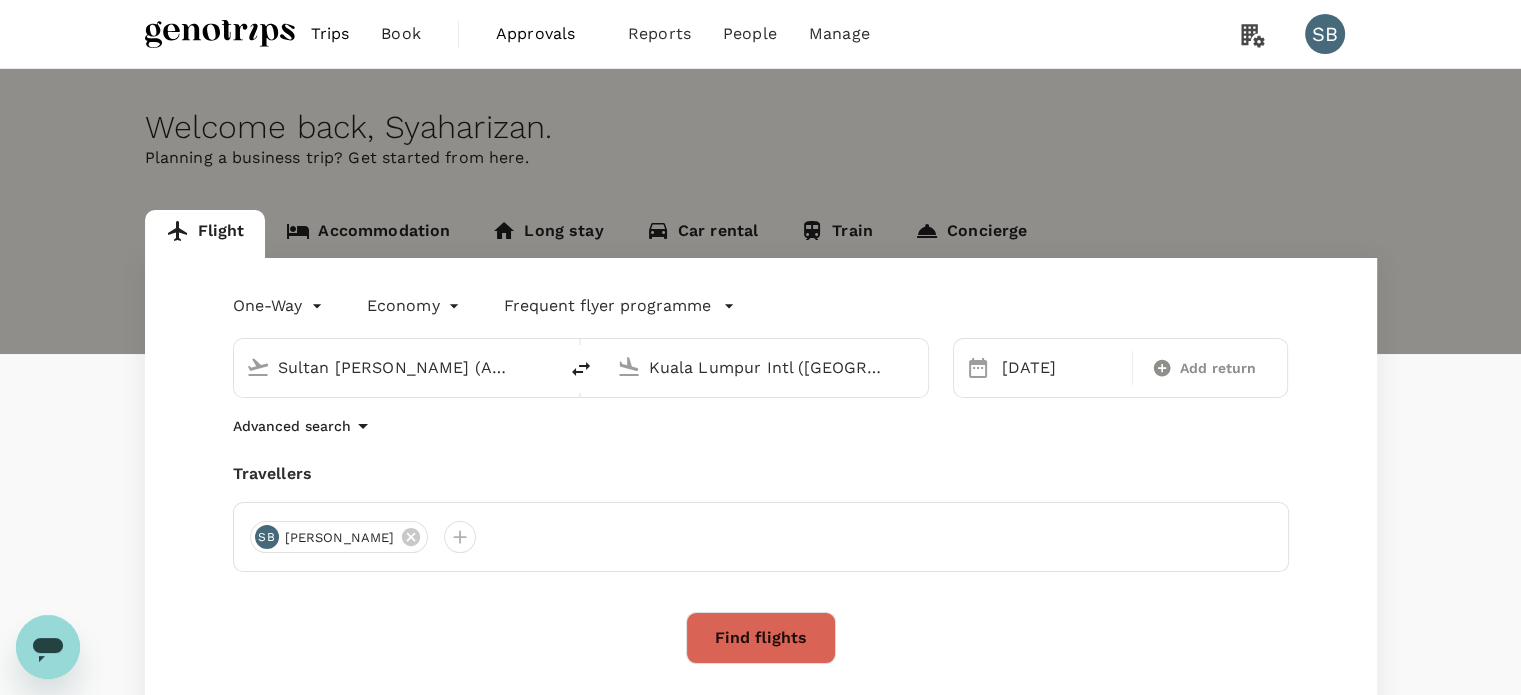 type 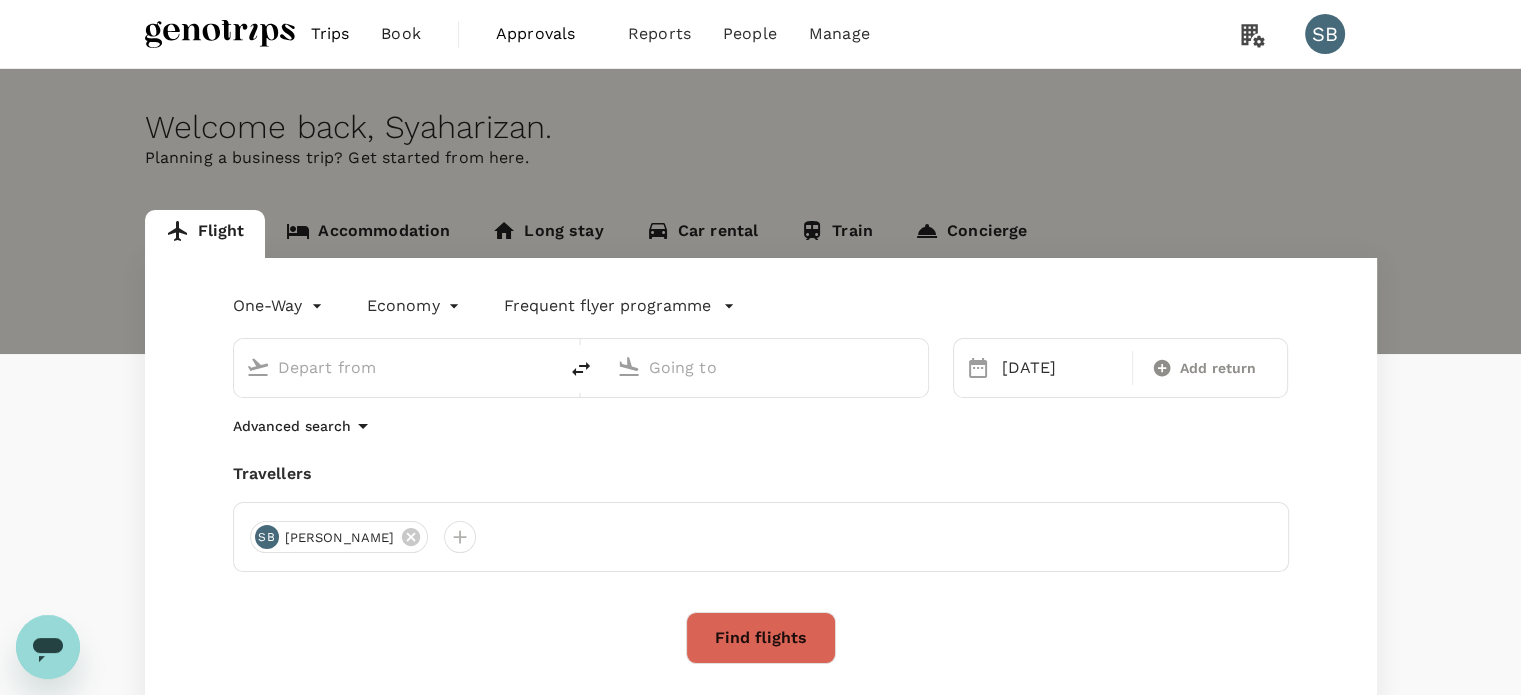 type on "Sultan [PERSON_NAME] (AOR)" 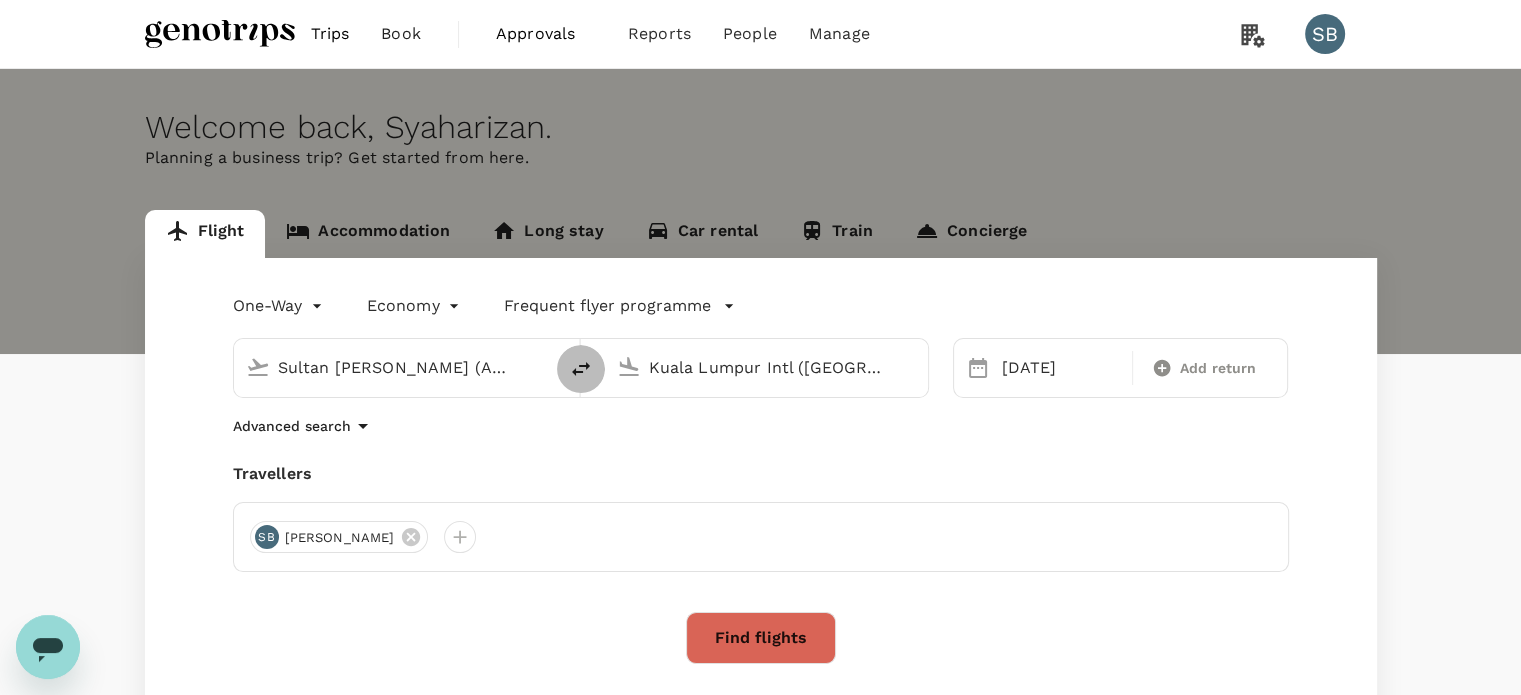 click 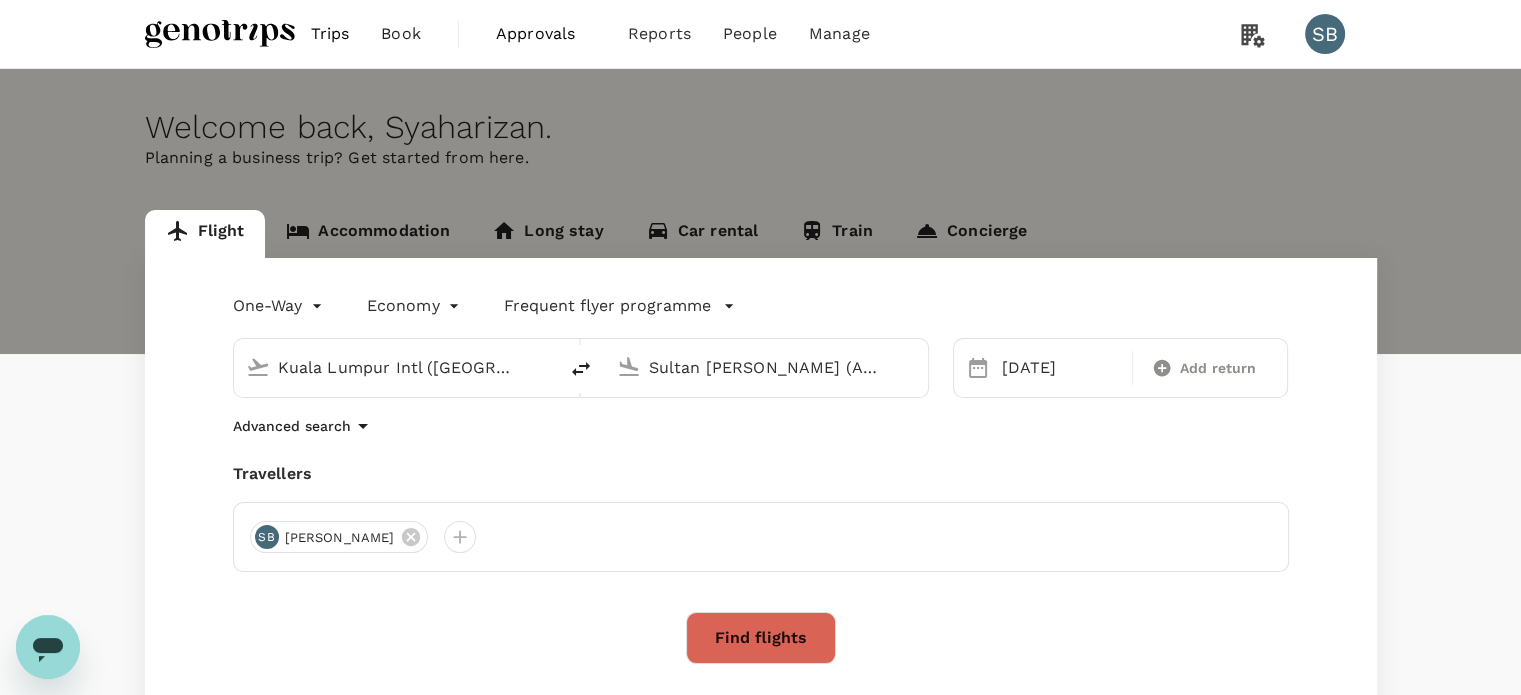 click on "Sultan [PERSON_NAME] (AOR)" at bounding box center [767, 367] 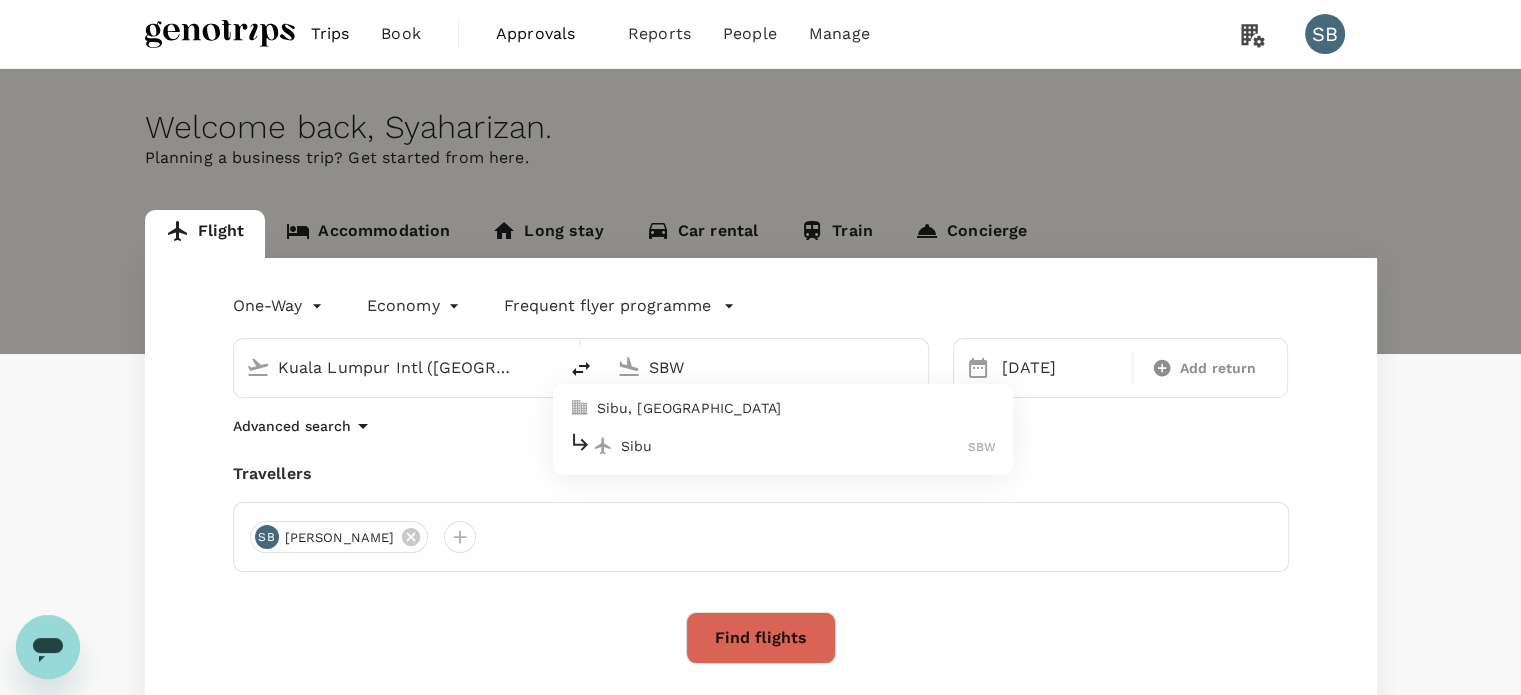 click on "Sibu" at bounding box center [795, 446] 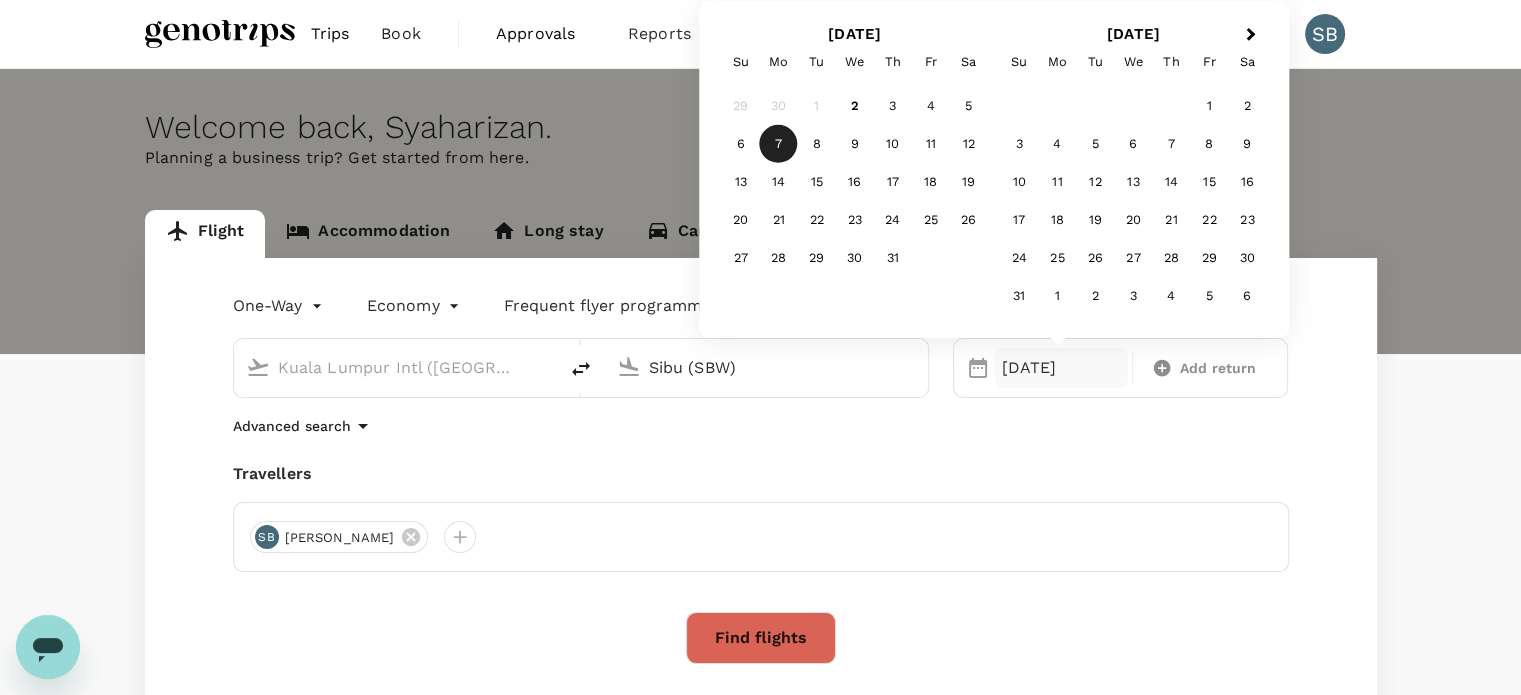 type on "Sibu (SBW)" 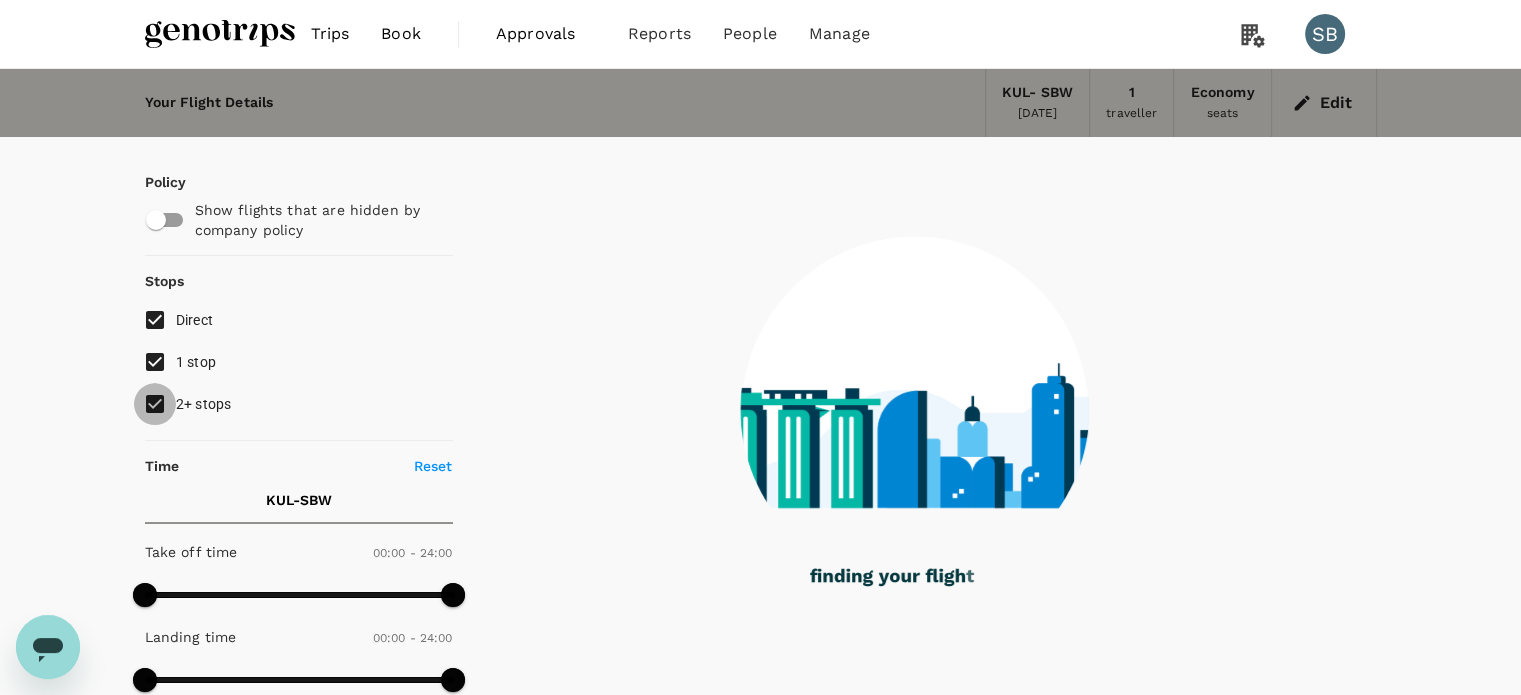 click on "2+ stops" at bounding box center [155, 404] 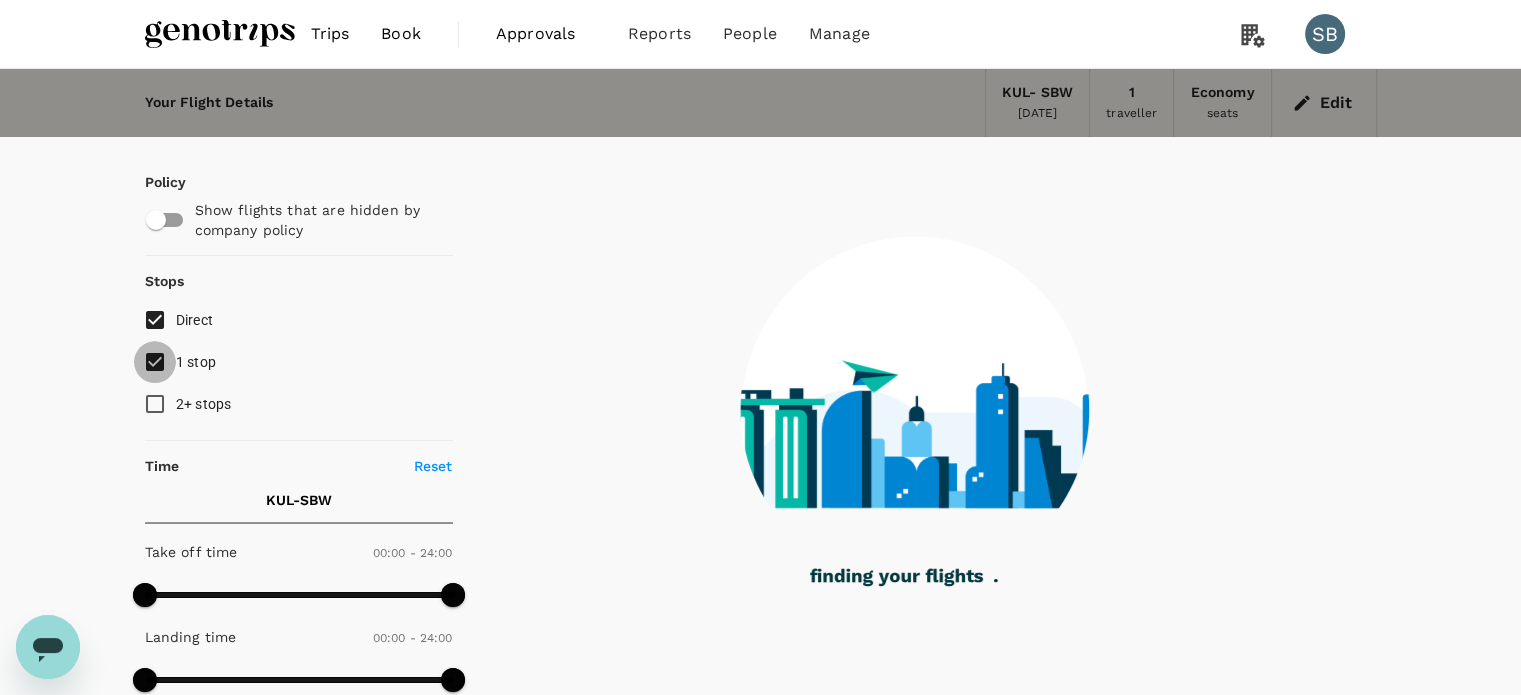click on "1 stop" at bounding box center [155, 362] 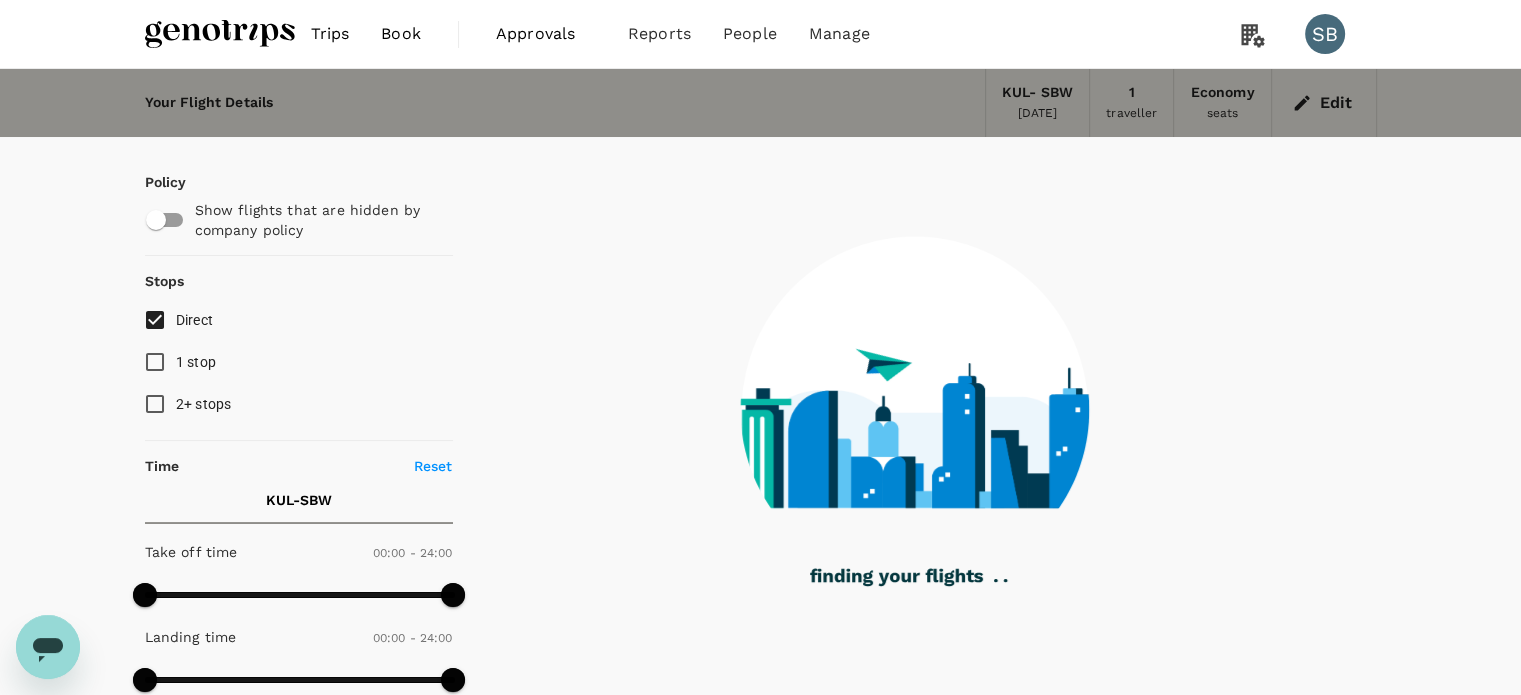 type on "975" 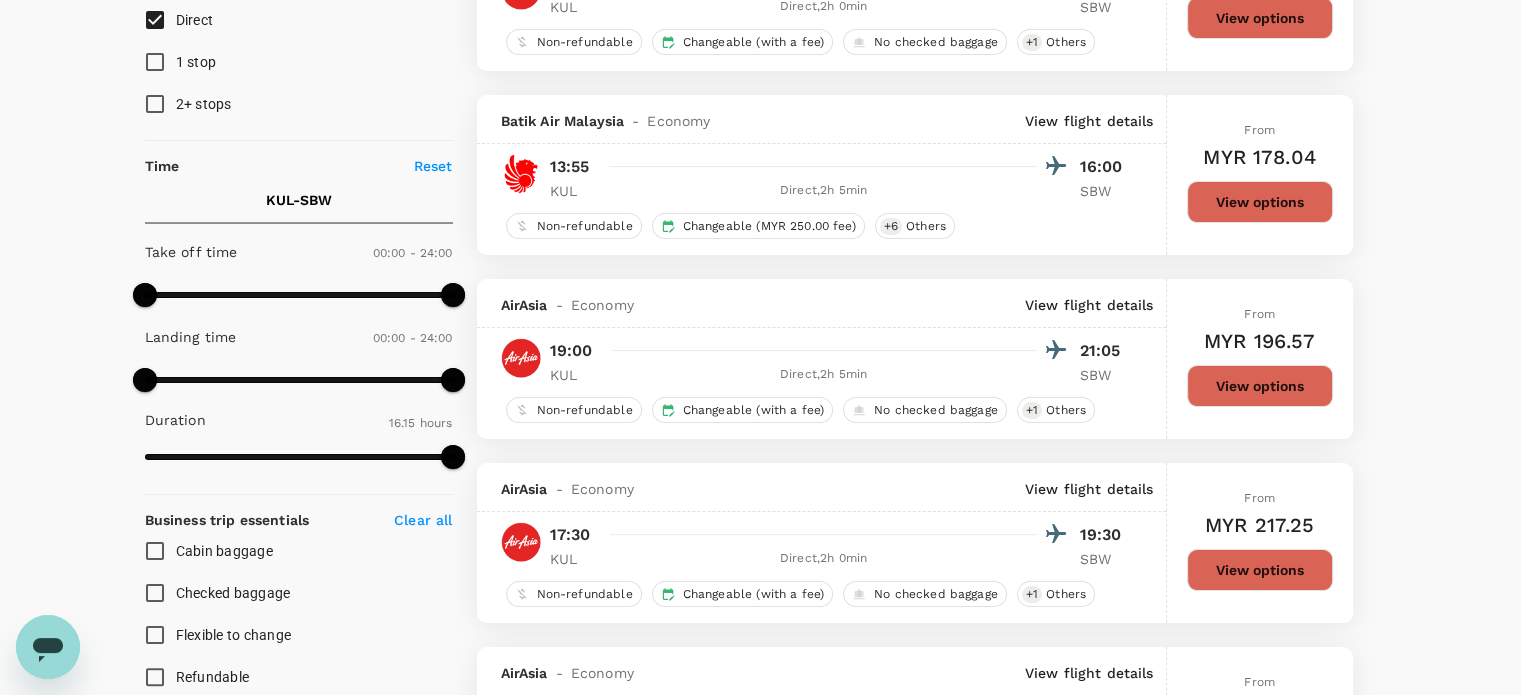 scroll, scrollTop: 600, scrollLeft: 0, axis: vertical 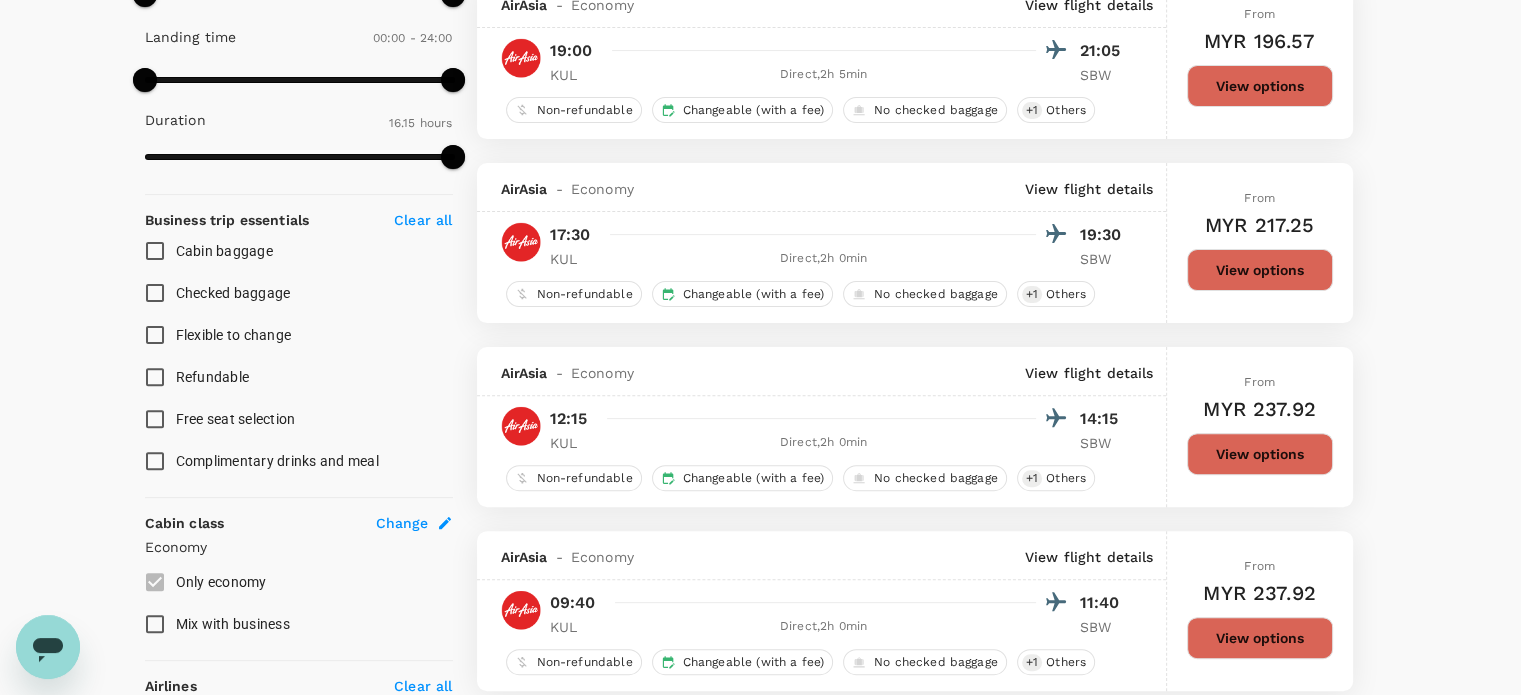 click on "View options" at bounding box center (1260, 454) 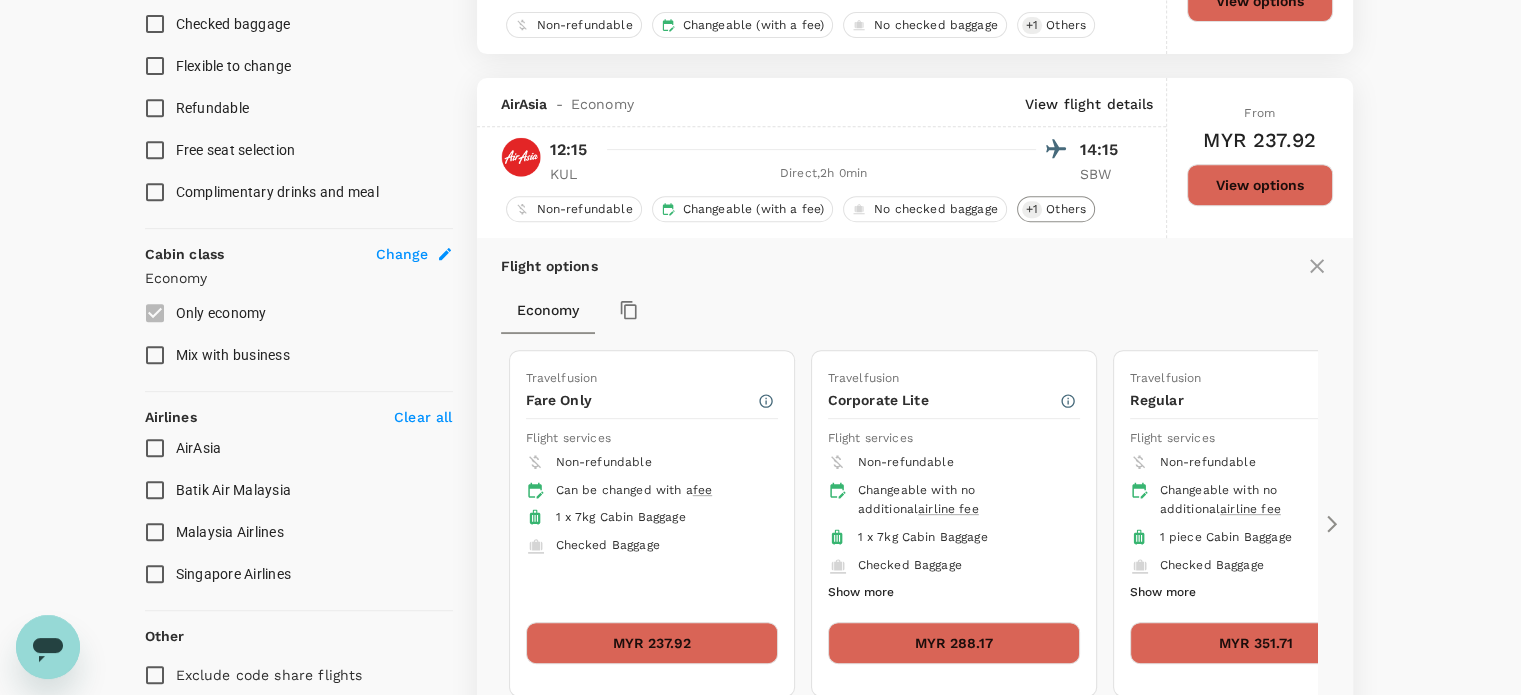 scroll, scrollTop: 947, scrollLeft: 0, axis: vertical 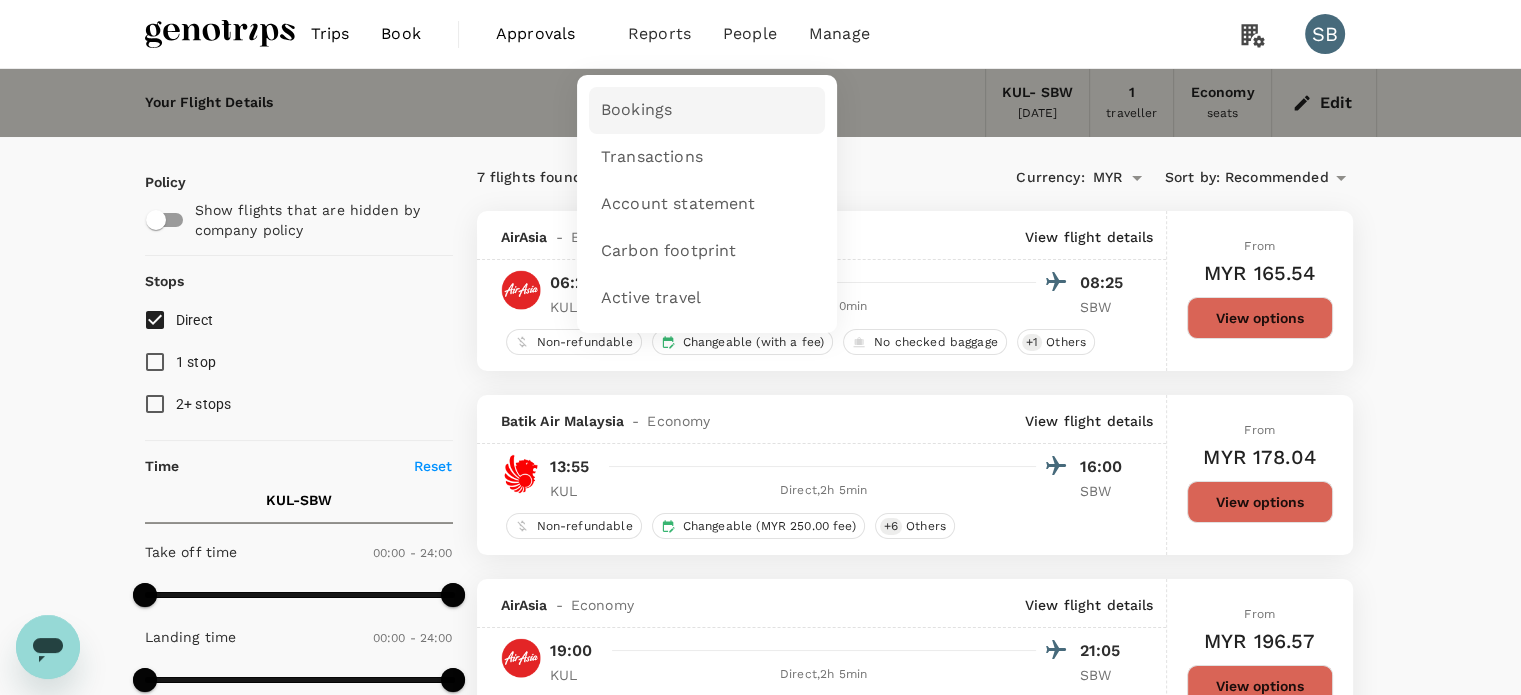 click on "Bookings" at bounding box center [636, 110] 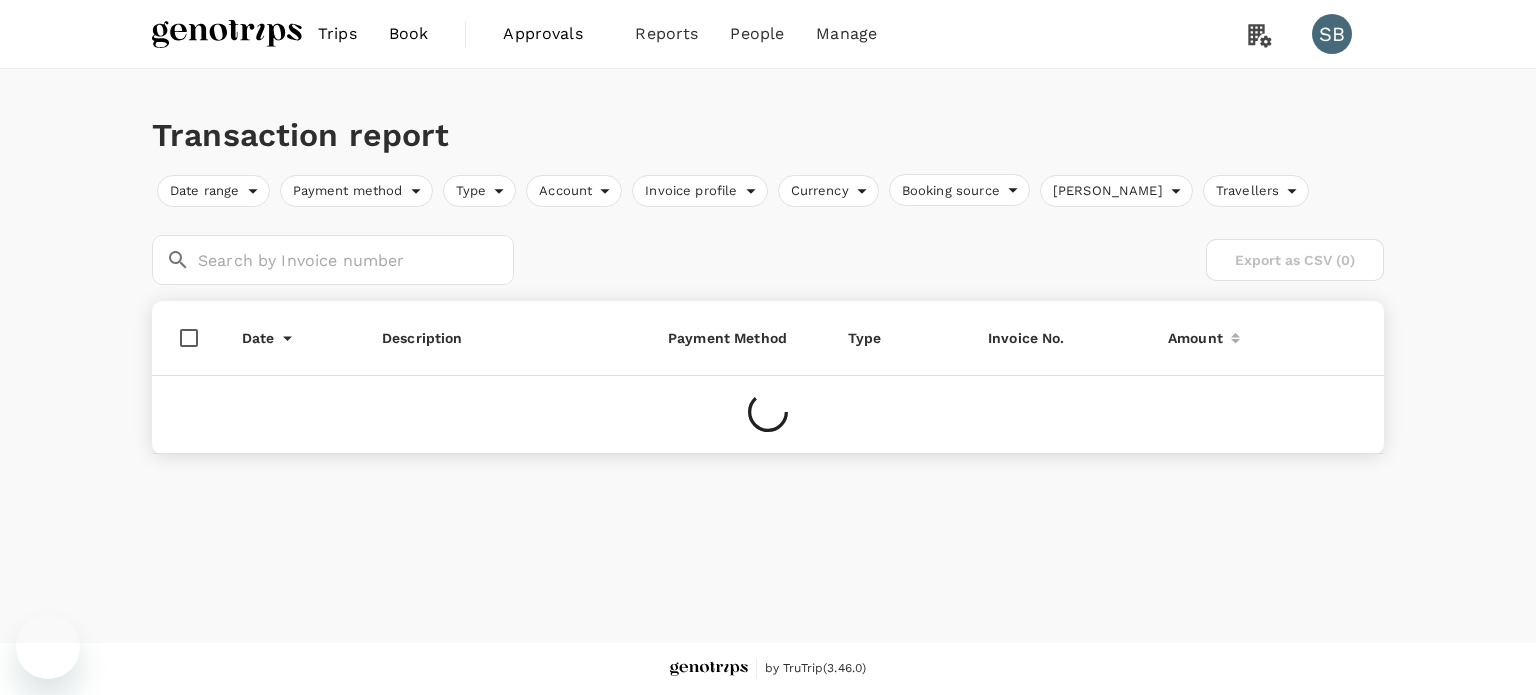 scroll, scrollTop: 0, scrollLeft: 0, axis: both 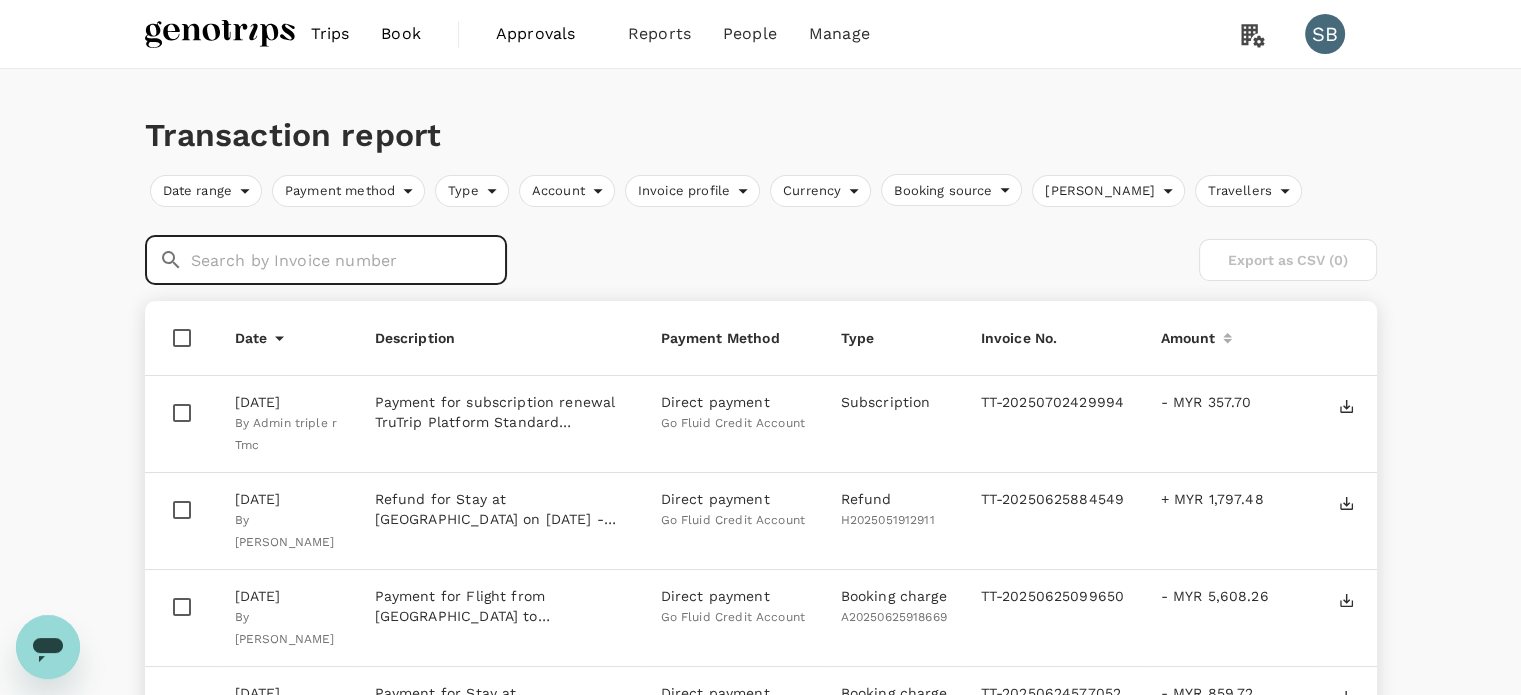 click at bounding box center [349, 260] 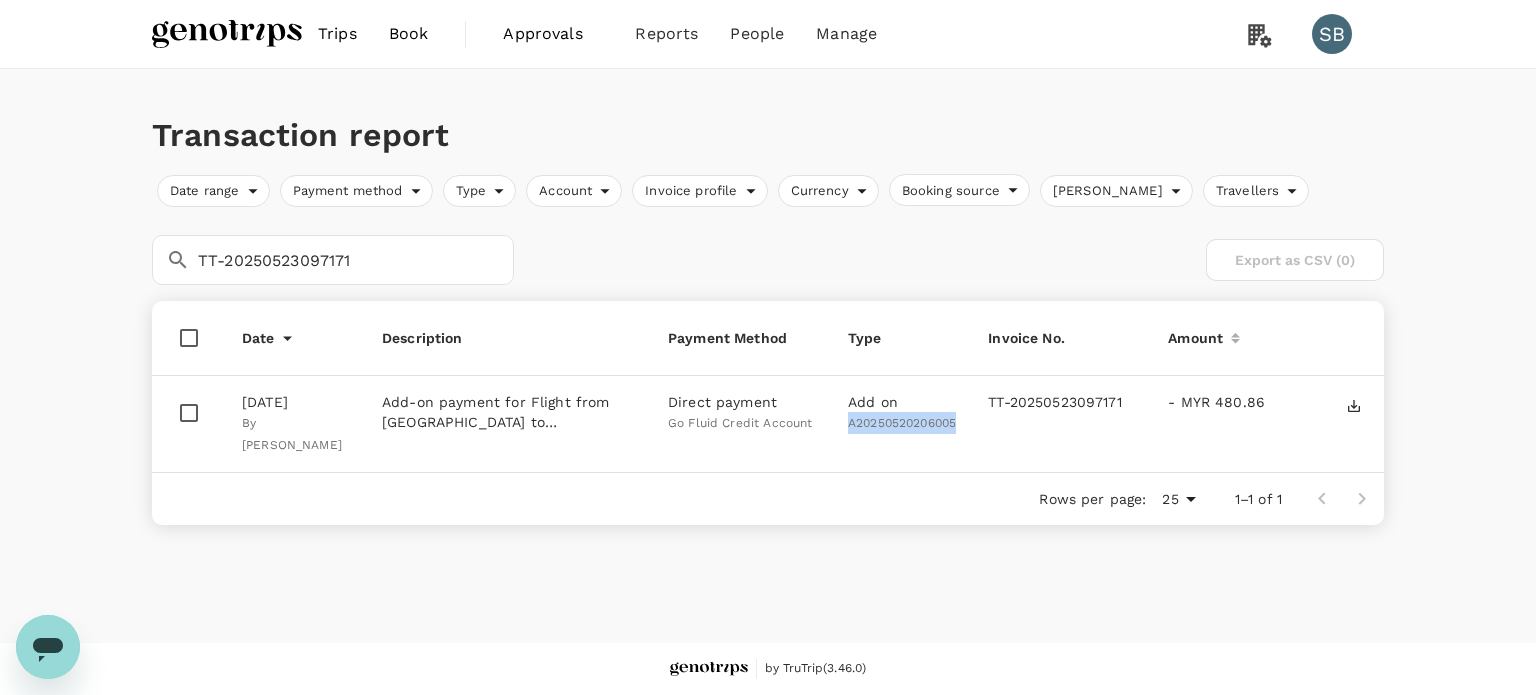 drag, startPoint x: 967, startPoint y: 425, endPoint x: 851, endPoint y: 420, distance: 116.10771 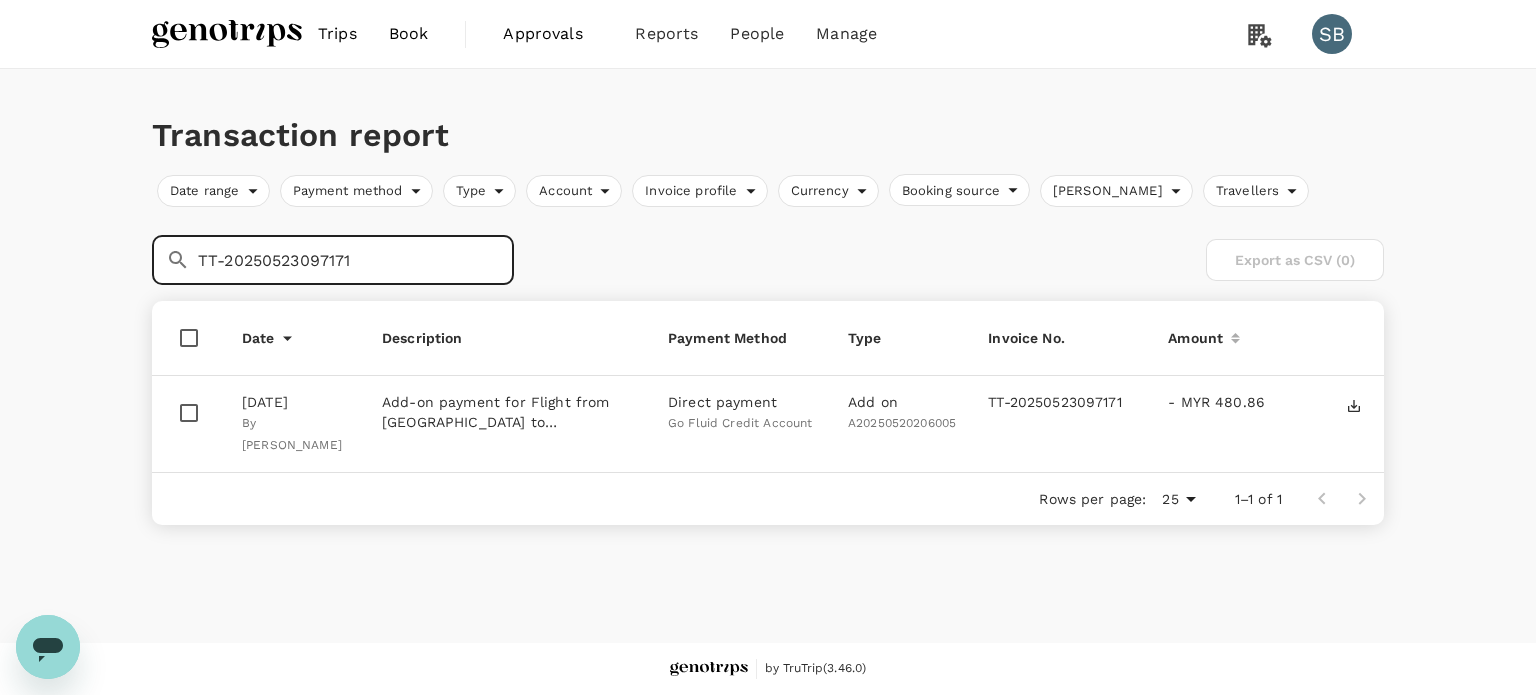 drag, startPoint x: 363, startPoint y: 259, endPoint x: 8, endPoint y: 259, distance: 355 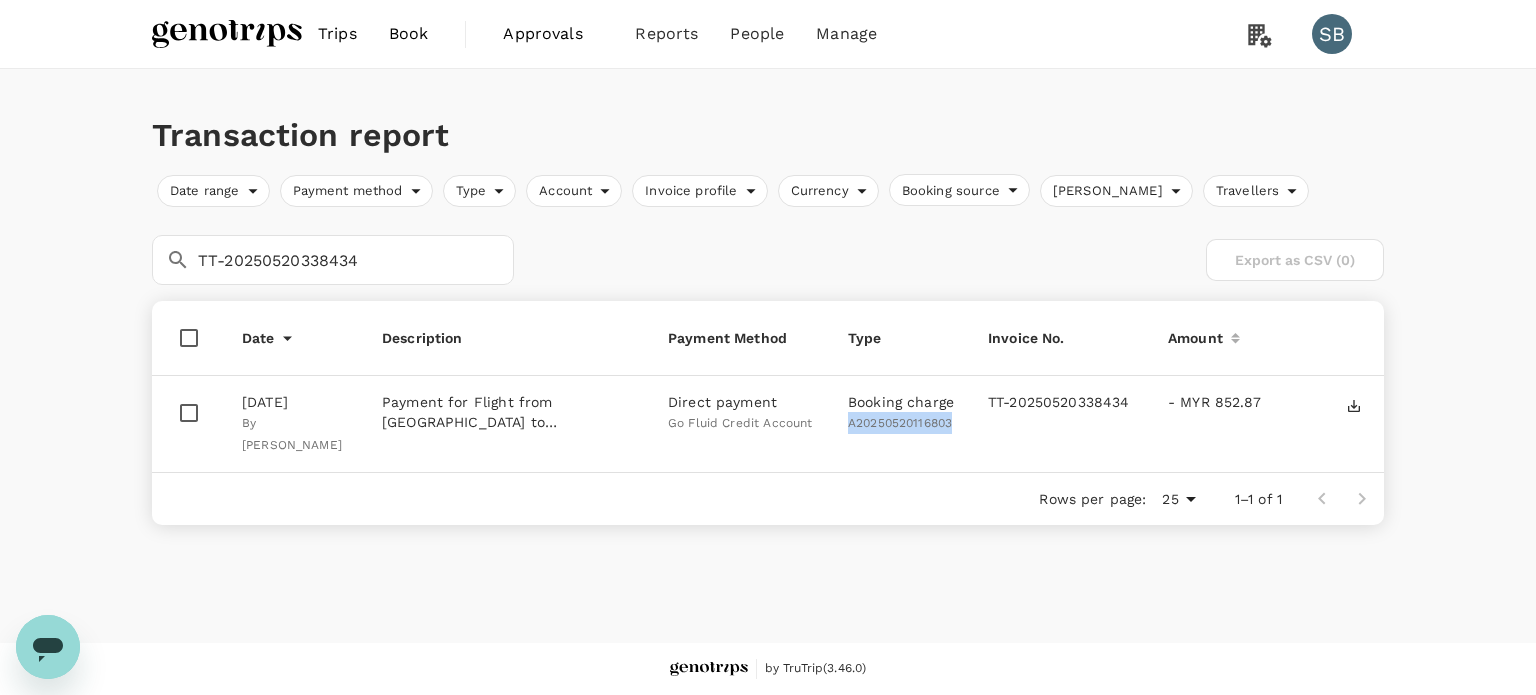 drag, startPoint x: 967, startPoint y: 419, endPoint x: 848, endPoint y: 418, distance: 119.0042 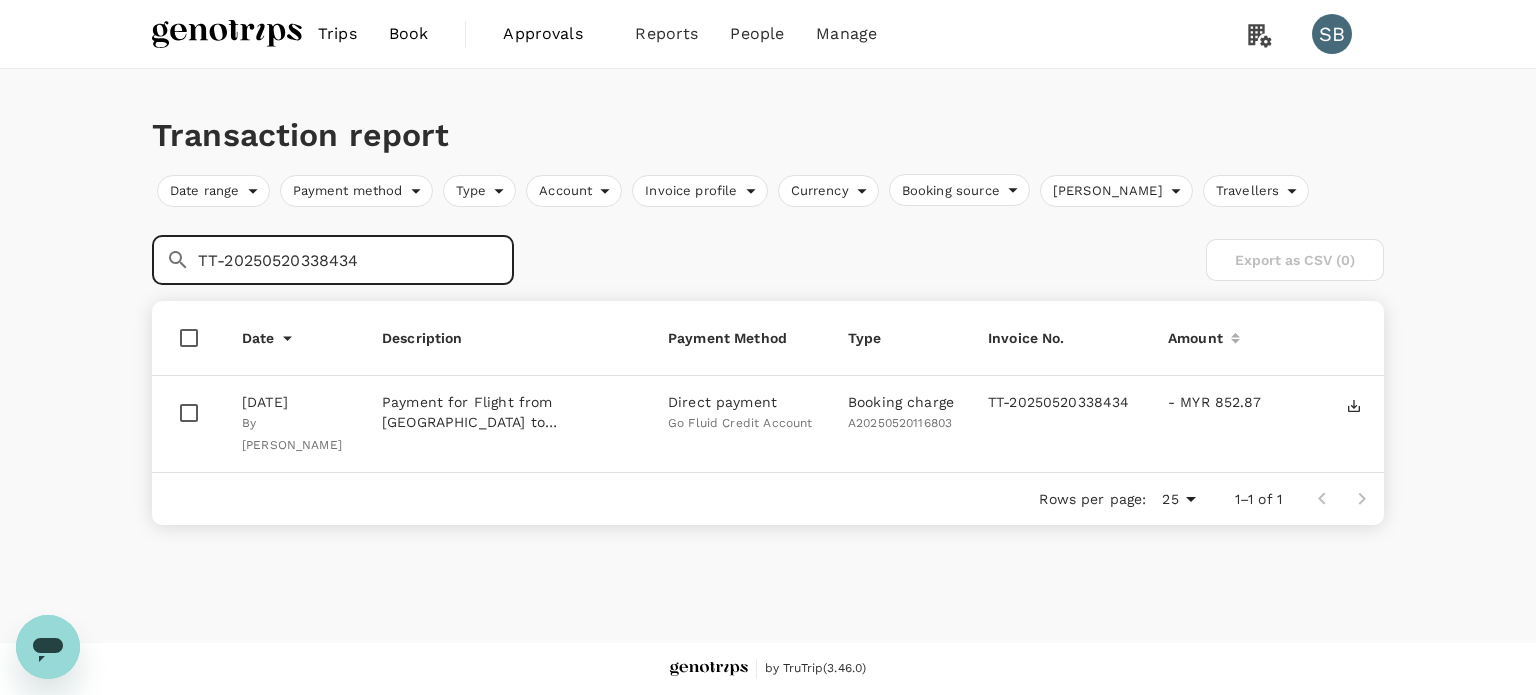 drag, startPoint x: 384, startPoint y: 262, endPoint x: 144, endPoint y: 232, distance: 241.86774 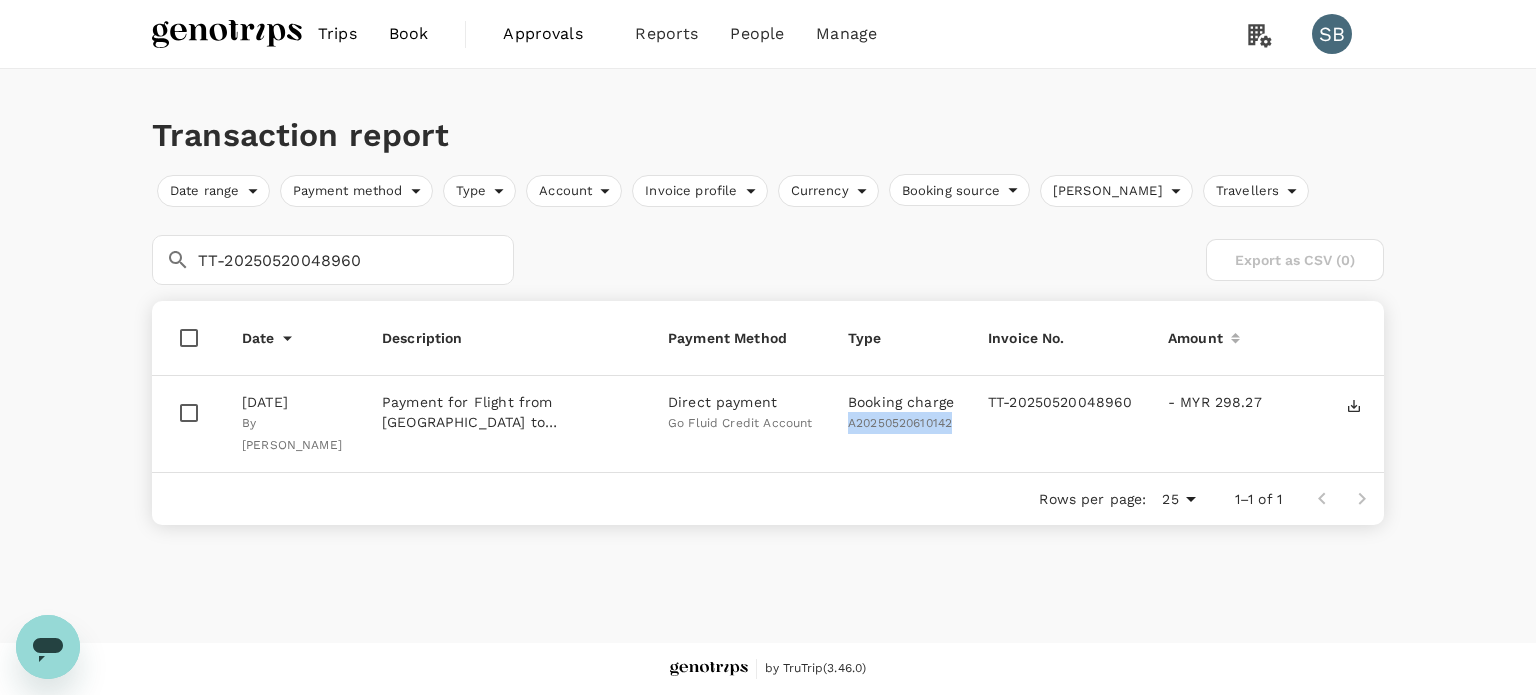 drag, startPoint x: 960, startPoint y: 424, endPoint x: 851, endPoint y: 425, distance: 109.004585 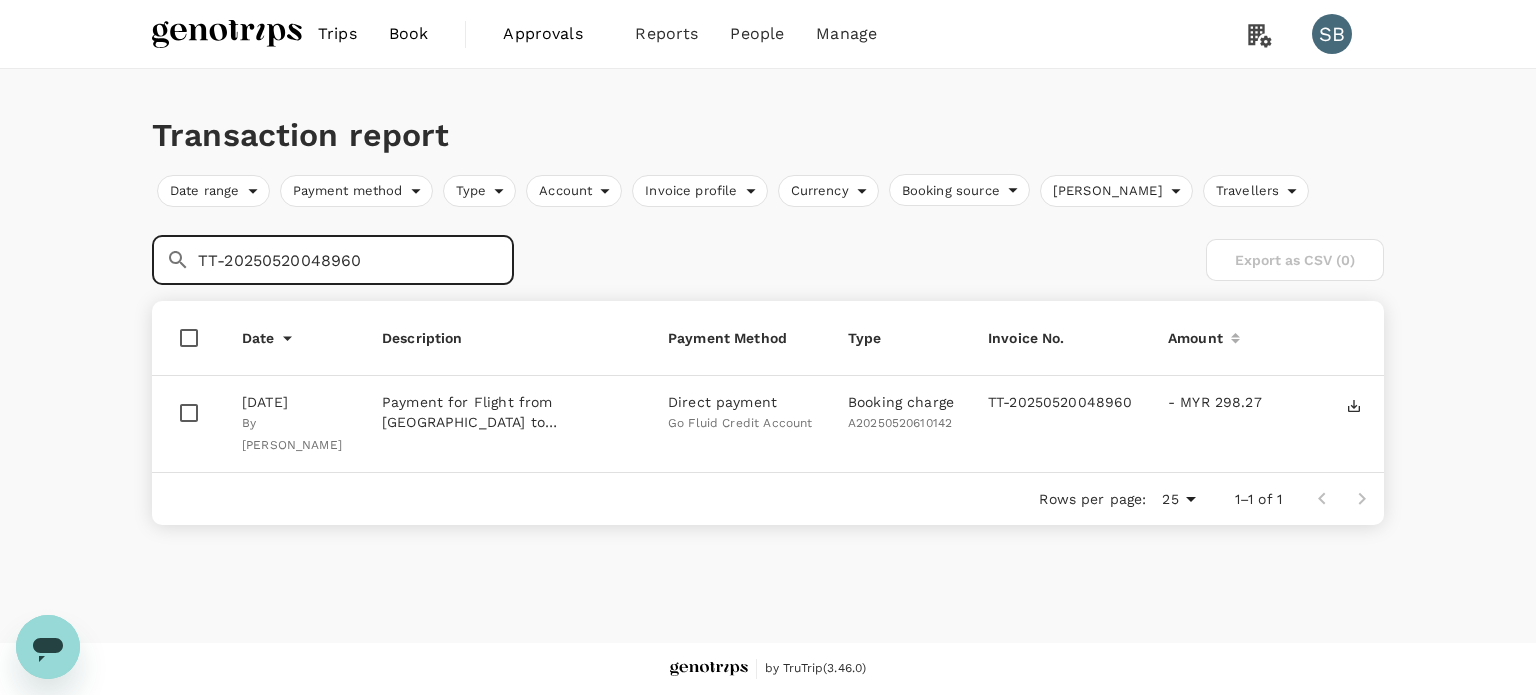 drag, startPoint x: 434, startPoint y: 259, endPoint x: 116, endPoint y: 233, distance: 319.06113 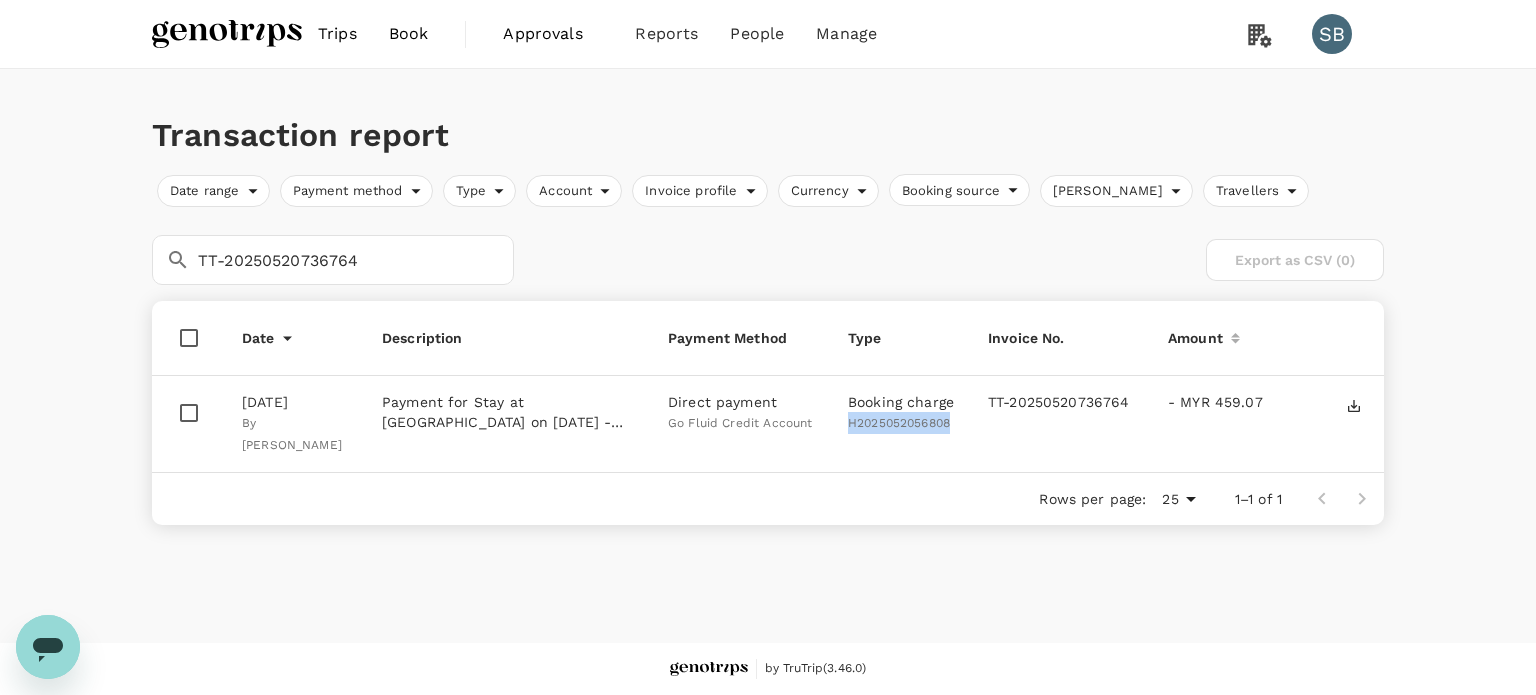 drag, startPoint x: 956, startPoint y: 423, endPoint x: 844, endPoint y: 423, distance: 112 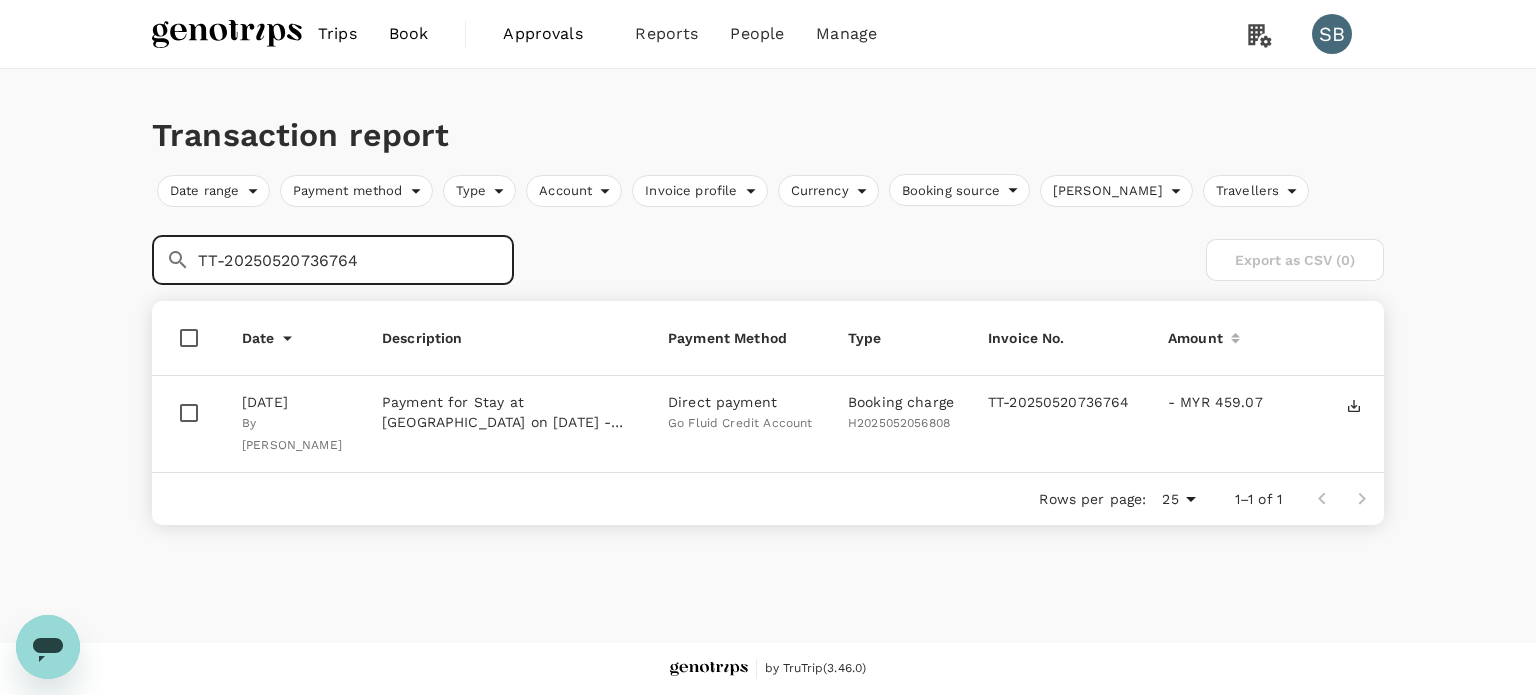 drag, startPoint x: 376, startPoint y: 265, endPoint x: 158, endPoint y: 268, distance: 218.02065 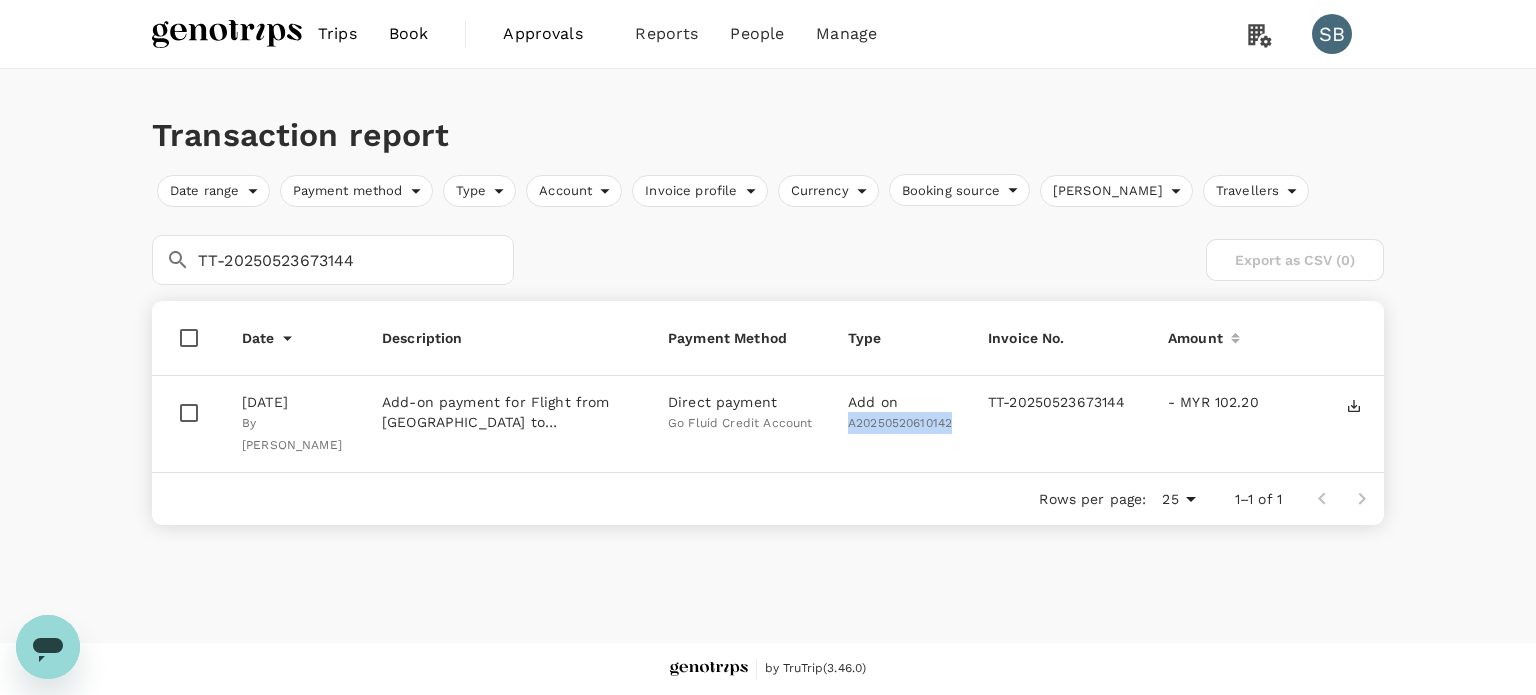 drag, startPoint x: 926, startPoint y: 418, endPoint x: 844, endPoint y: 415, distance: 82.05486 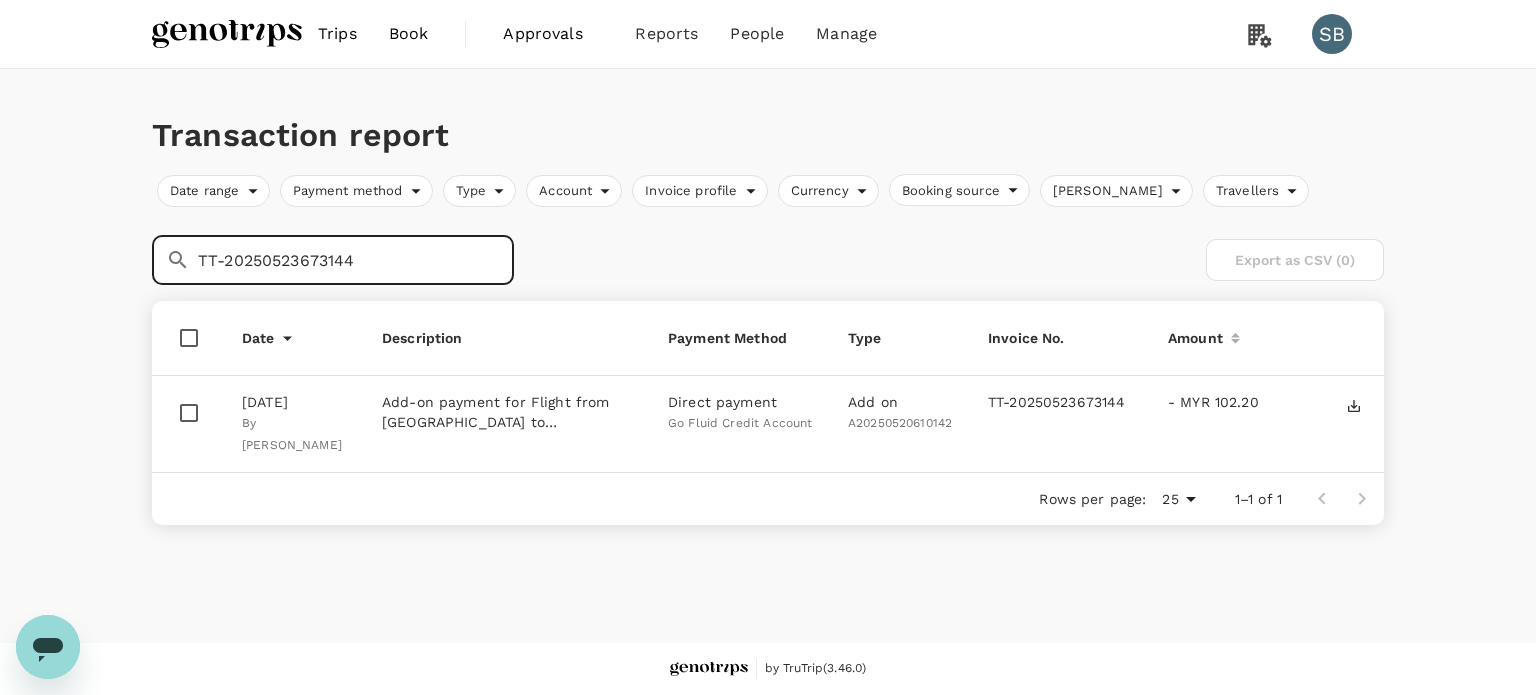 drag, startPoint x: 341, startPoint y: 254, endPoint x: 152, endPoint y: 243, distance: 189.31984 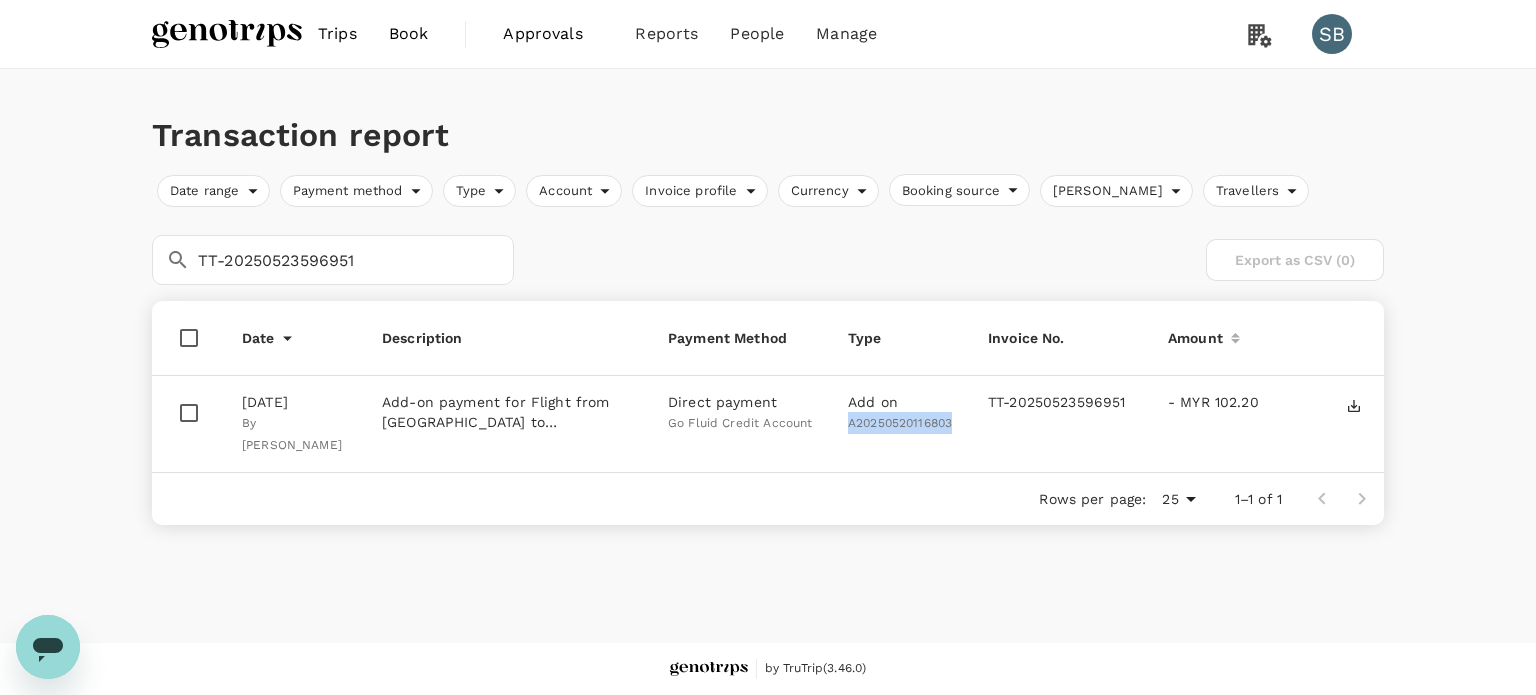 drag, startPoint x: 907, startPoint y: 419, endPoint x: 844, endPoint y: 419, distance: 63 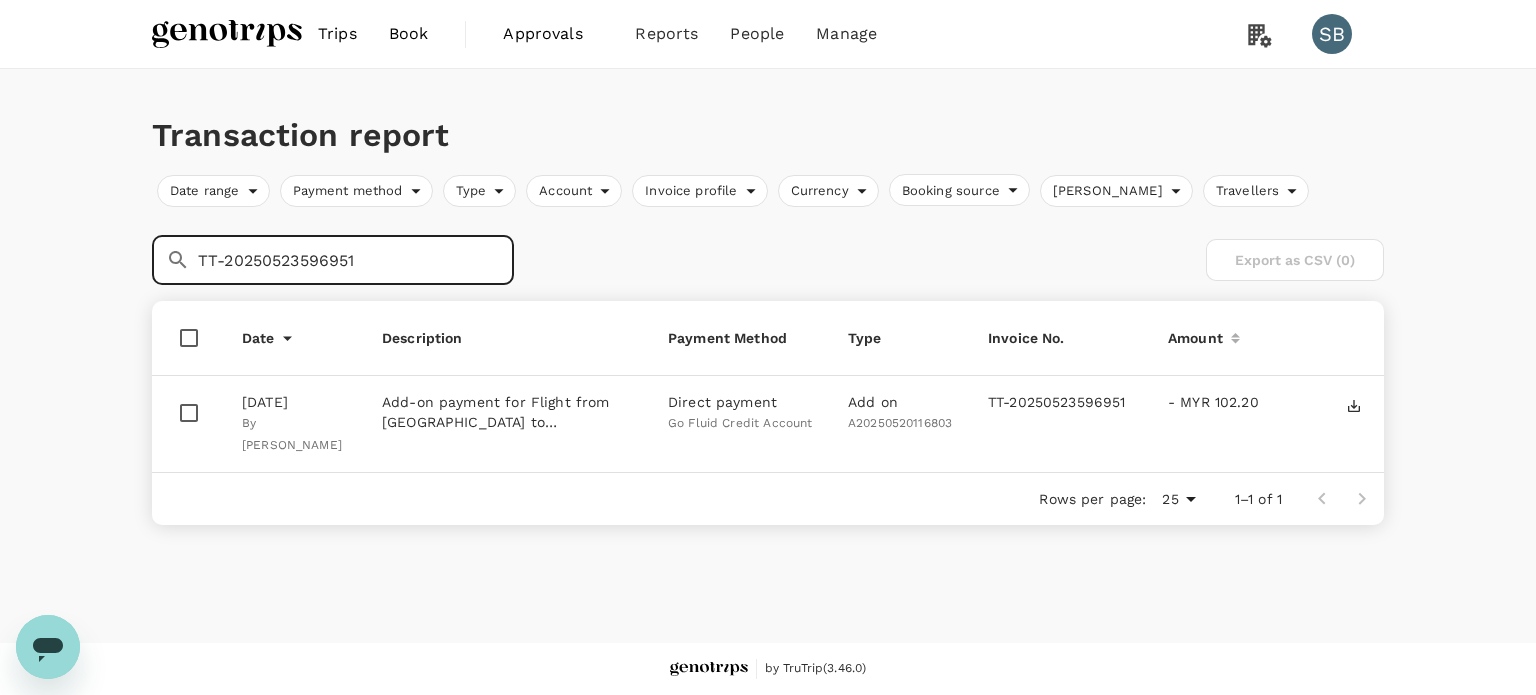 drag, startPoint x: 368, startPoint y: 263, endPoint x: 179, endPoint y: 247, distance: 189.67604 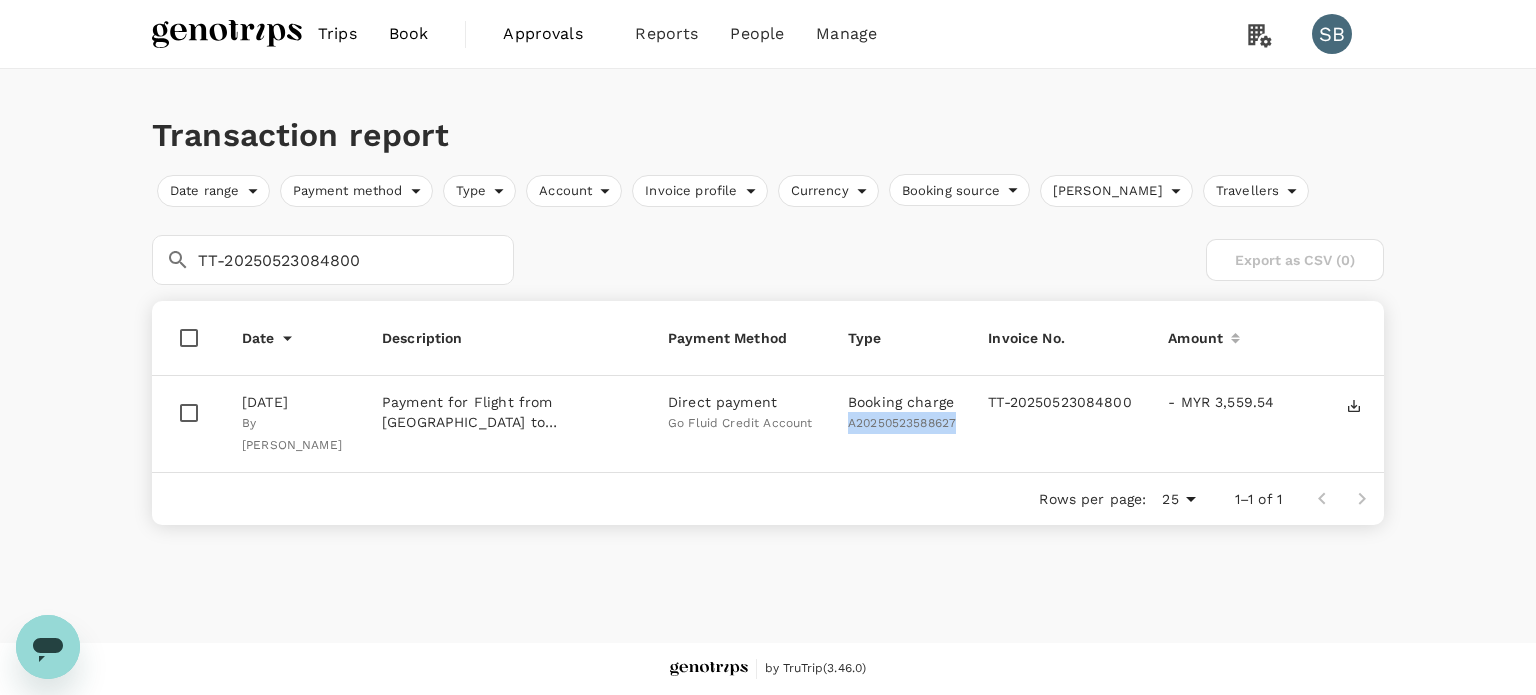 drag, startPoint x: 957, startPoint y: 423, endPoint x: 850, endPoint y: 423, distance: 107 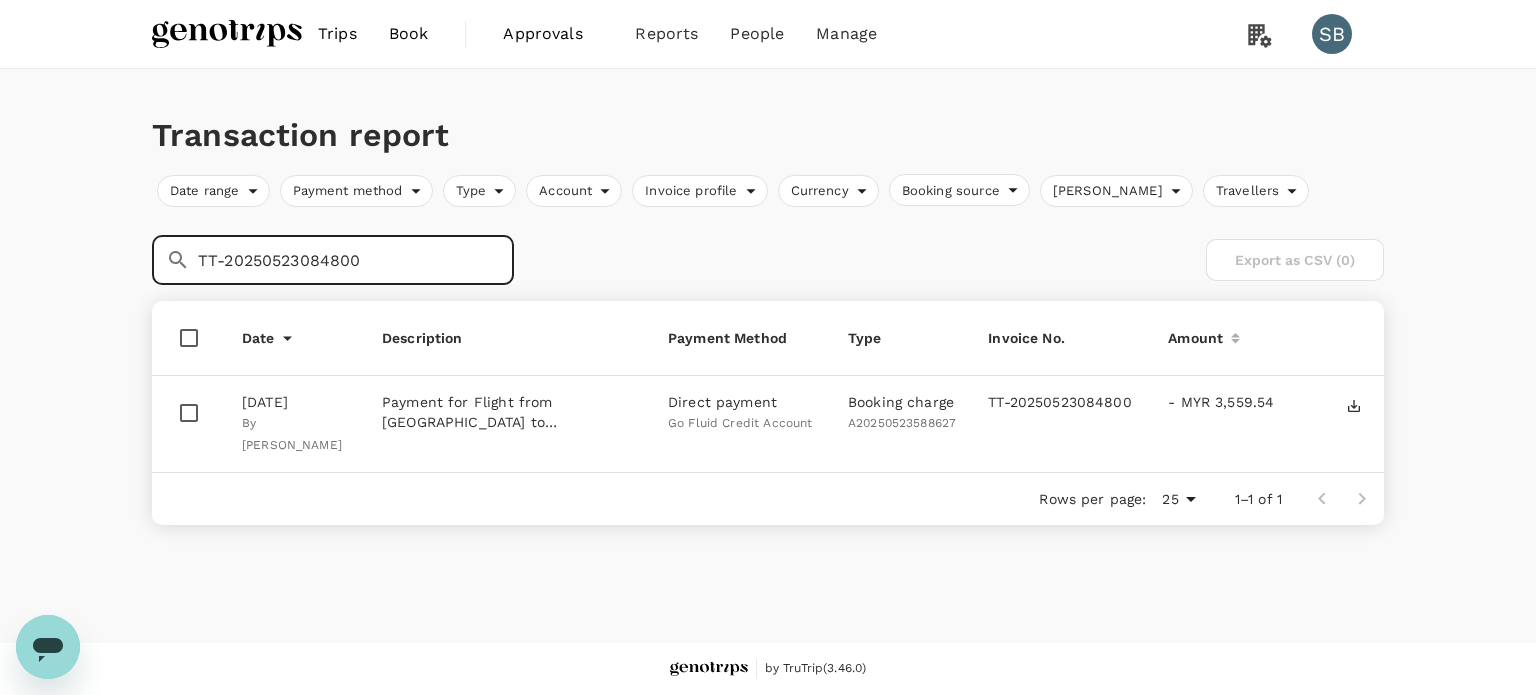 drag, startPoint x: 324, startPoint y: 263, endPoint x: 132, endPoint y: 265, distance: 192.01042 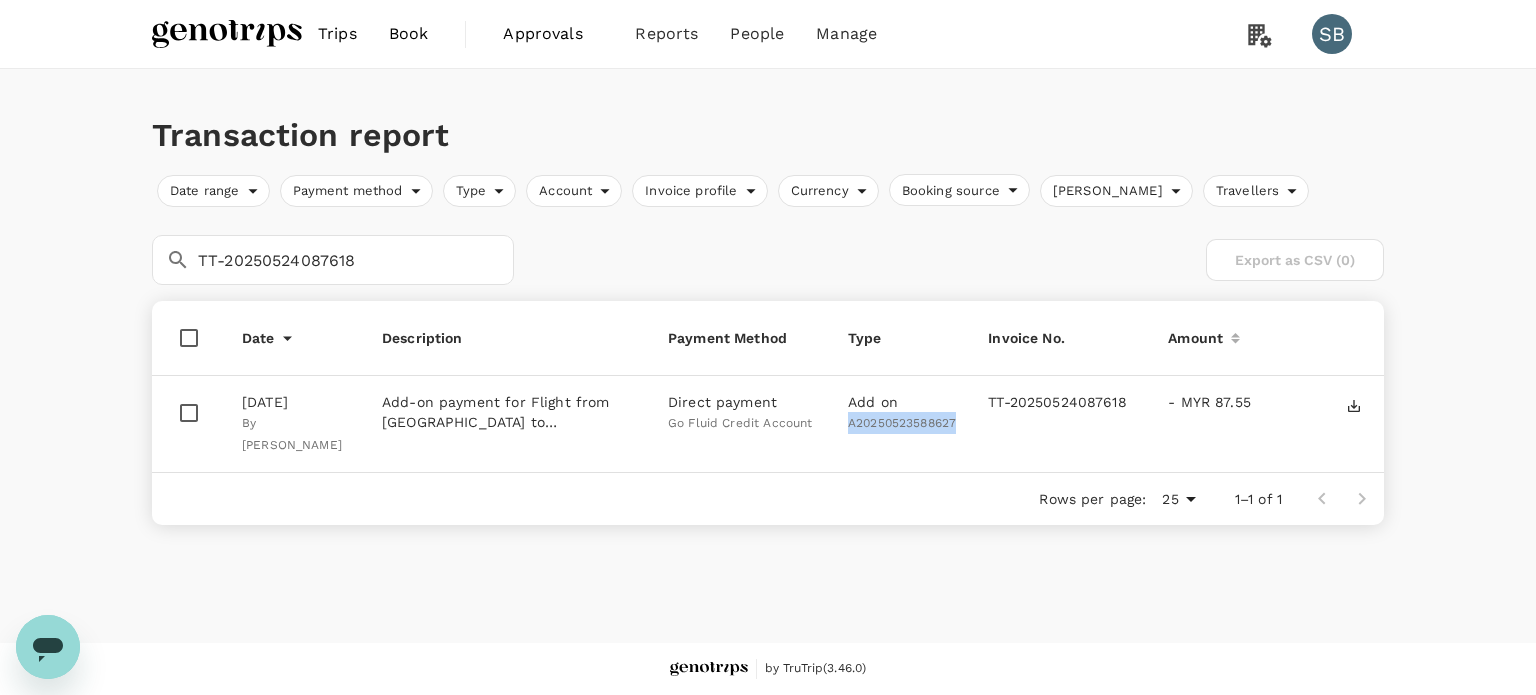 drag, startPoint x: 956, startPoint y: 425, endPoint x: 850, endPoint y: 419, distance: 106.16968 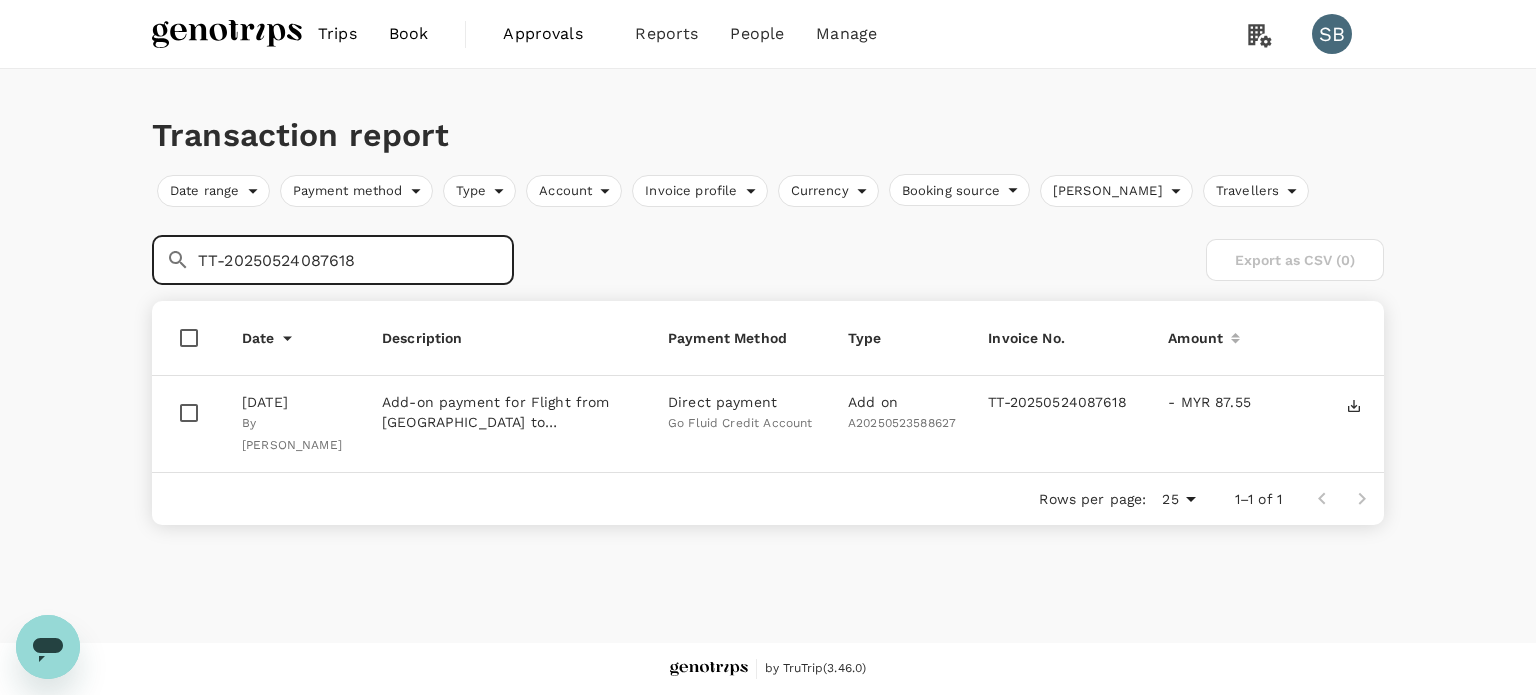 drag, startPoint x: 376, startPoint y: 259, endPoint x: 13, endPoint y: 258, distance: 363.00137 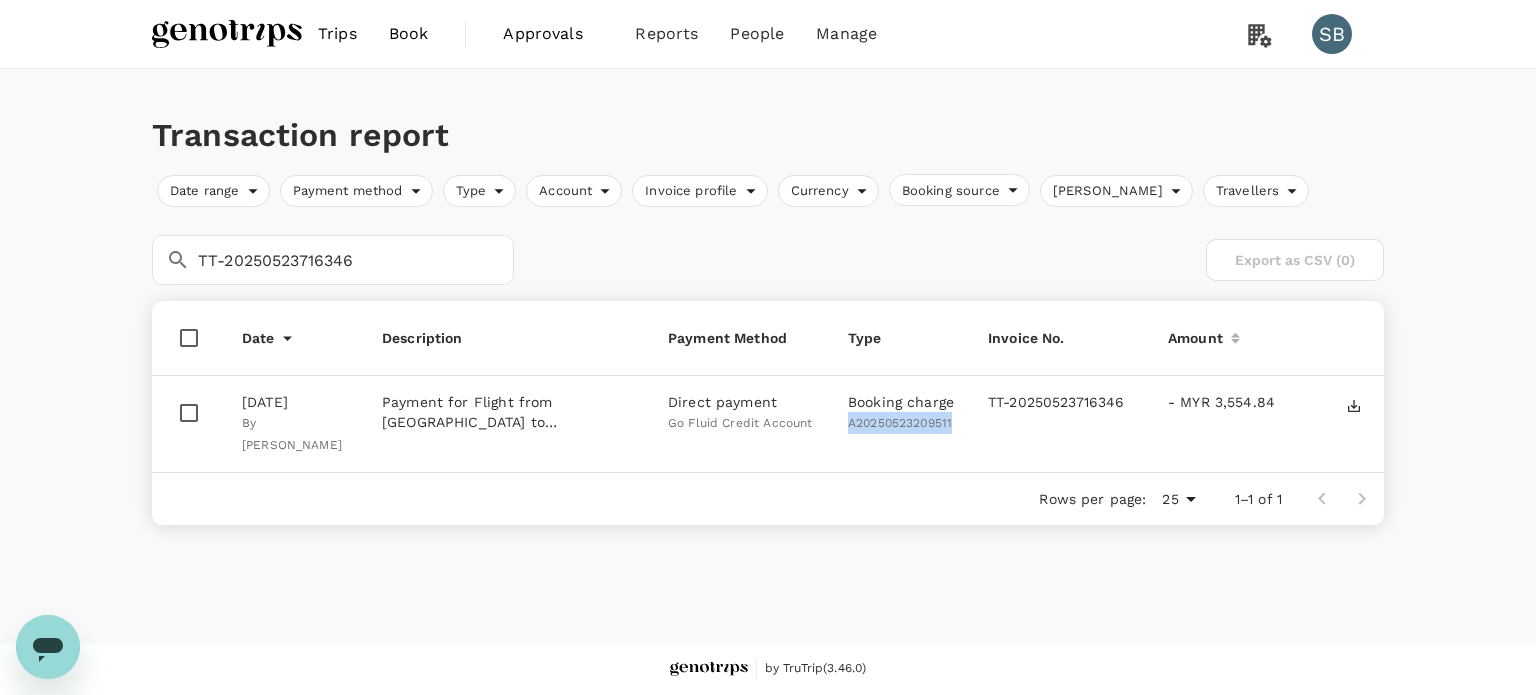 drag, startPoint x: 954, startPoint y: 427, endPoint x: 850, endPoint y: 428, distance: 104.00481 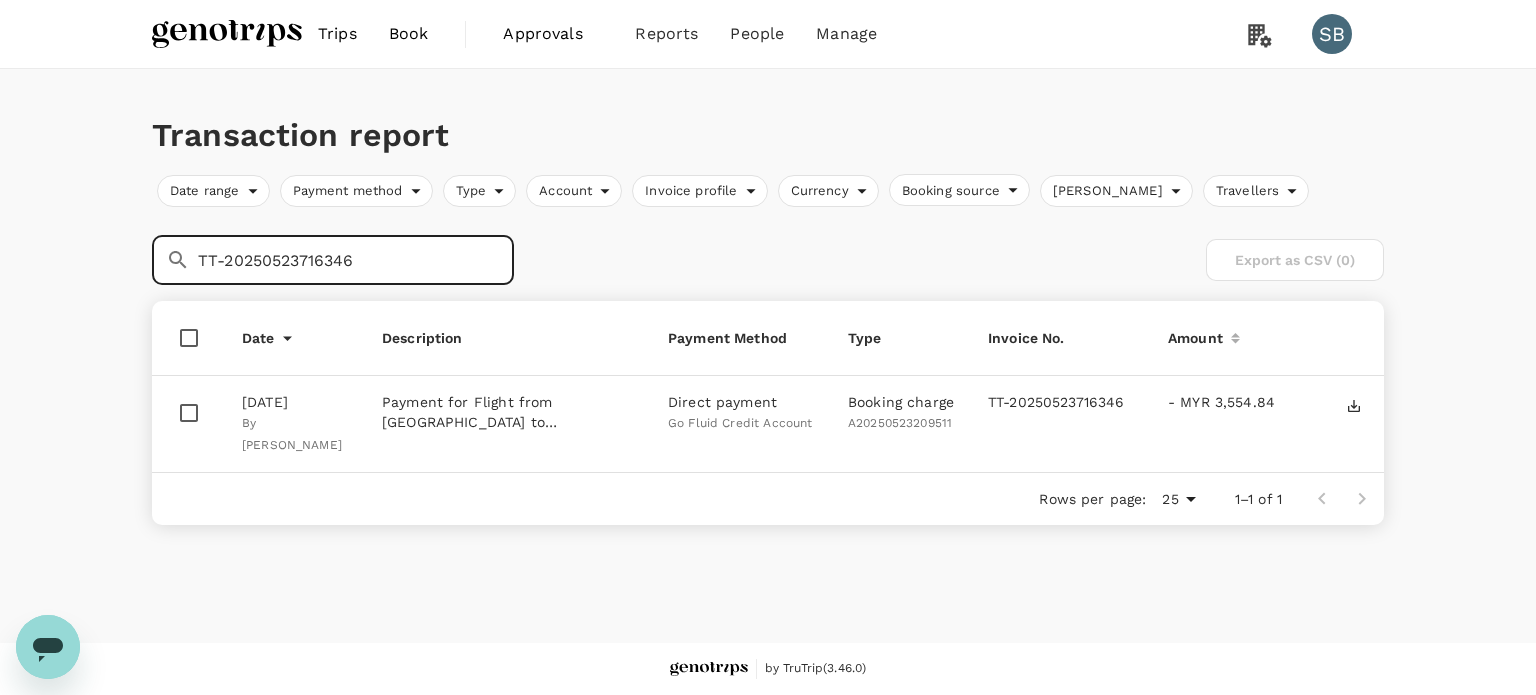 drag, startPoint x: 363, startPoint y: 260, endPoint x: 68, endPoint y: 259, distance: 295.0017 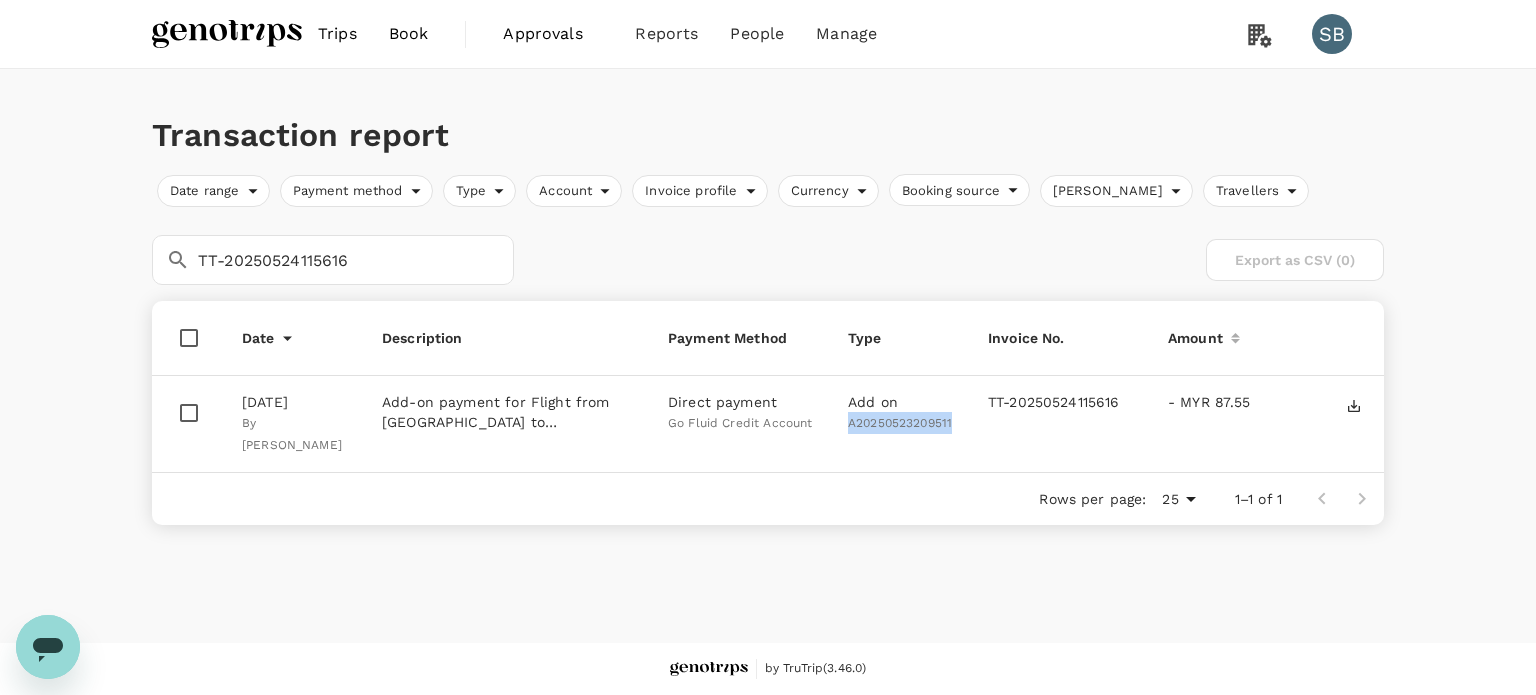 drag, startPoint x: 963, startPoint y: 427, endPoint x: 850, endPoint y: 423, distance: 113.07078 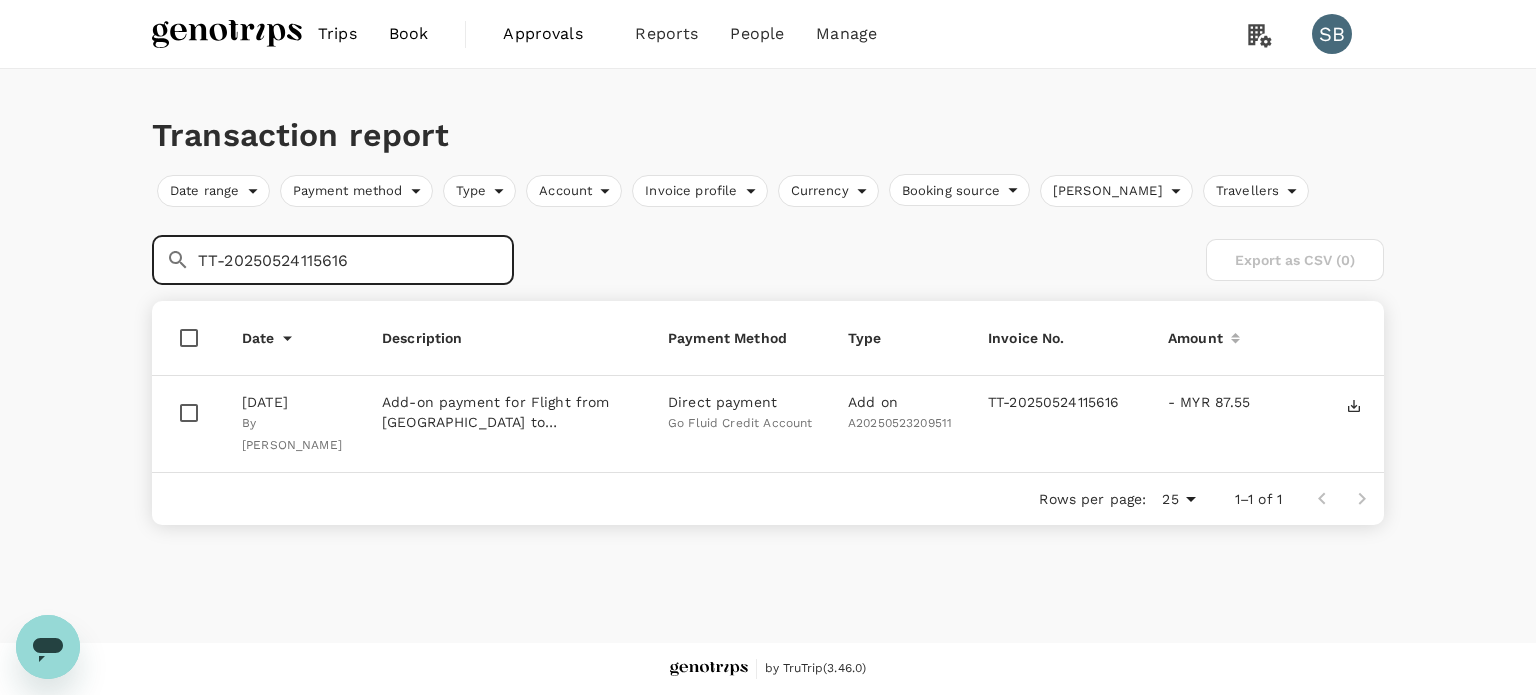 drag, startPoint x: 191, startPoint y: 265, endPoint x: 28, endPoint y: 251, distance: 163.60013 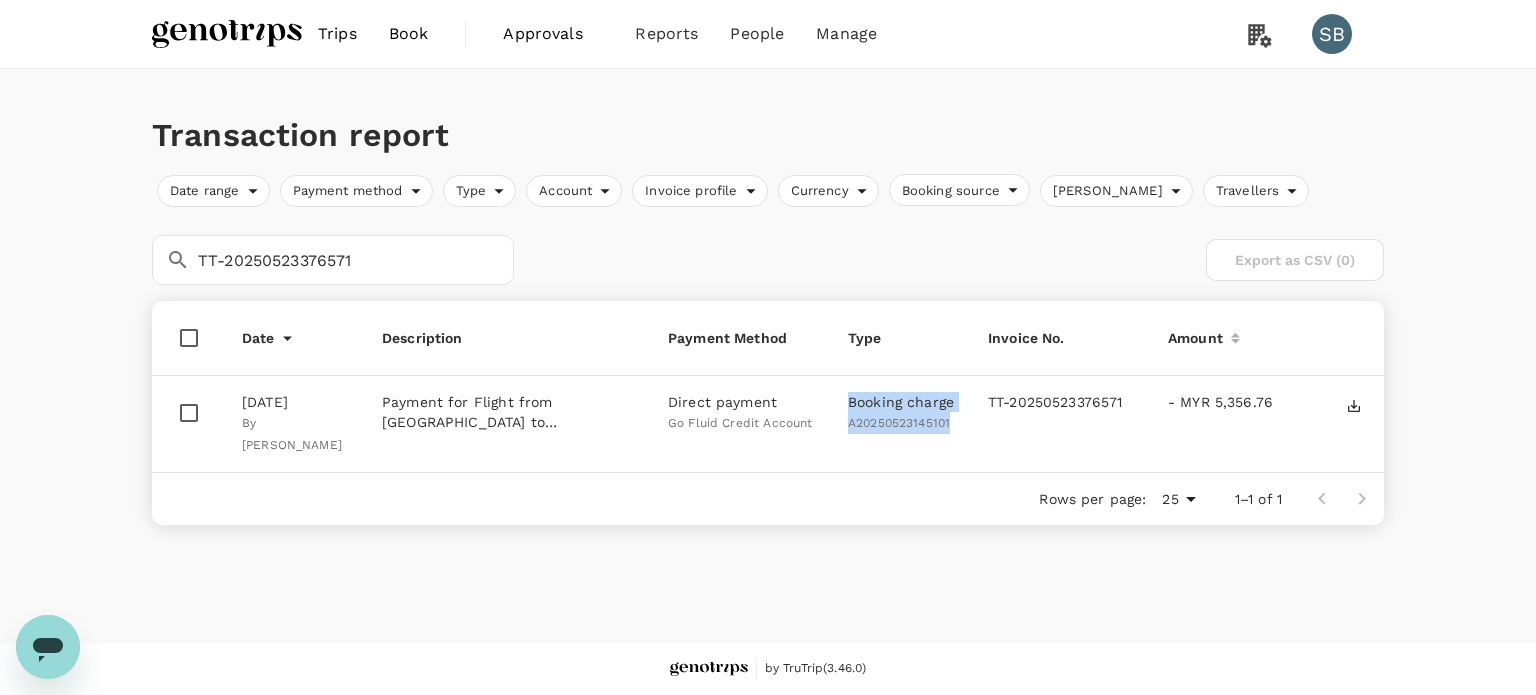 drag, startPoint x: 953, startPoint y: 423, endPoint x: 830, endPoint y: 423, distance: 123 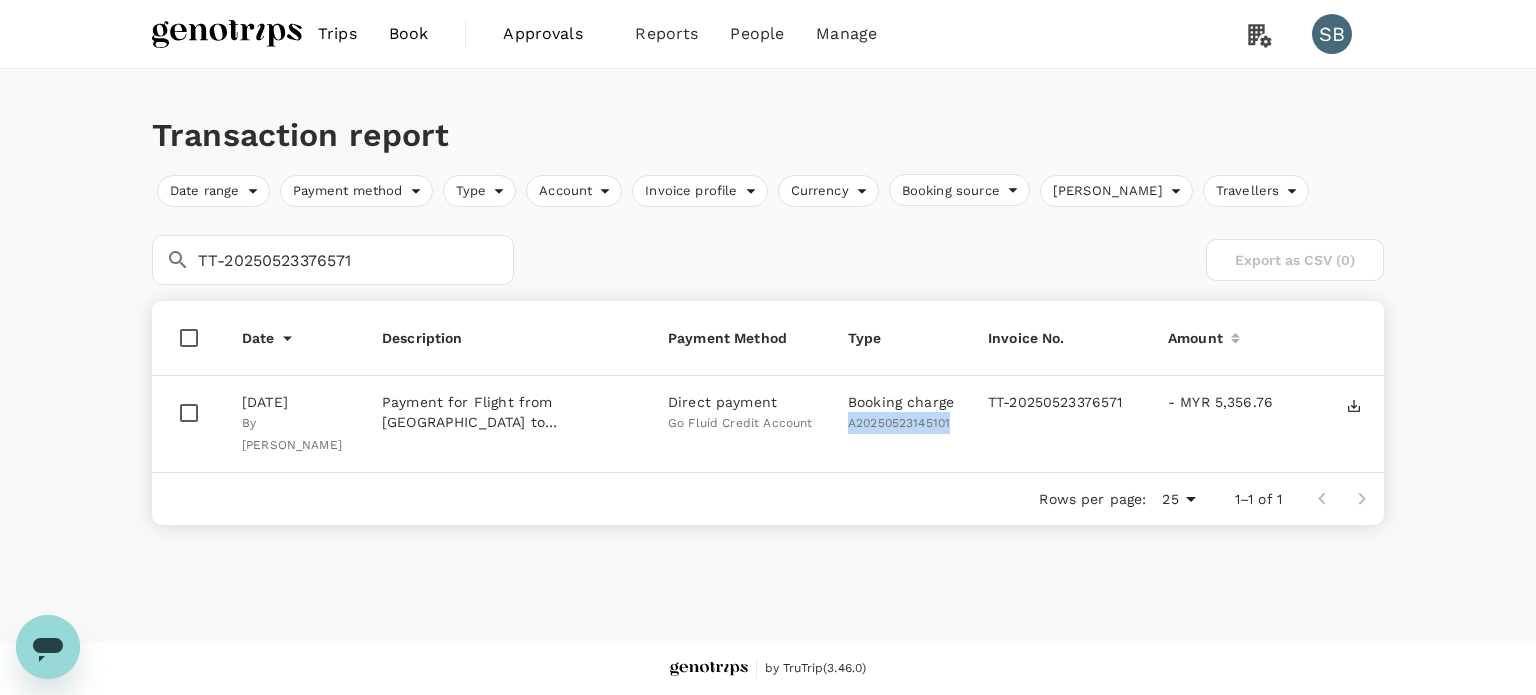 drag, startPoint x: 951, startPoint y: 419, endPoint x: 841, endPoint y: 423, distance: 110.0727 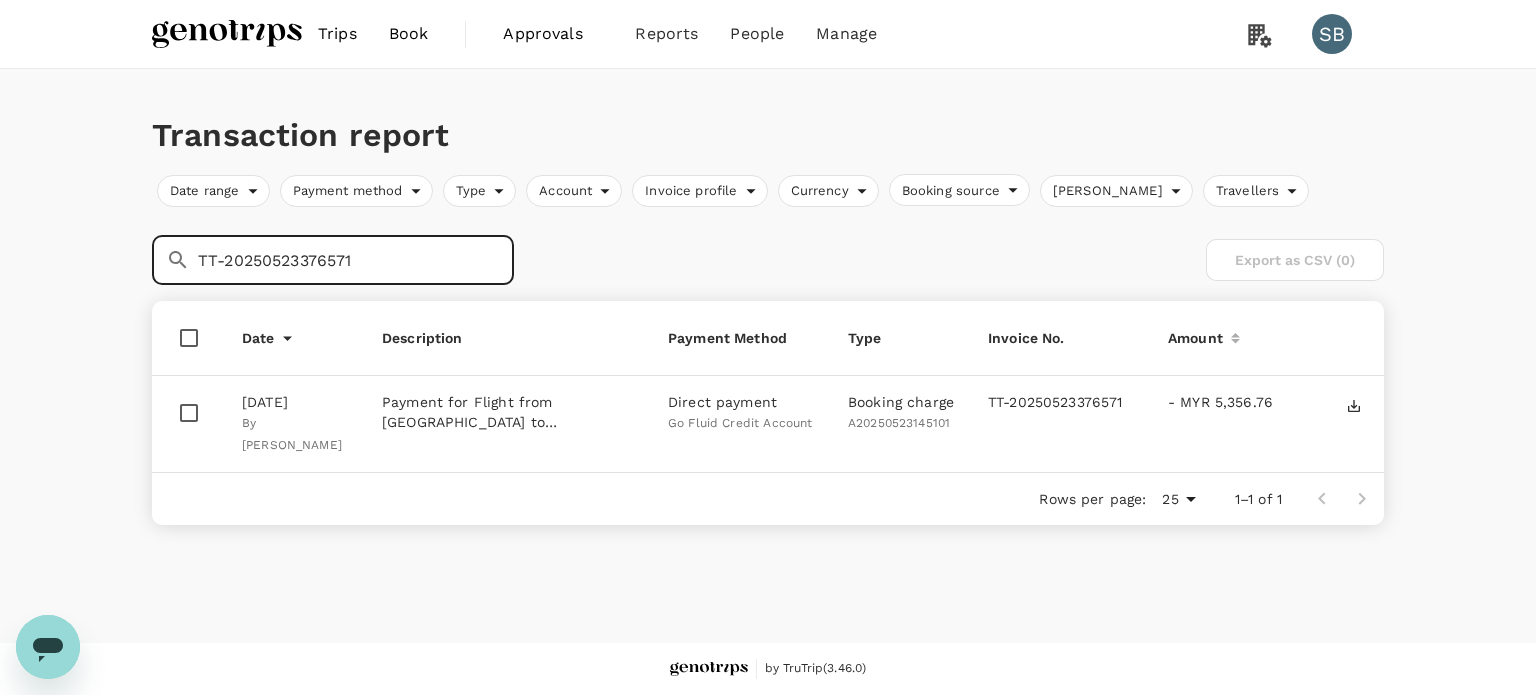 drag, startPoint x: 384, startPoint y: 255, endPoint x: 155, endPoint y: 231, distance: 230.25421 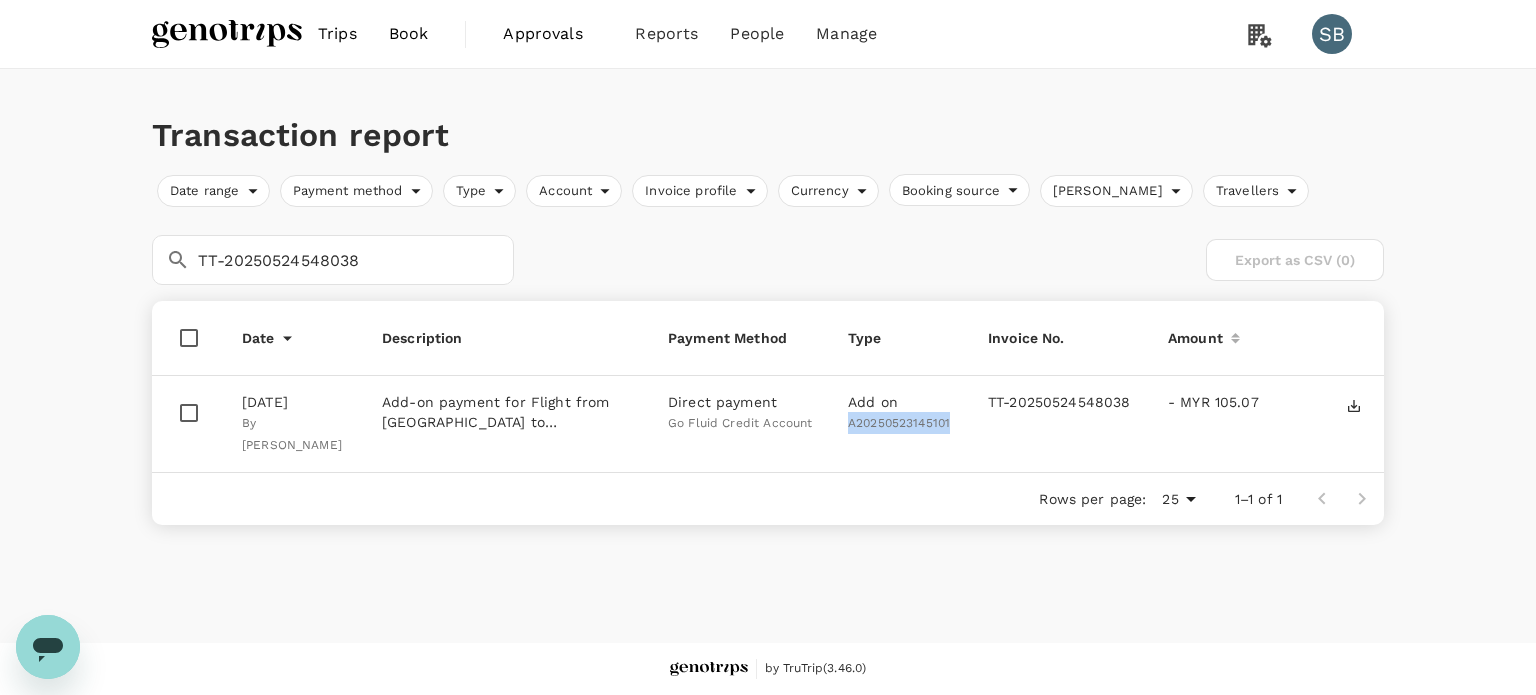 drag, startPoint x: 961, startPoint y: 426, endPoint x: 845, endPoint y: 415, distance: 116.520386 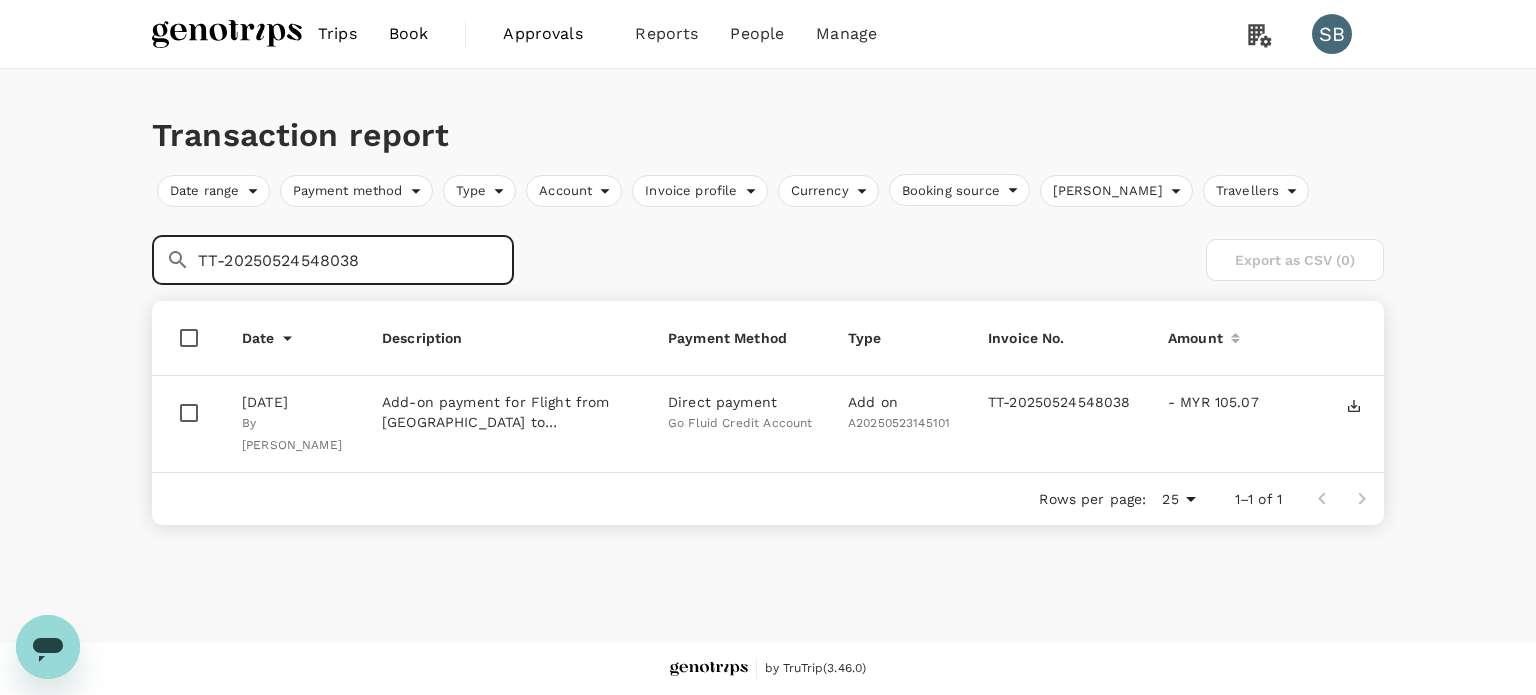 drag, startPoint x: 395, startPoint y: 261, endPoint x: 12, endPoint y: 201, distance: 387.67126 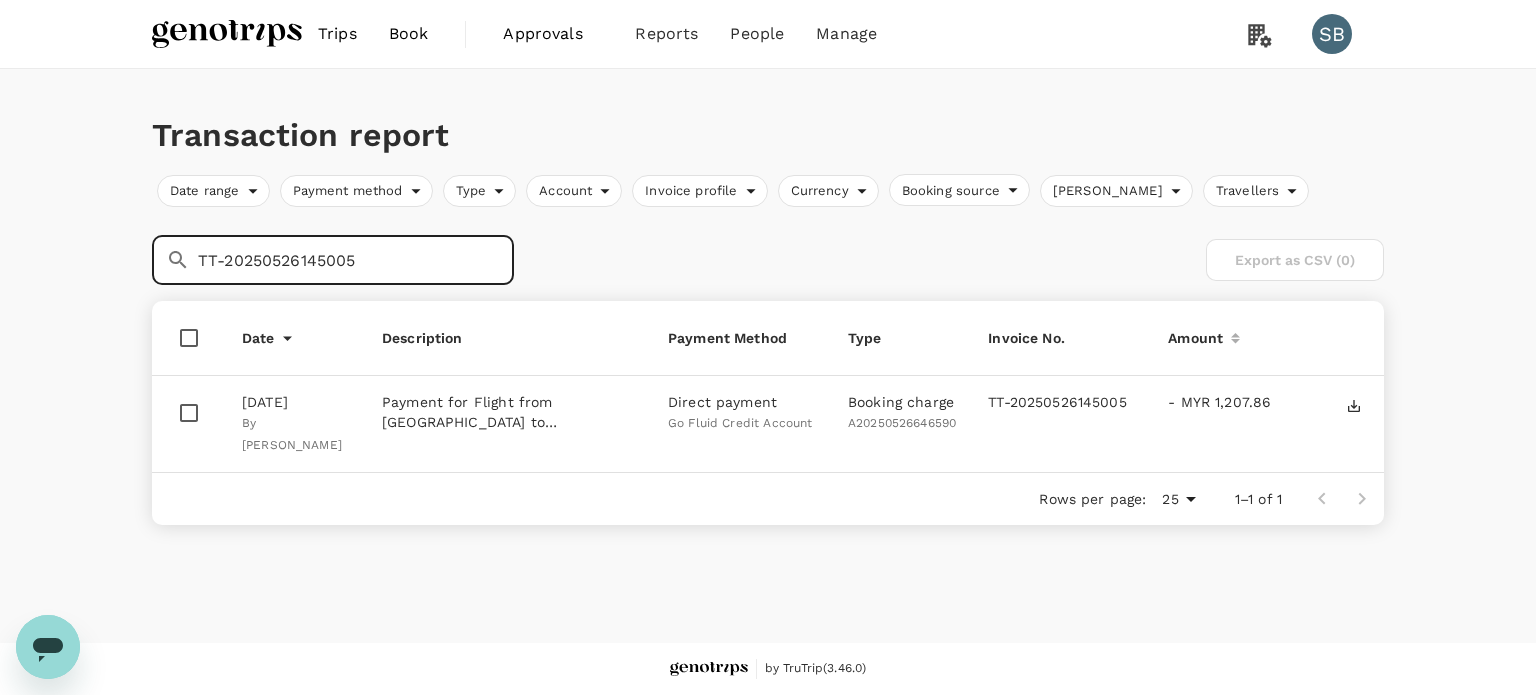 type on "TT-20250526145005" 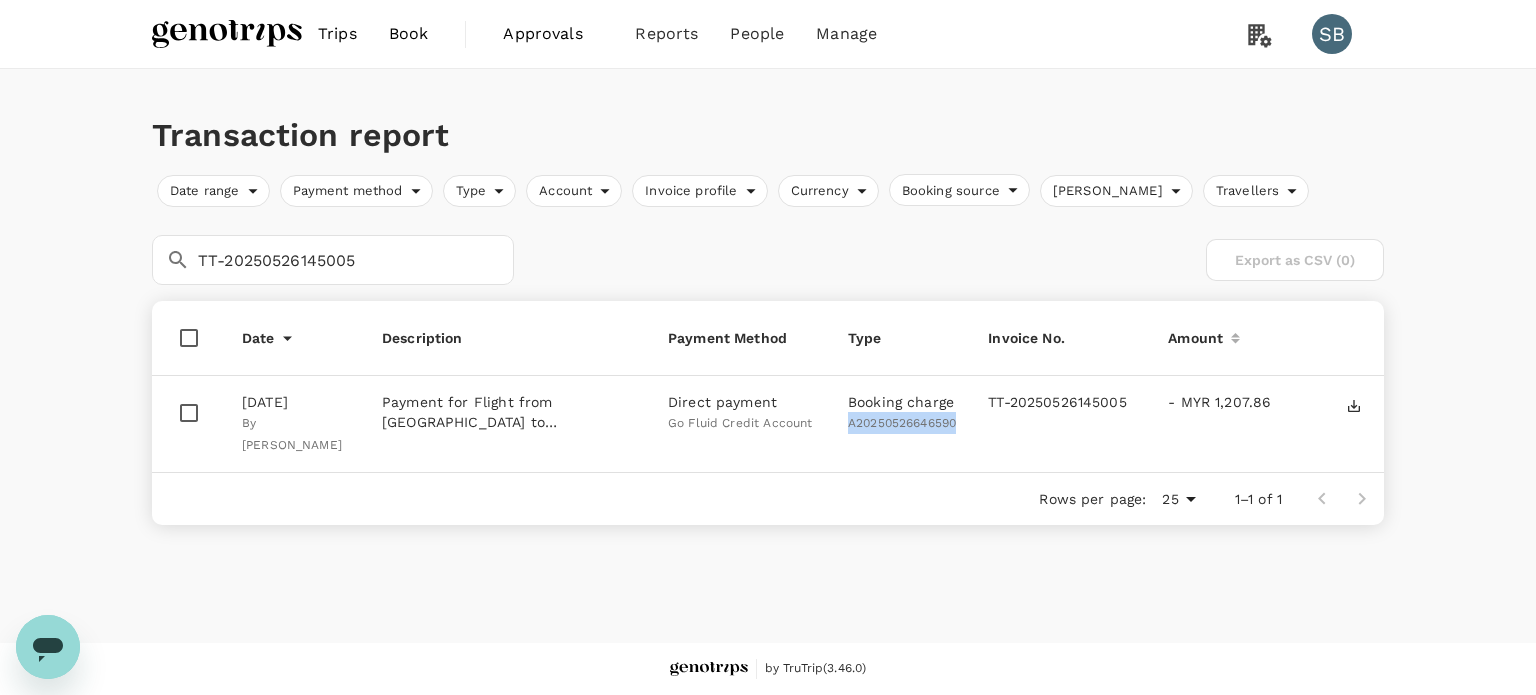 drag, startPoint x: 959, startPoint y: 423, endPoint x: 844, endPoint y: 419, distance: 115.06954 